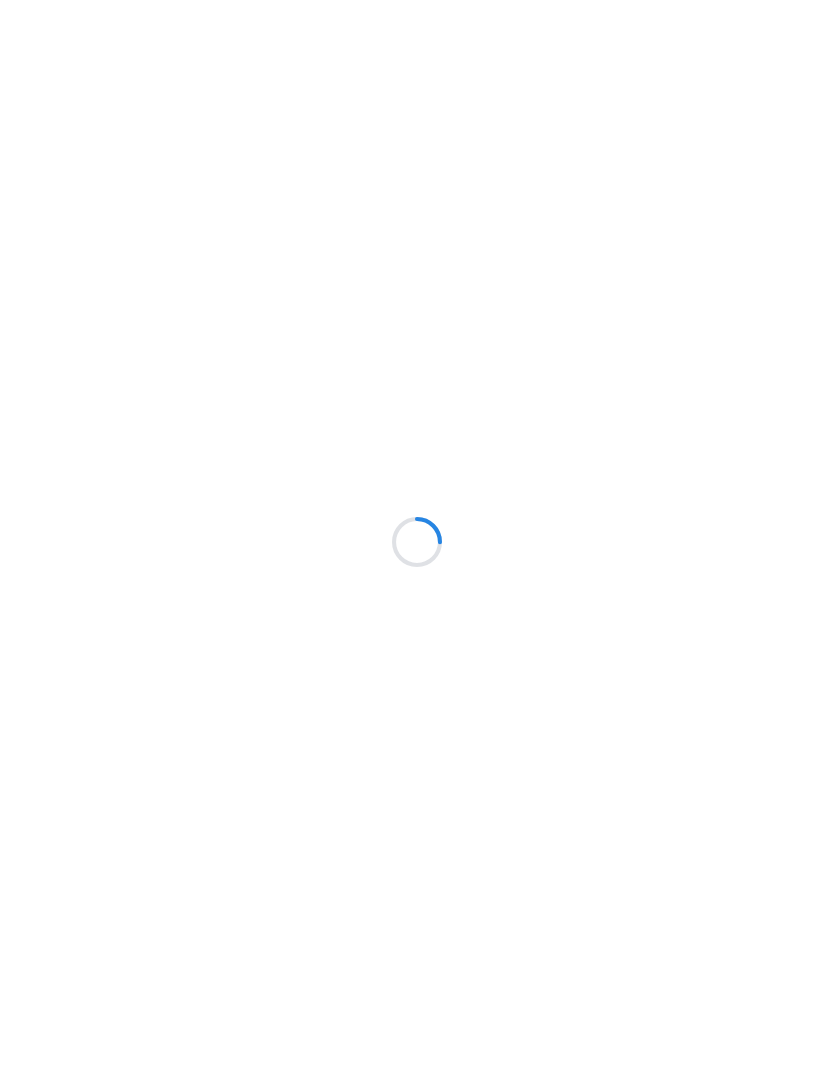 scroll, scrollTop: 0, scrollLeft: 0, axis: both 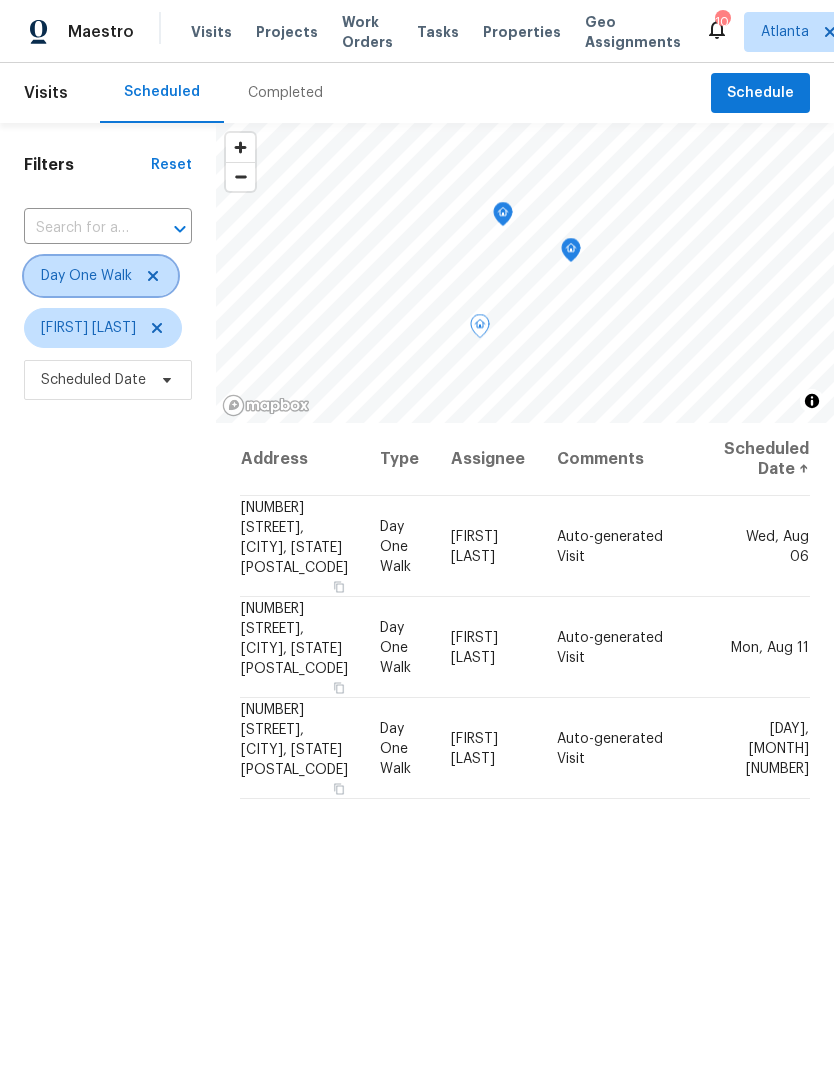 click at bounding box center [150, 276] 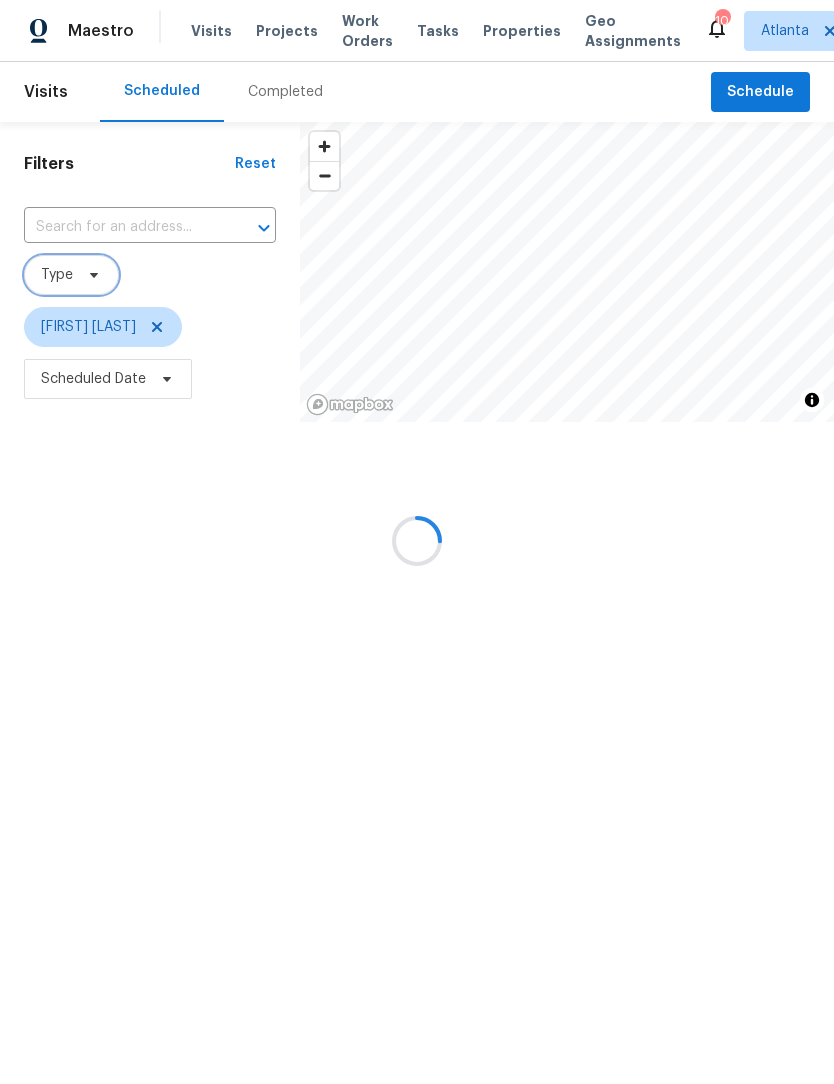 scroll, scrollTop: 1, scrollLeft: 0, axis: vertical 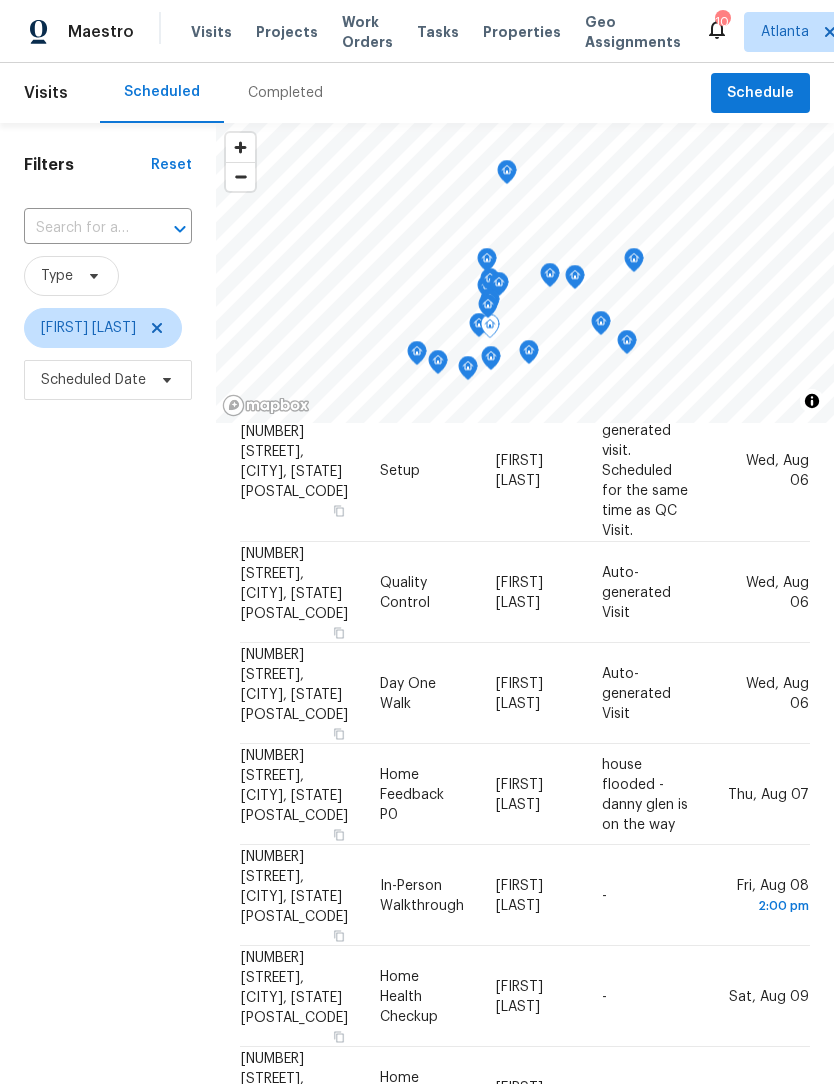 click on "1881 Hillside Bend Xing, Lawrenceville, GA 30043" at bounding box center [302, 693] 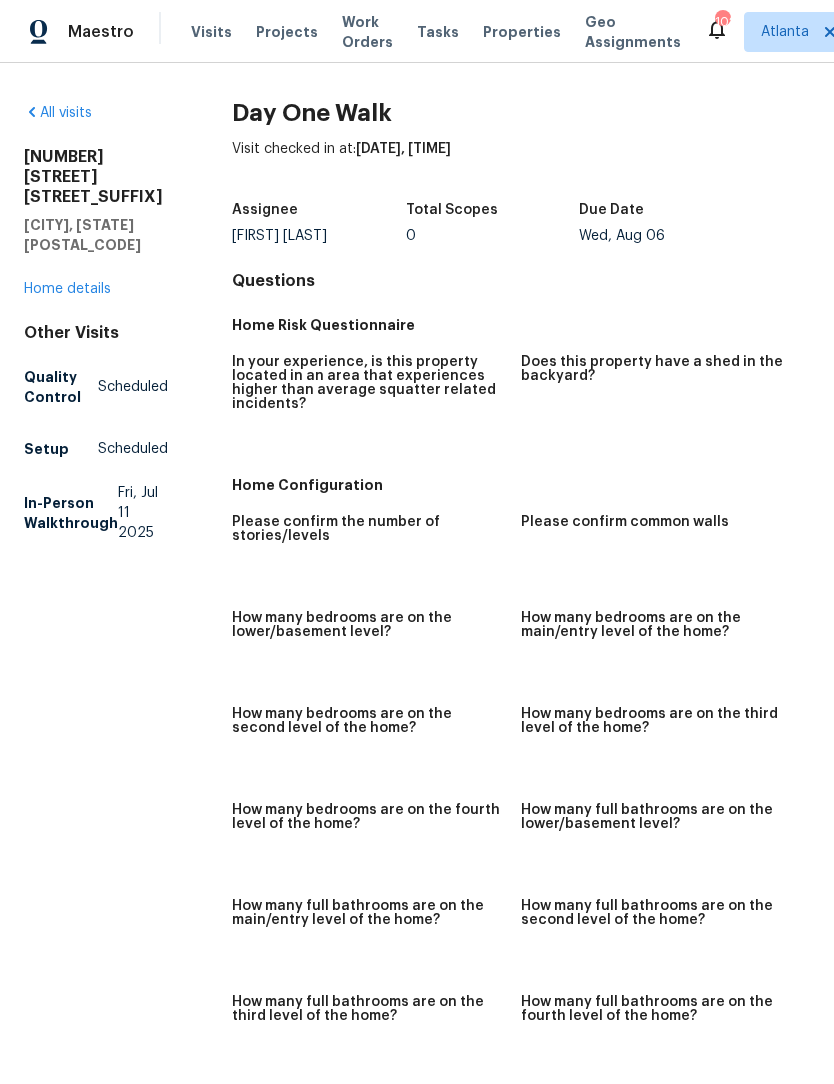 scroll, scrollTop: 0, scrollLeft: 0, axis: both 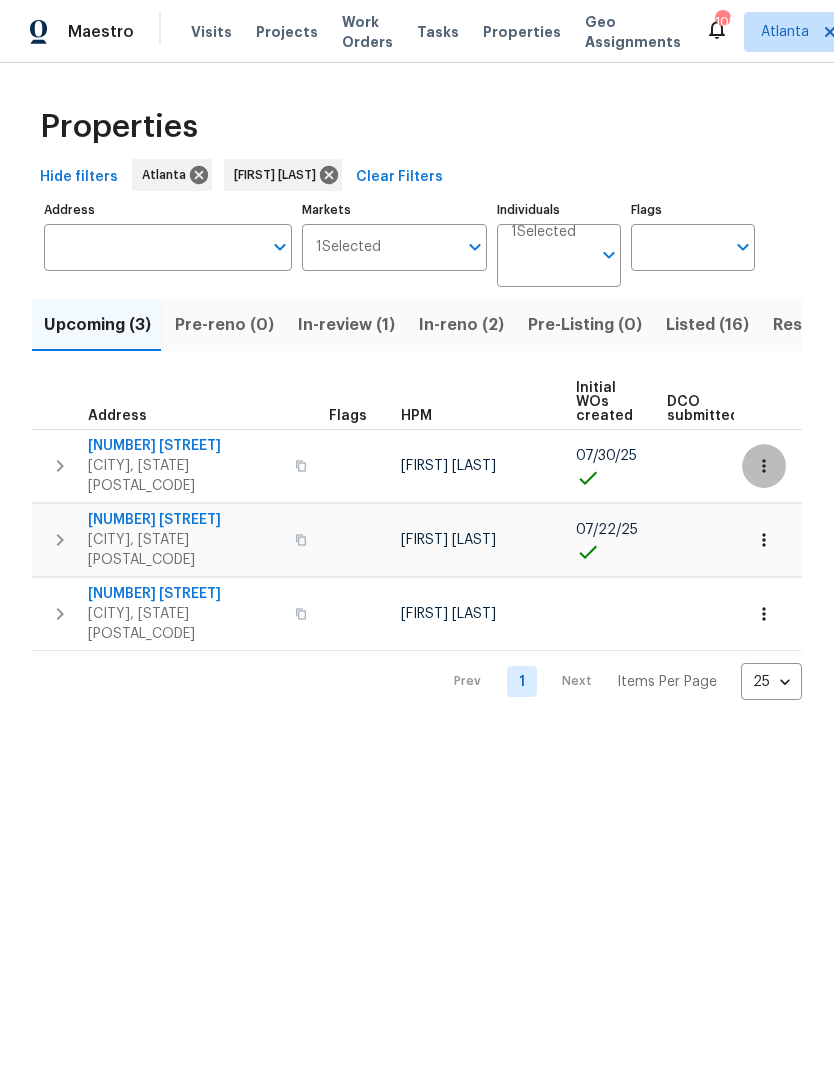 click at bounding box center [764, 466] 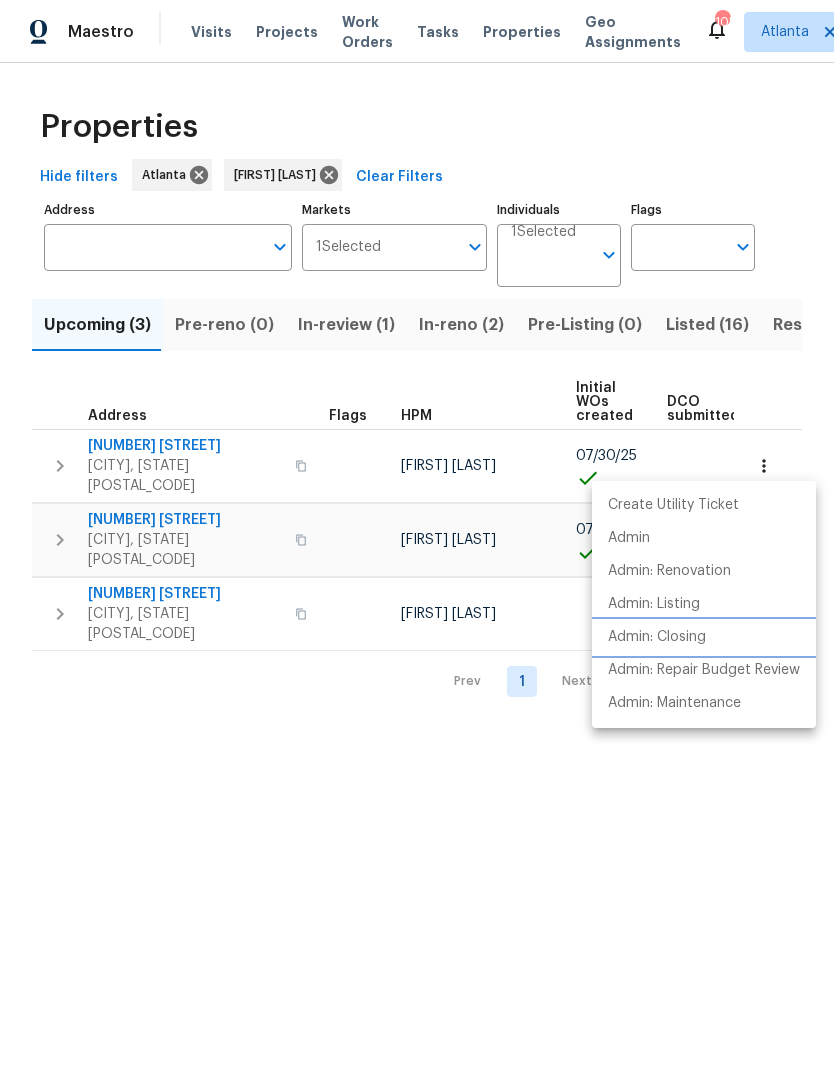 click on "Admin: Closing" at bounding box center [657, 637] 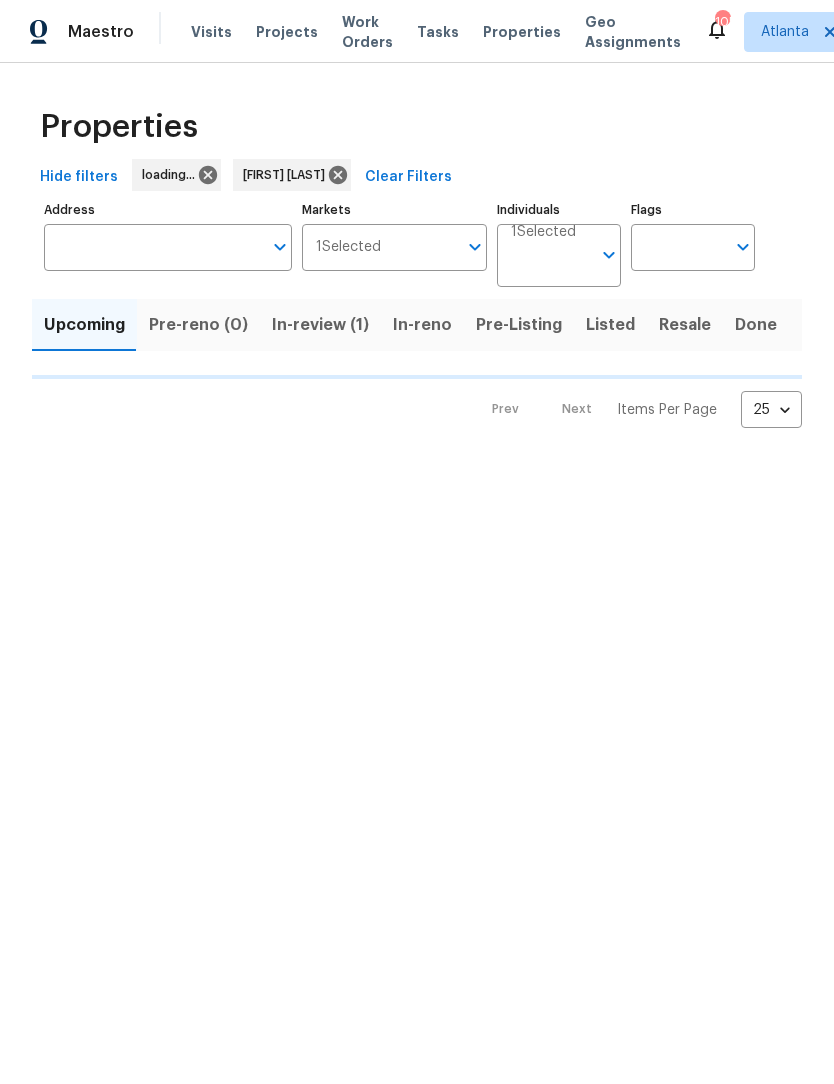 scroll, scrollTop: 0, scrollLeft: 0, axis: both 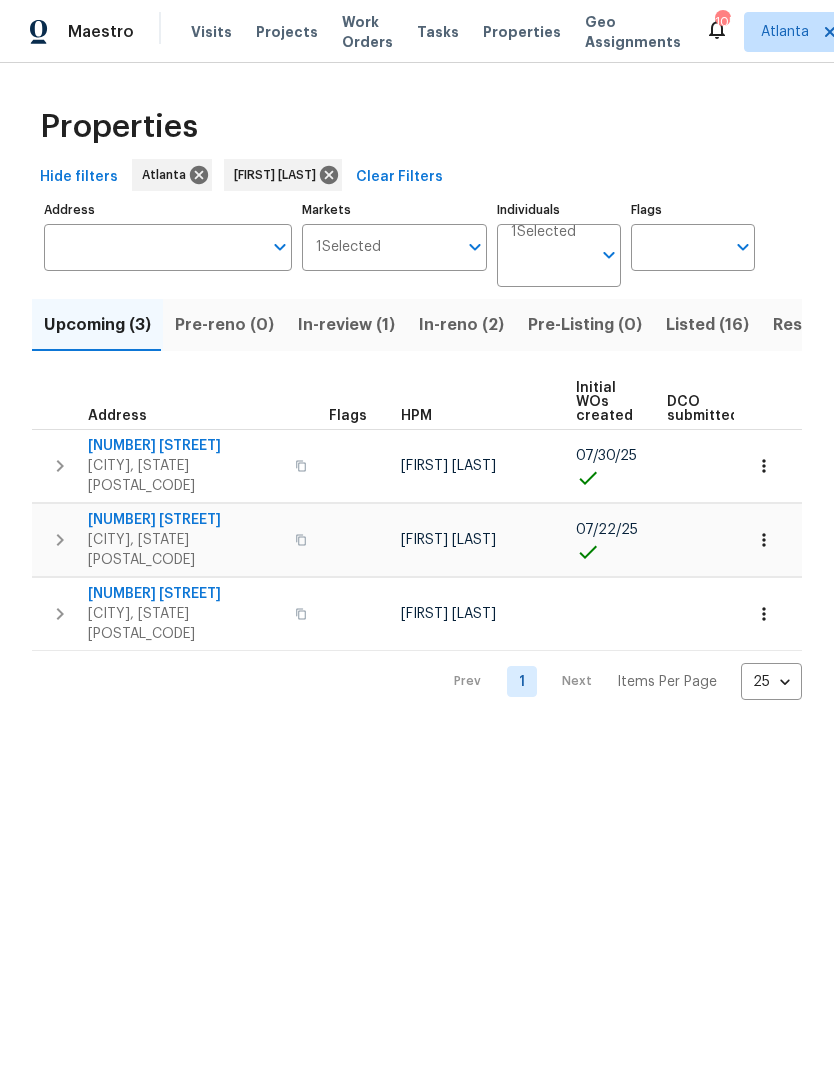 click on "In-reno (2)" at bounding box center [461, 325] 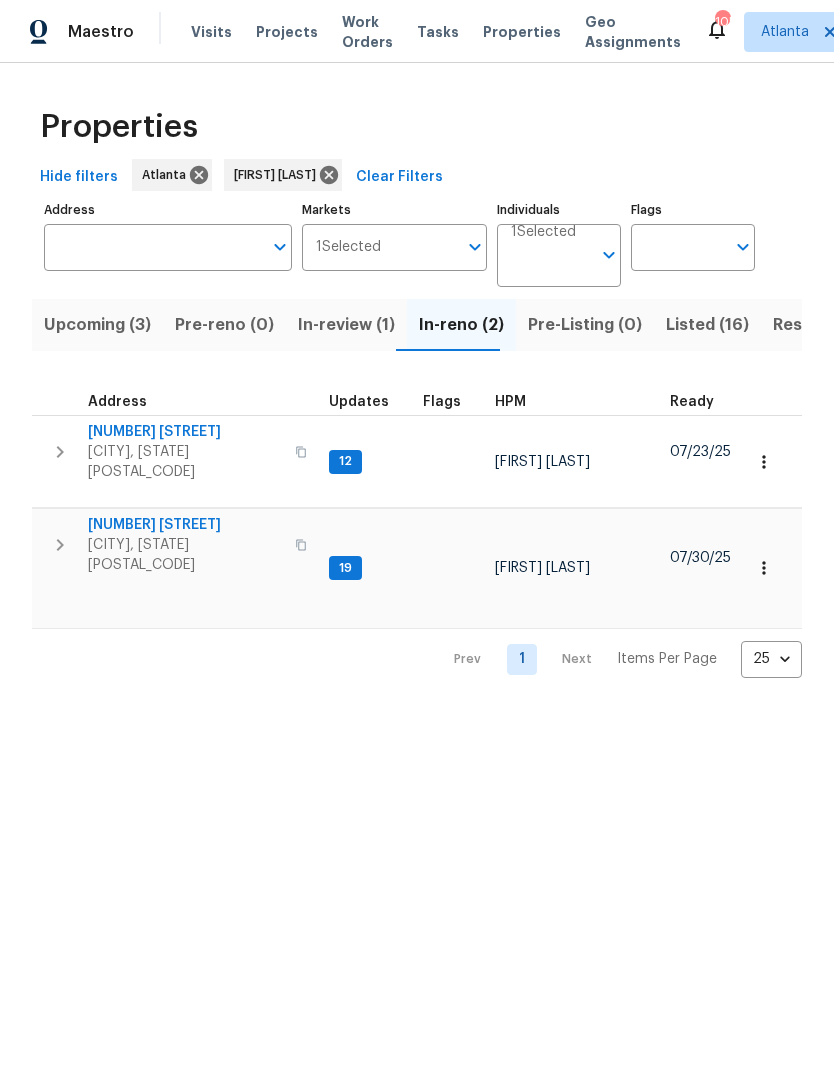 click on "10515 Colony Glen Dr" at bounding box center [185, 525] 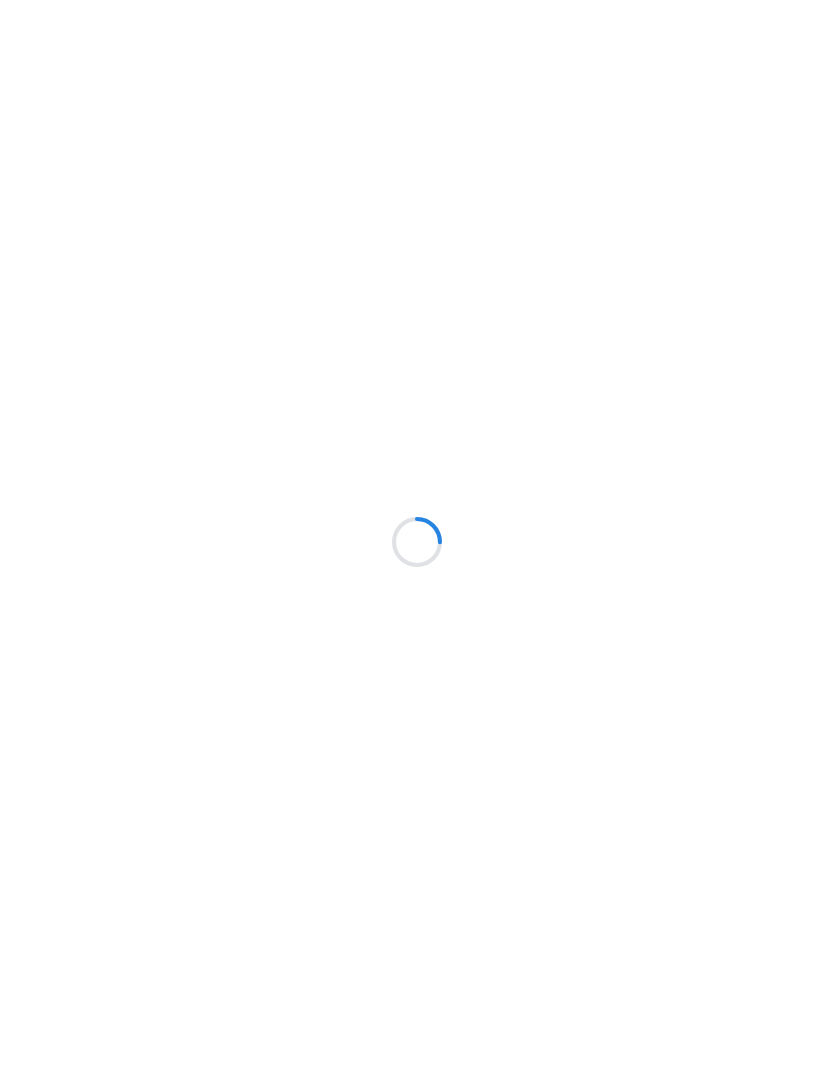 scroll, scrollTop: 0, scrollLeft: 0, axis: both 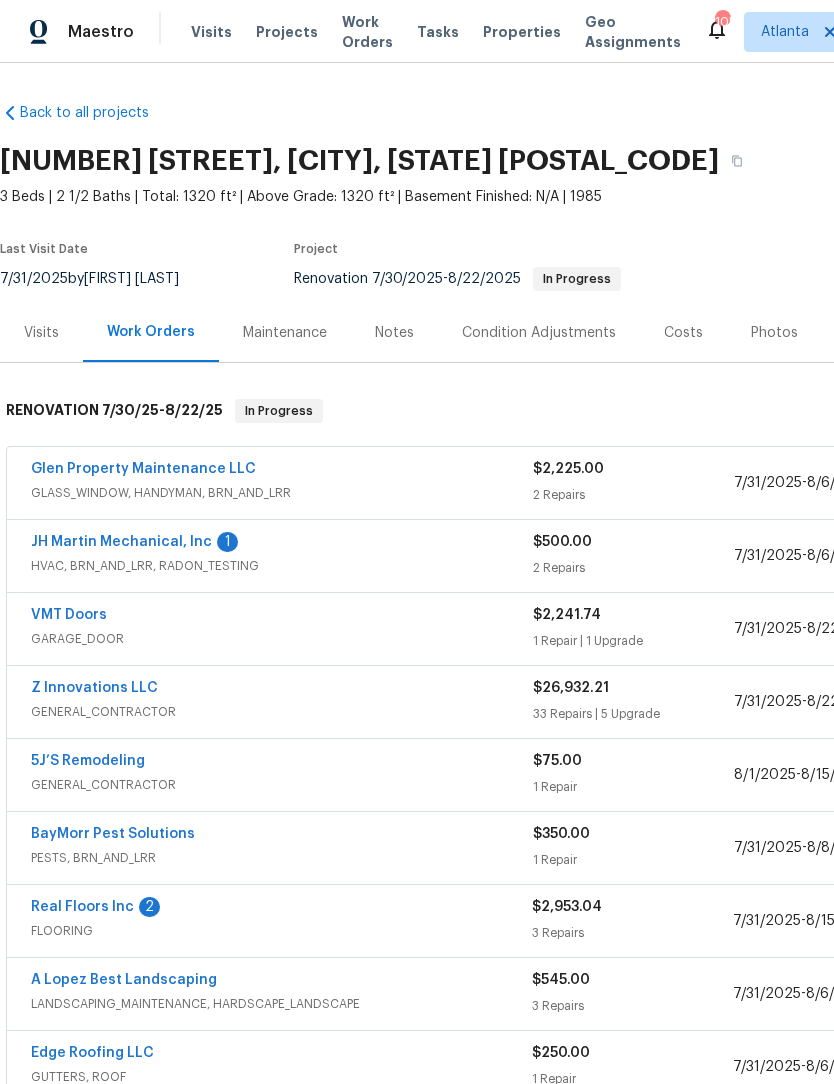 click on "Real Floors Inc" at bounding box center (82, 907) 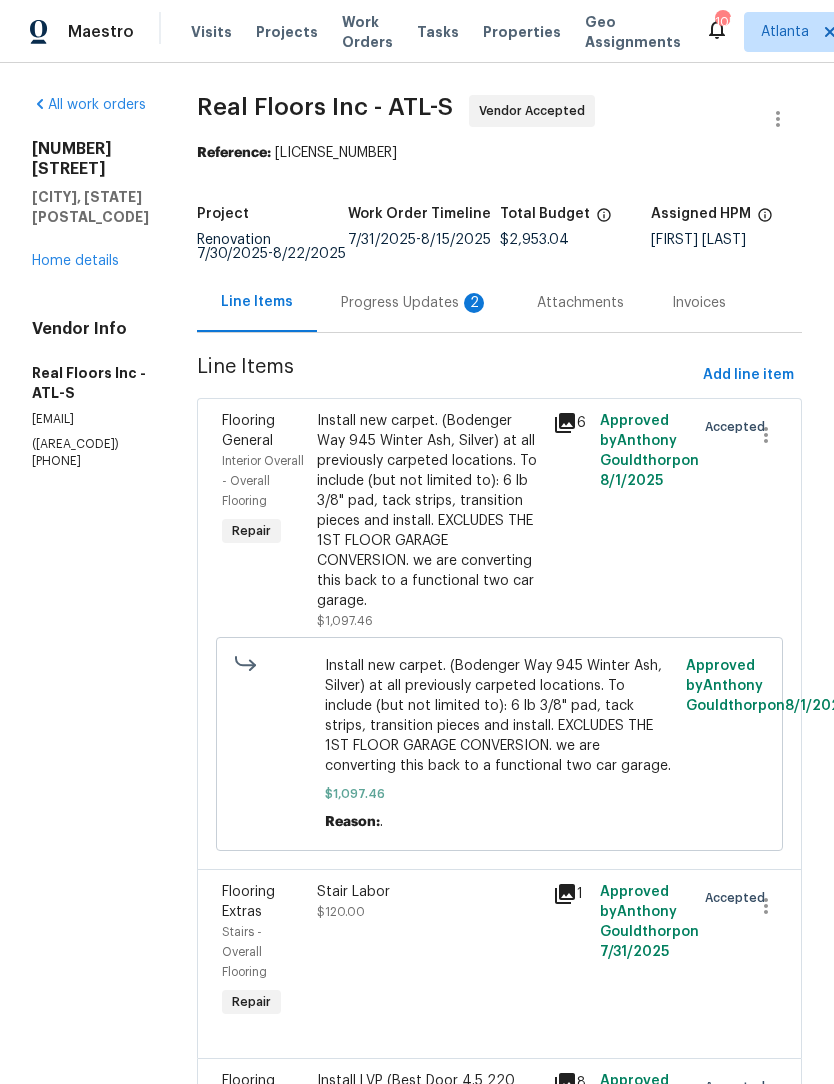 click on "2" at bounding box center [474, 303] 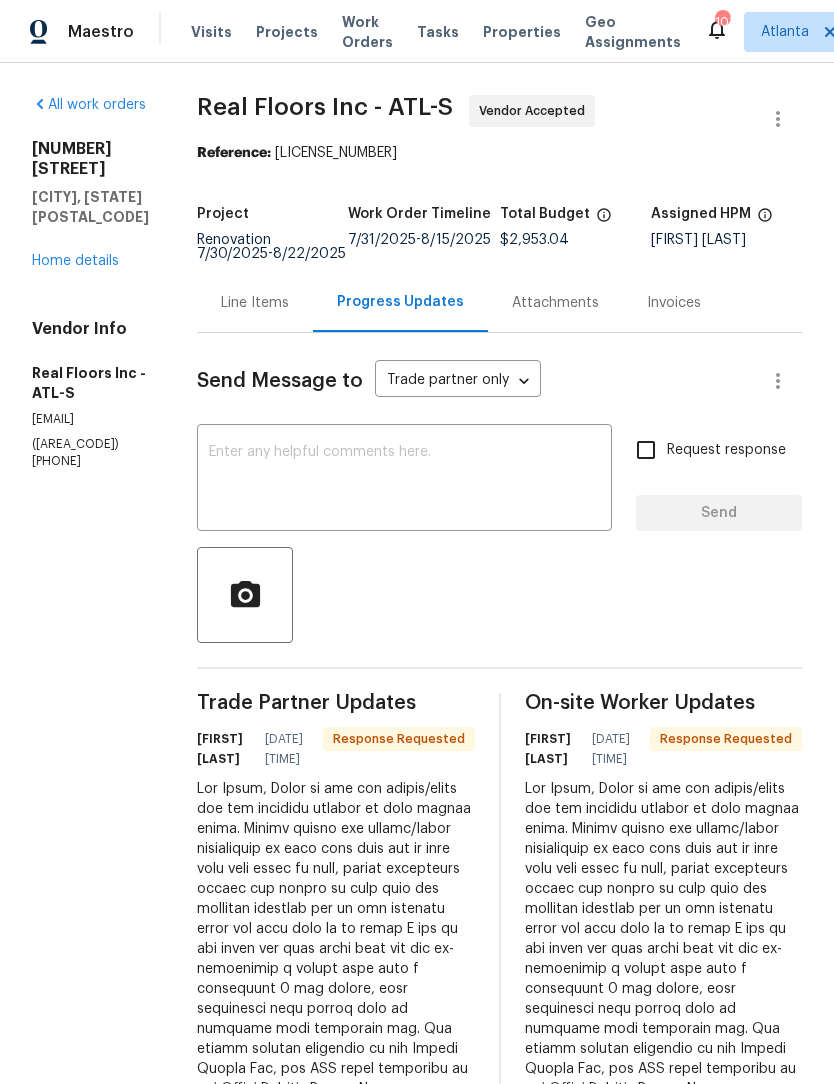 click on "Line Items" at bounding box center (255, 303) 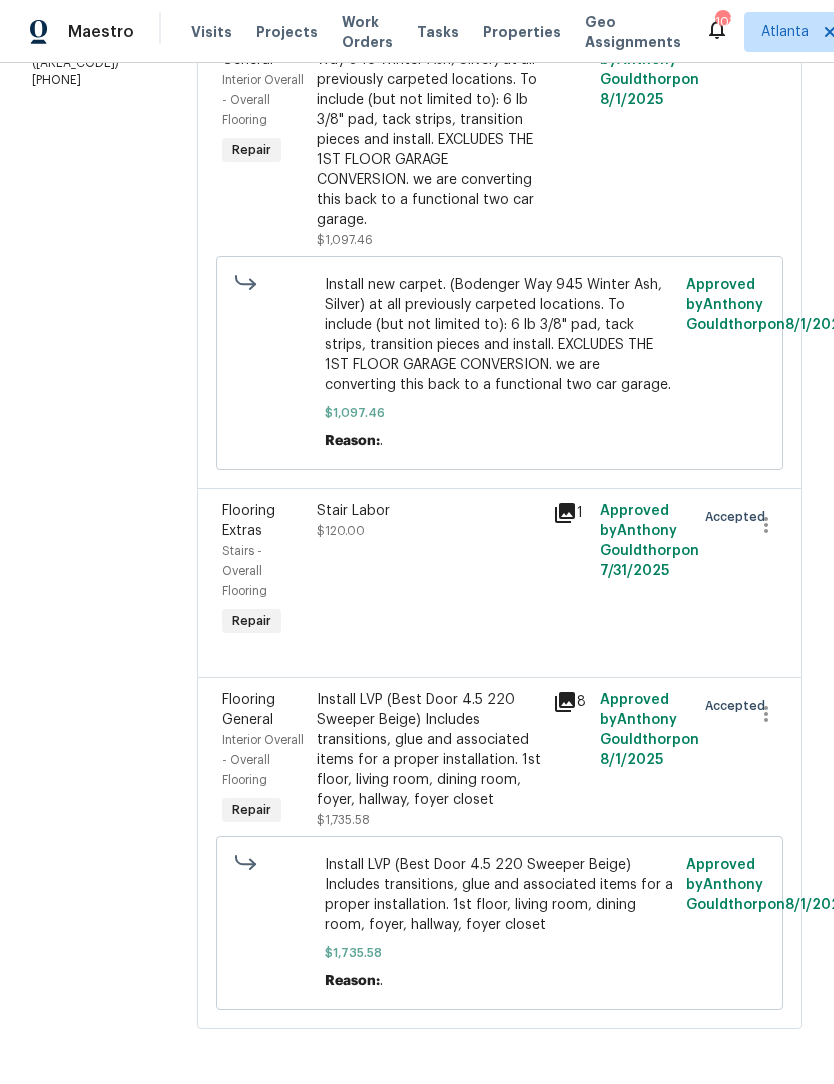 scroll, scrollTop: 380, scrollLeft: 0, axis: vertical 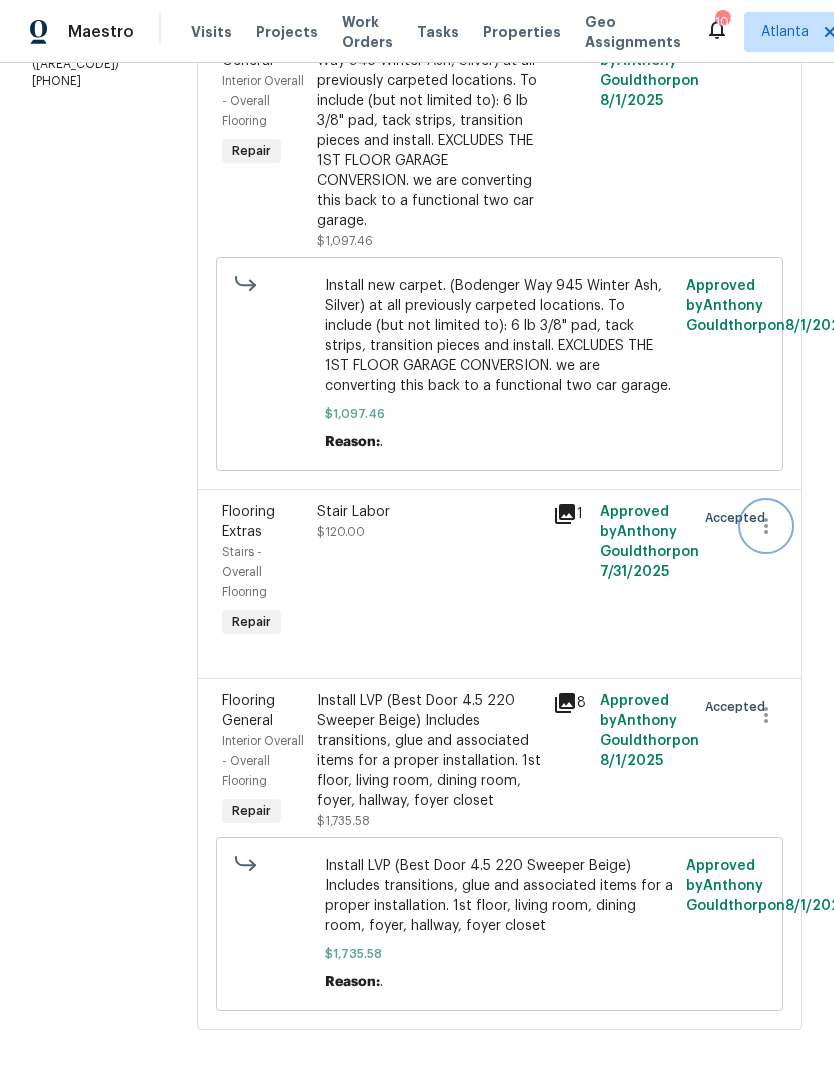 click 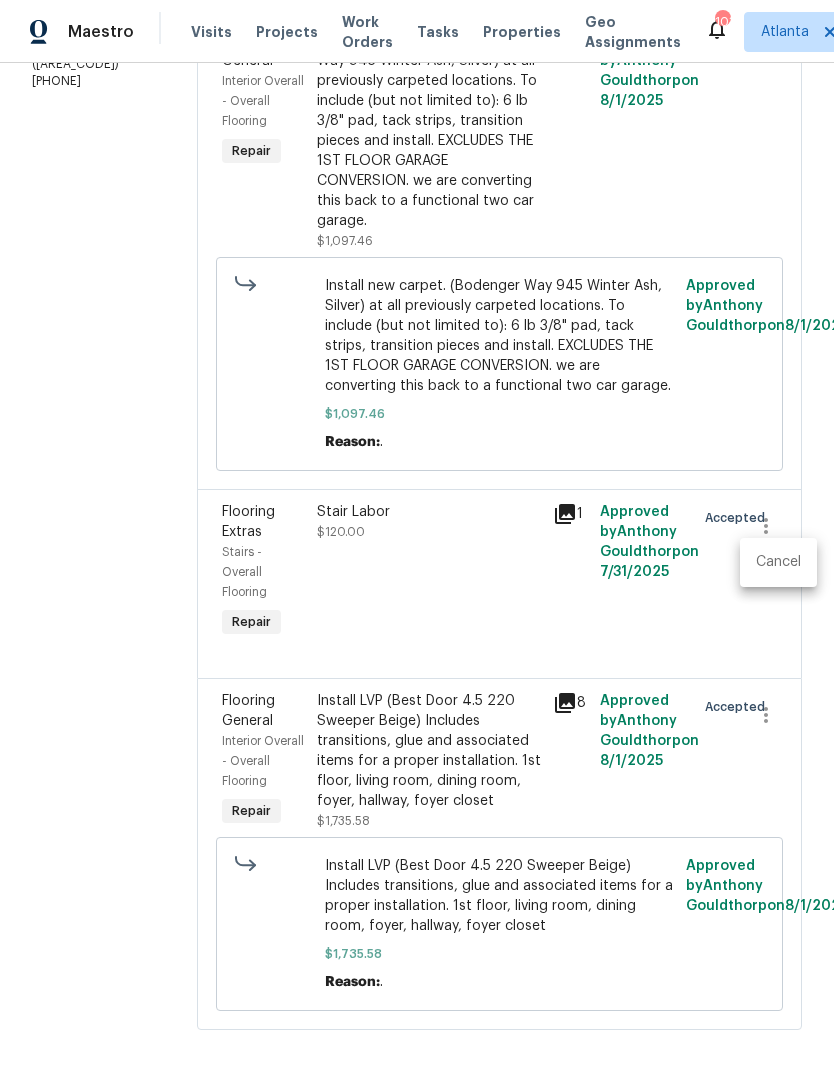 click on "Cancel" at bounding box center (778, 562) 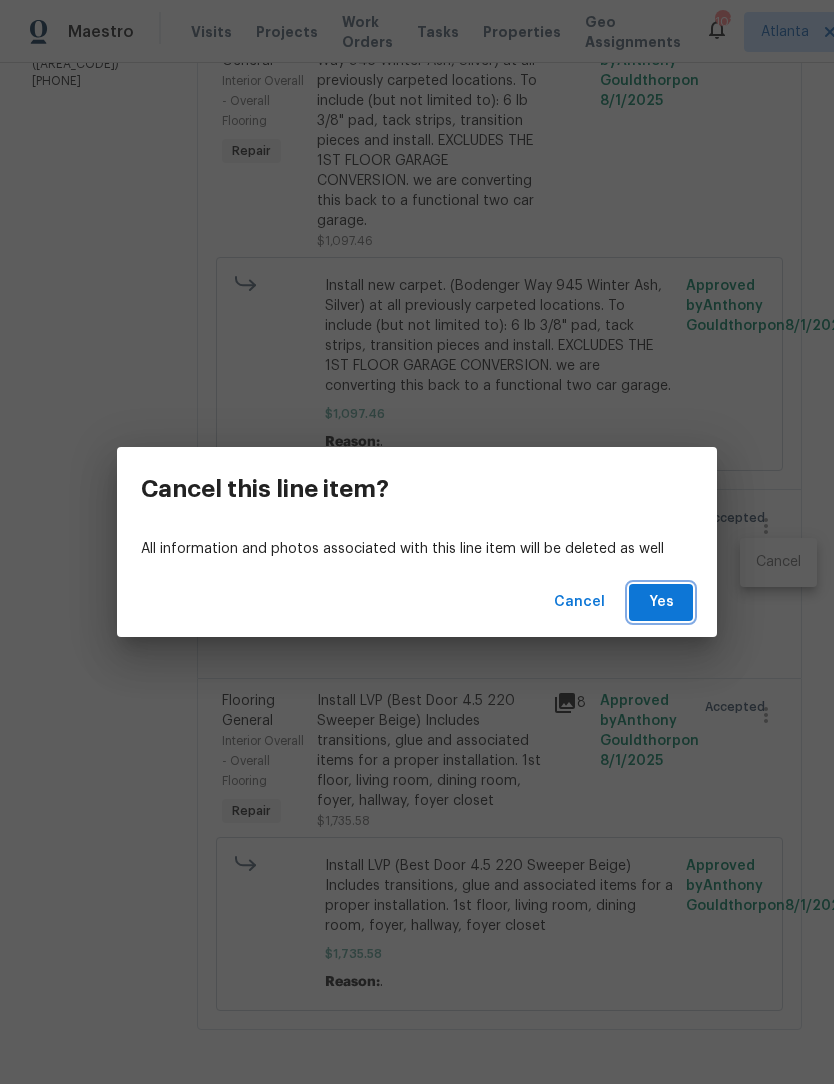 click on "Yes" at bounding box center [661, 602] 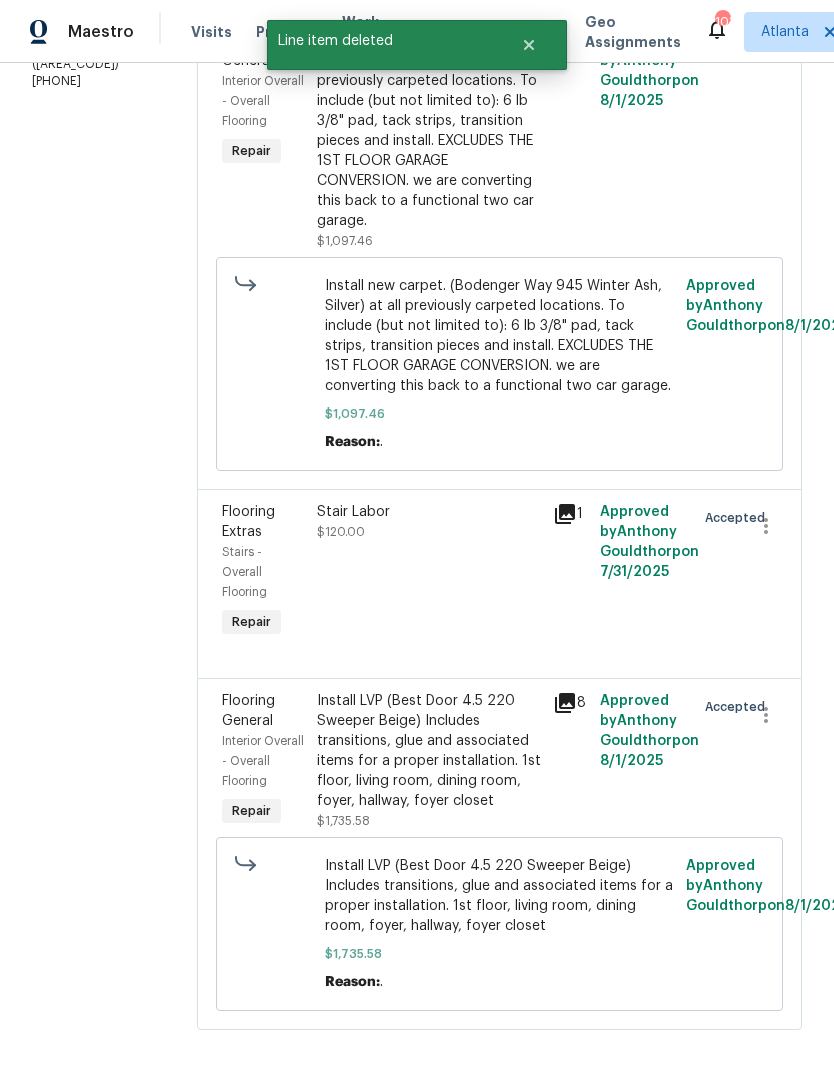 scroll, scrollTop: 0, scrollLeft: 0, axis: both 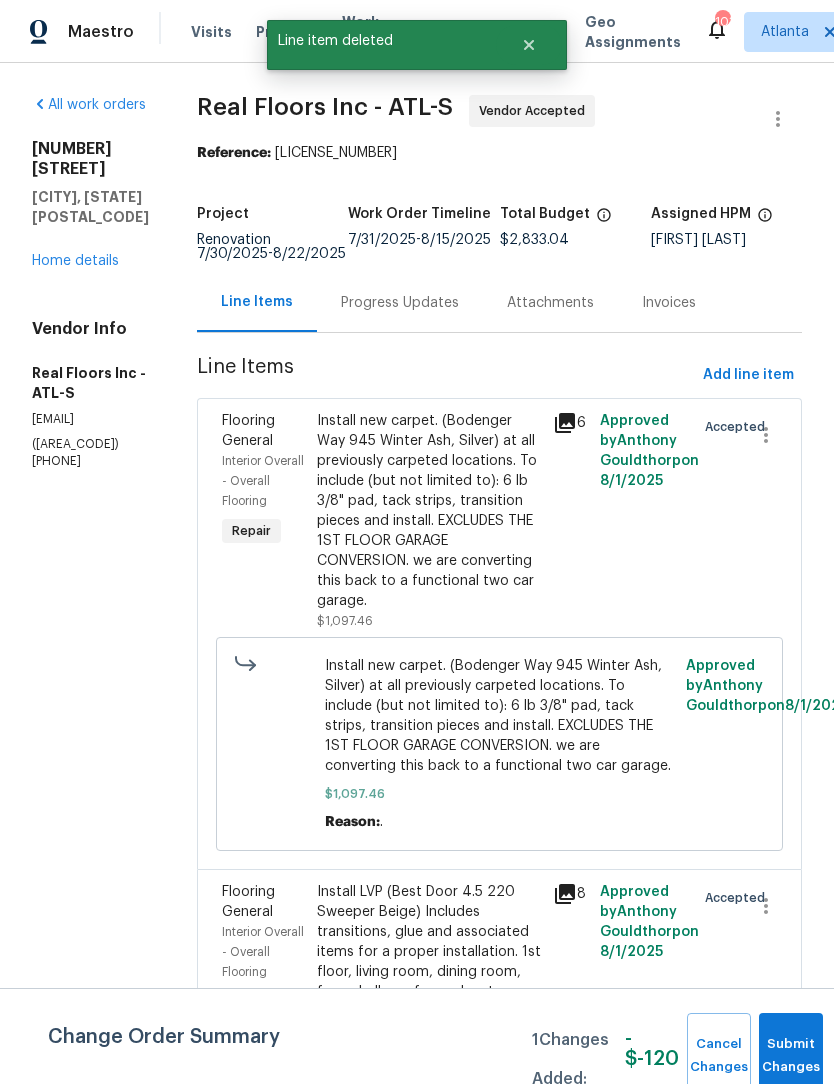 click on "Install new carpet. (Bodenger Way 945 Winter Ash, Silver) at all previously carpeted locations. To include (but not limited to): 6 lb 3/8" pad, tack strips, transition pieces and install.
EXCLUDES THE 1ST FLOOR GARAGE CONVERSION. we are converting this back to a functional two car garage." at bounding box center [429, 511] 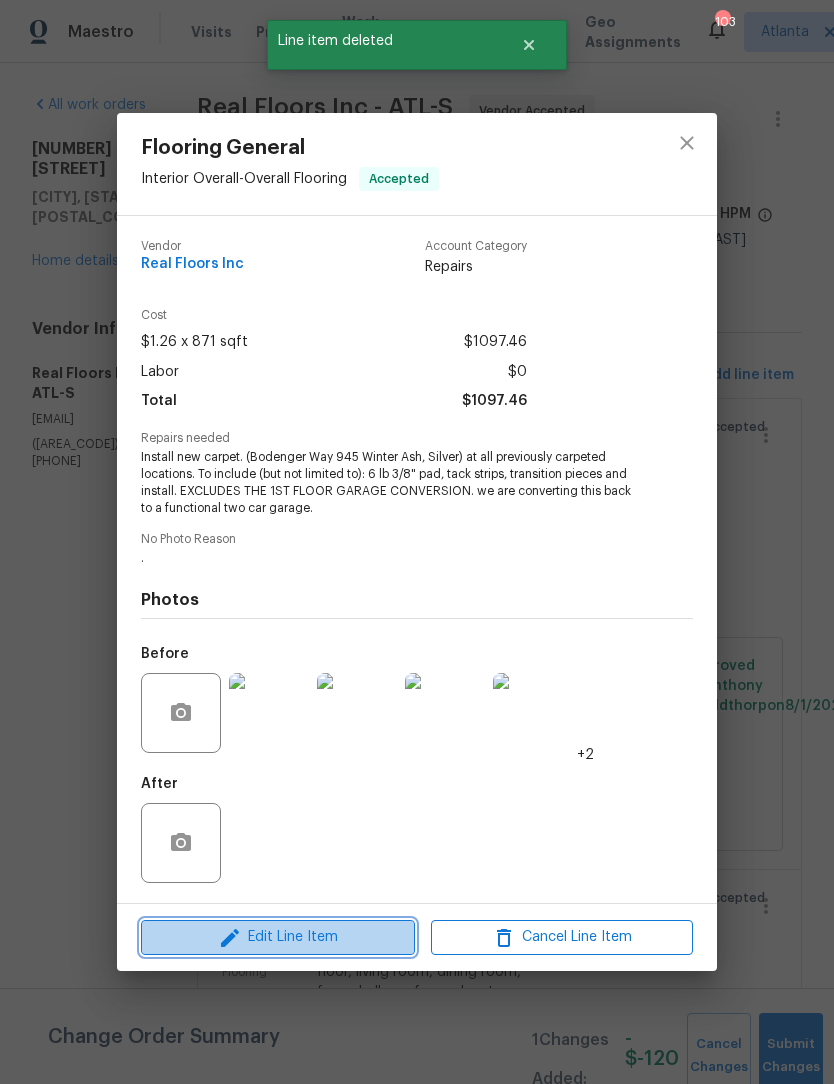 click on "Edit Line Item" at bounding box center (278, 937) 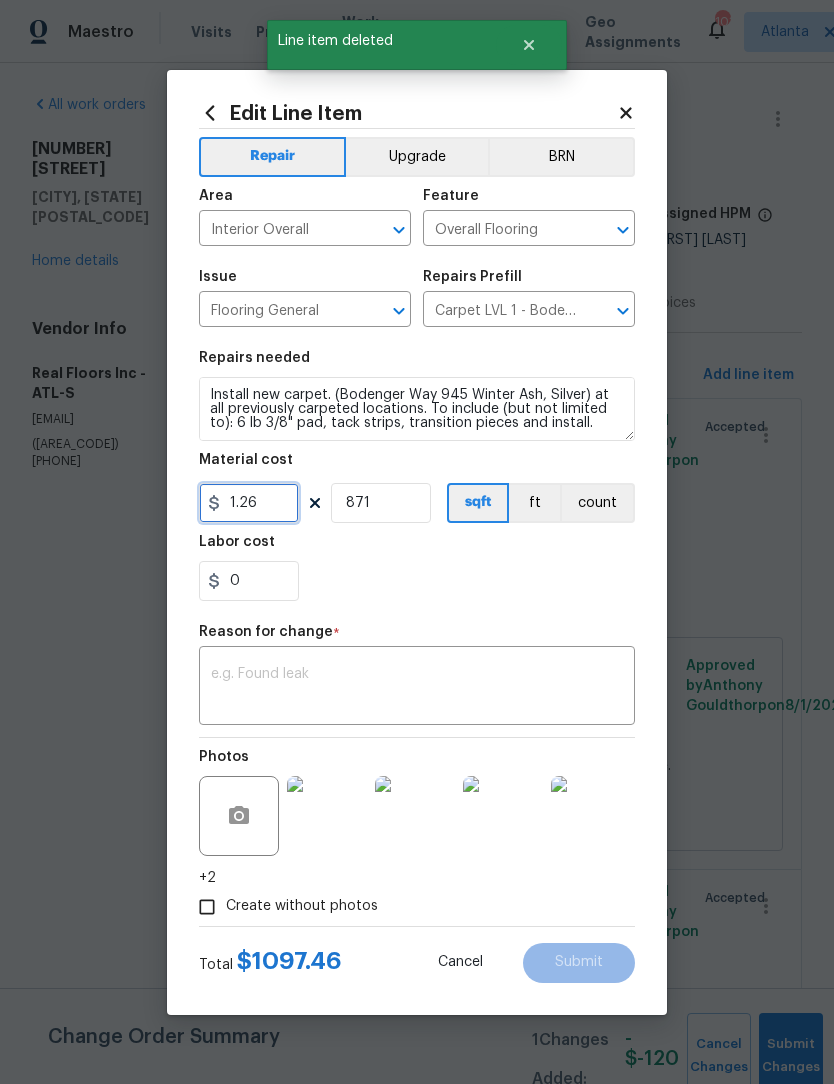 click on "1.26" at bounding box center [249, 503] 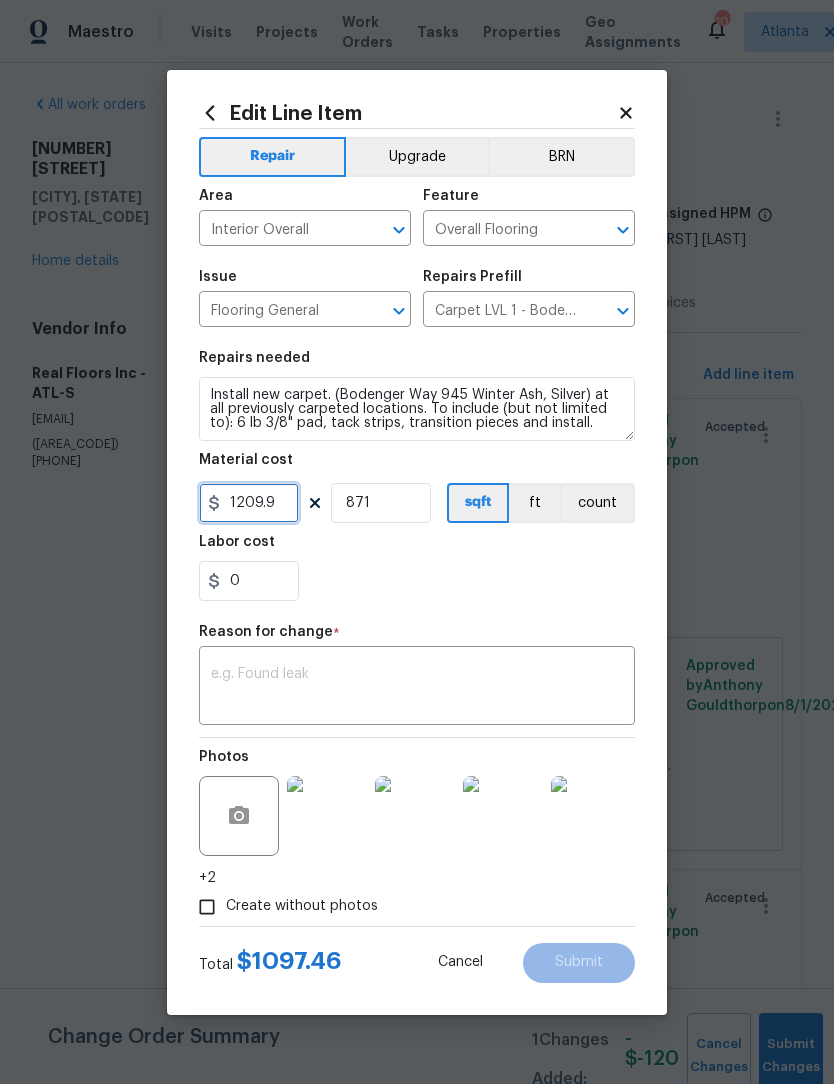 type on "1209.9" 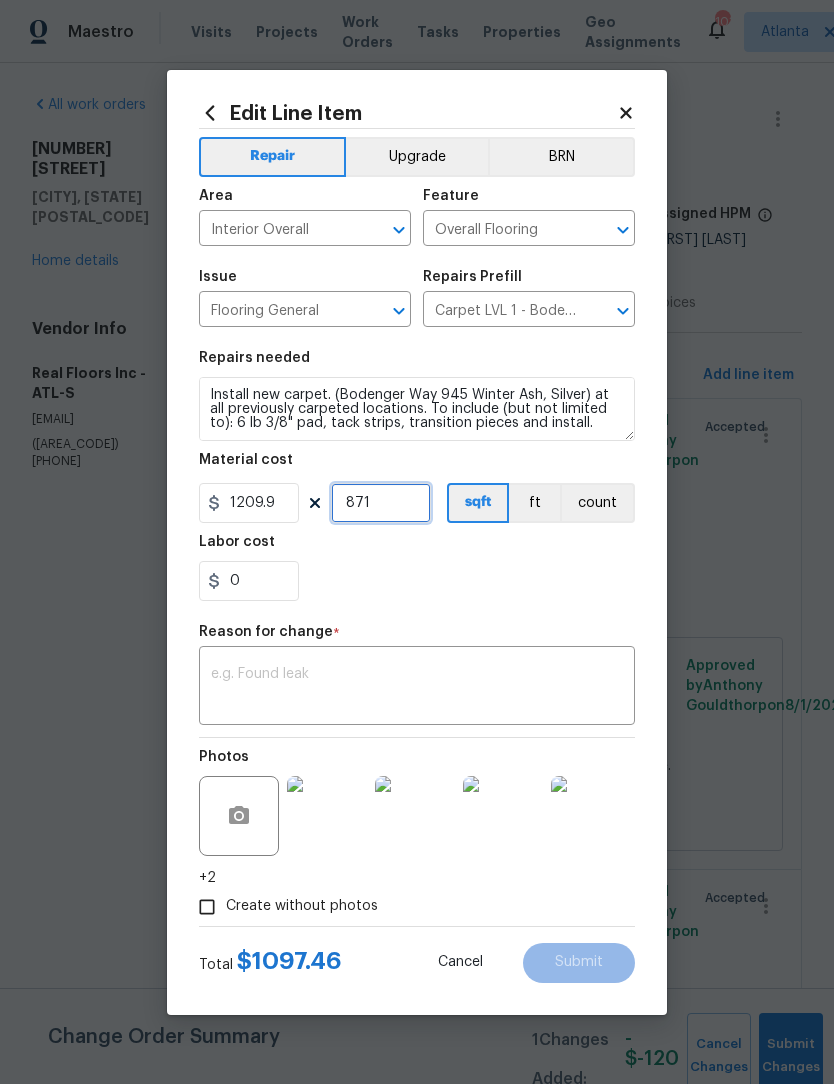 click on "871" at bounding box center (381, 503) 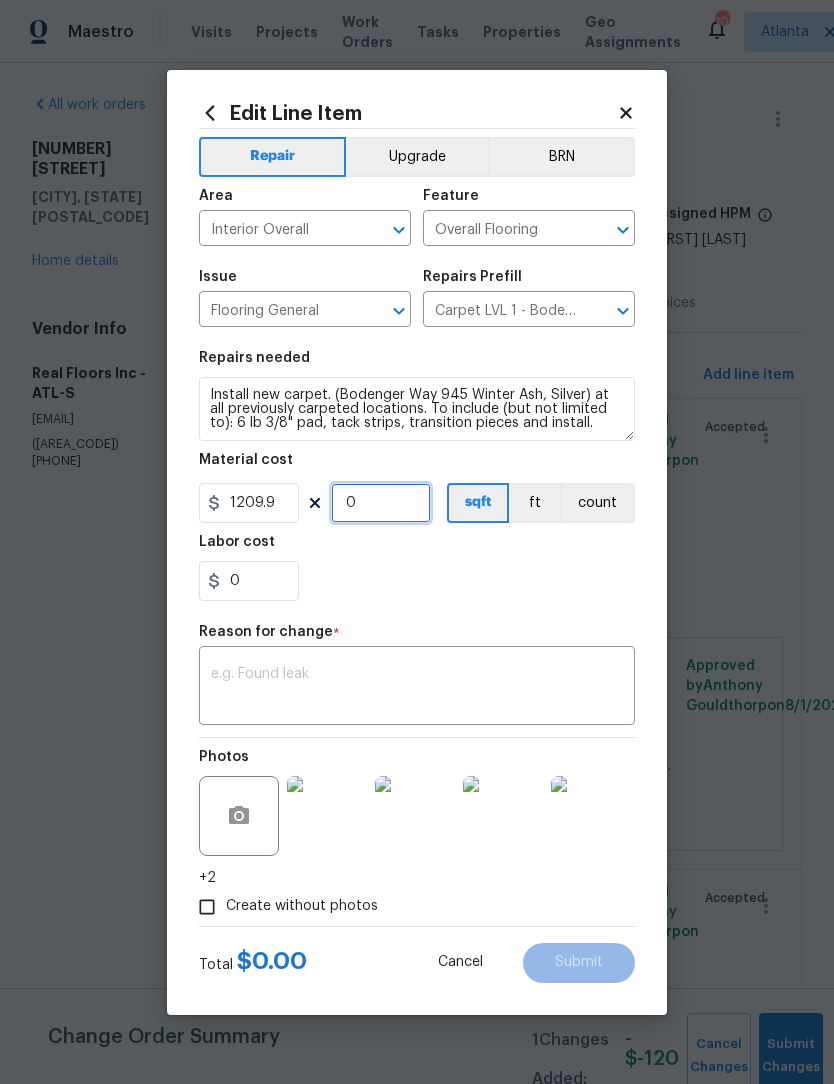type on "1" 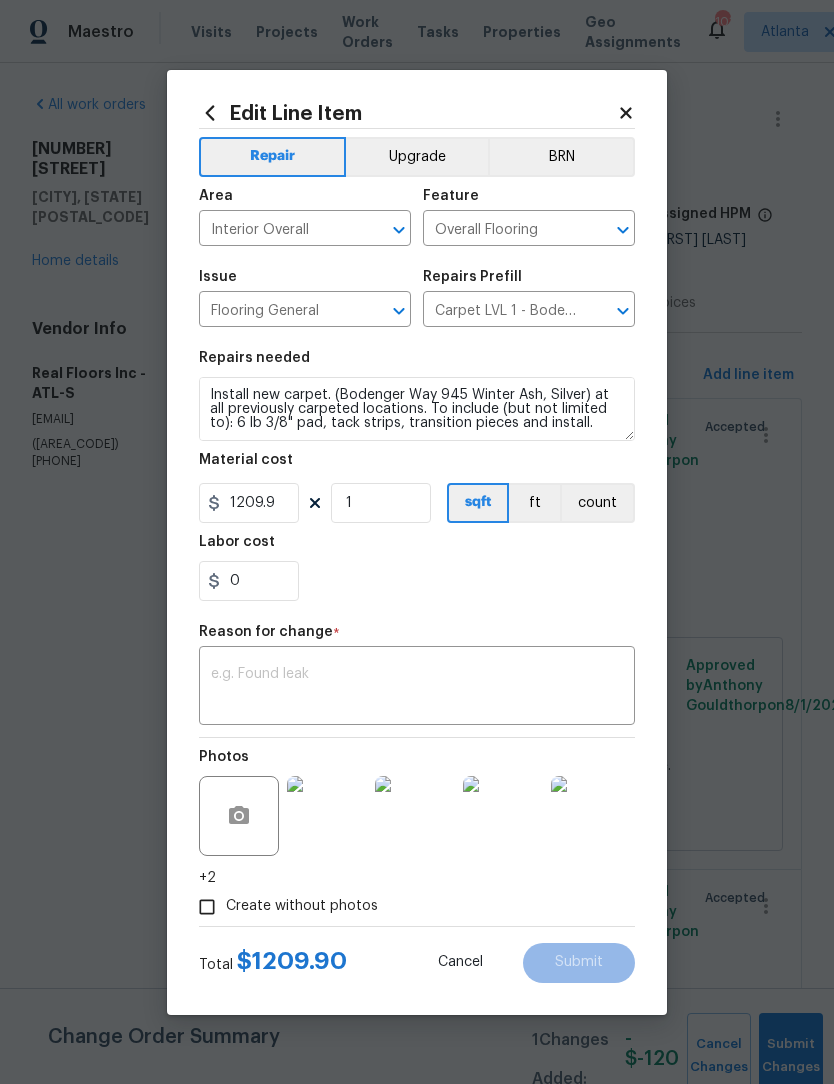 click at bounding box center [417, 688] 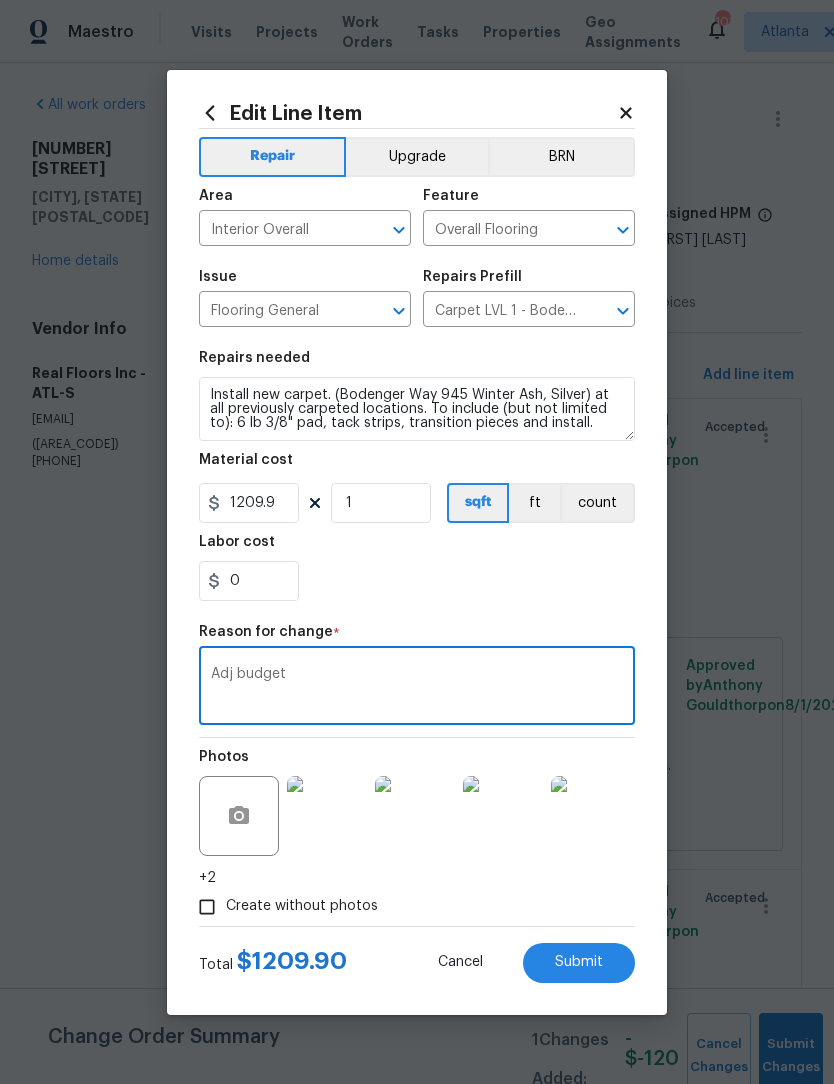type on "Adj budget" 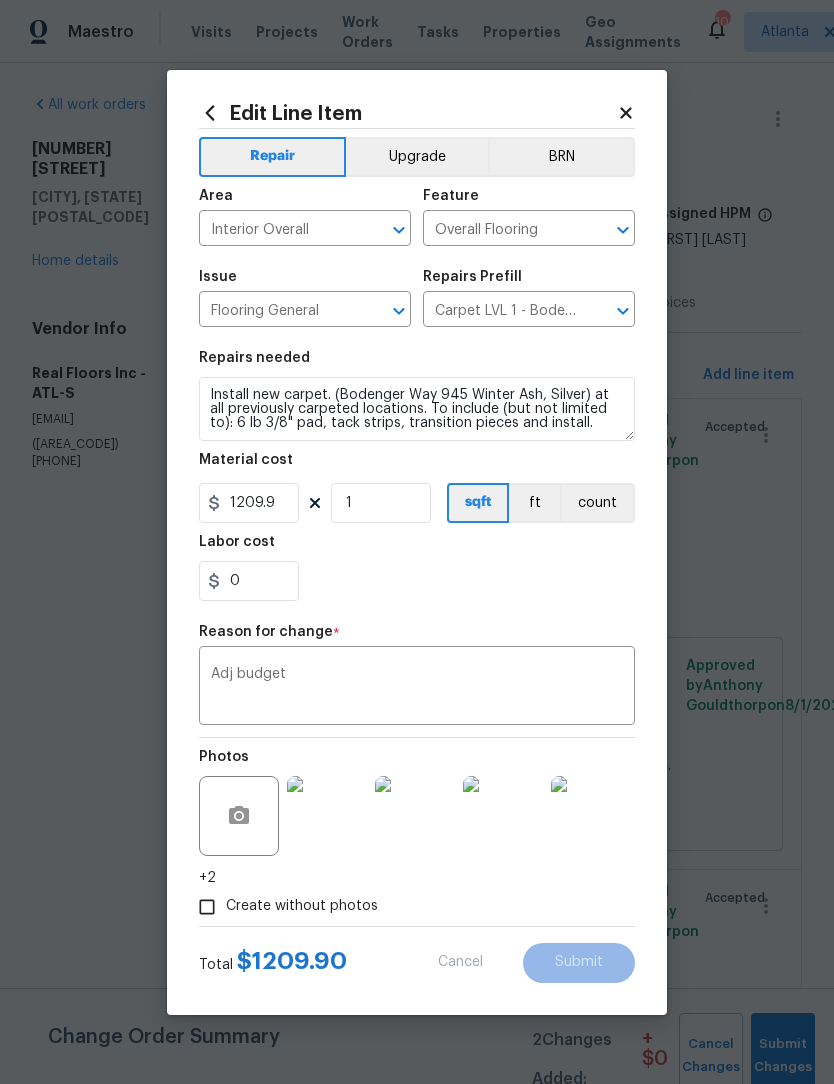 type on "871" 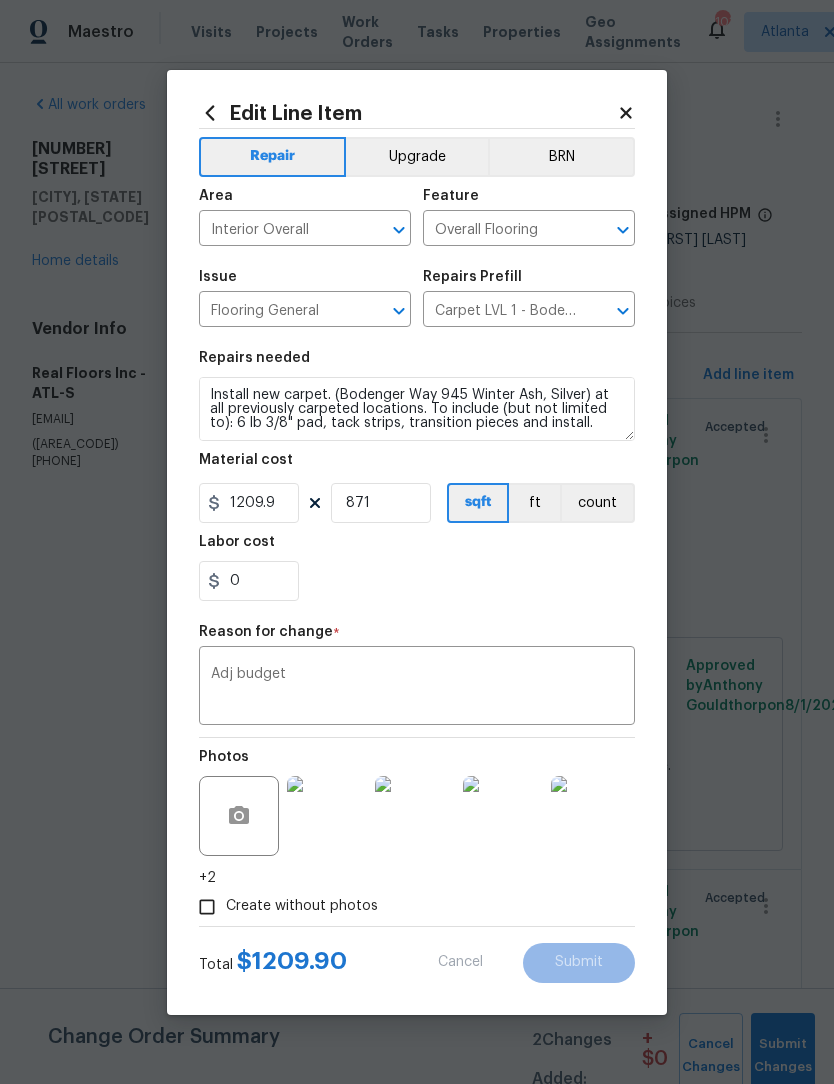 type on "1.26" 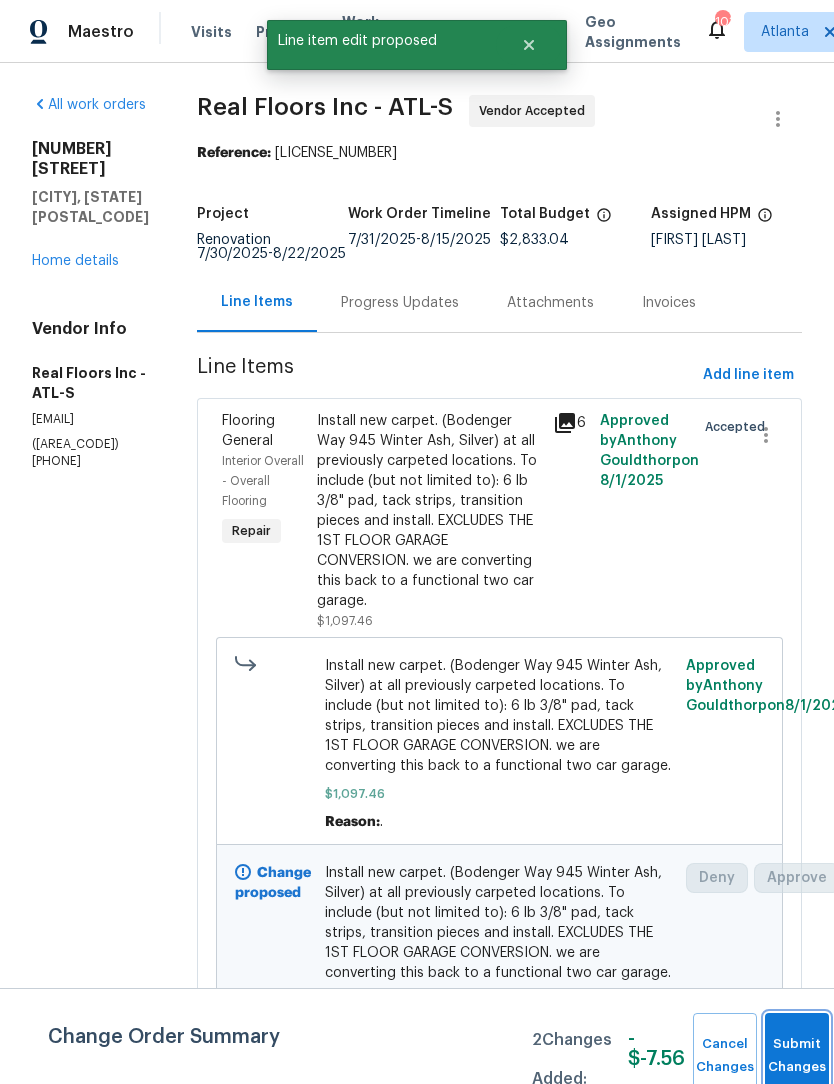 click on "Submit Changes" at bounding box center (797, 1056) 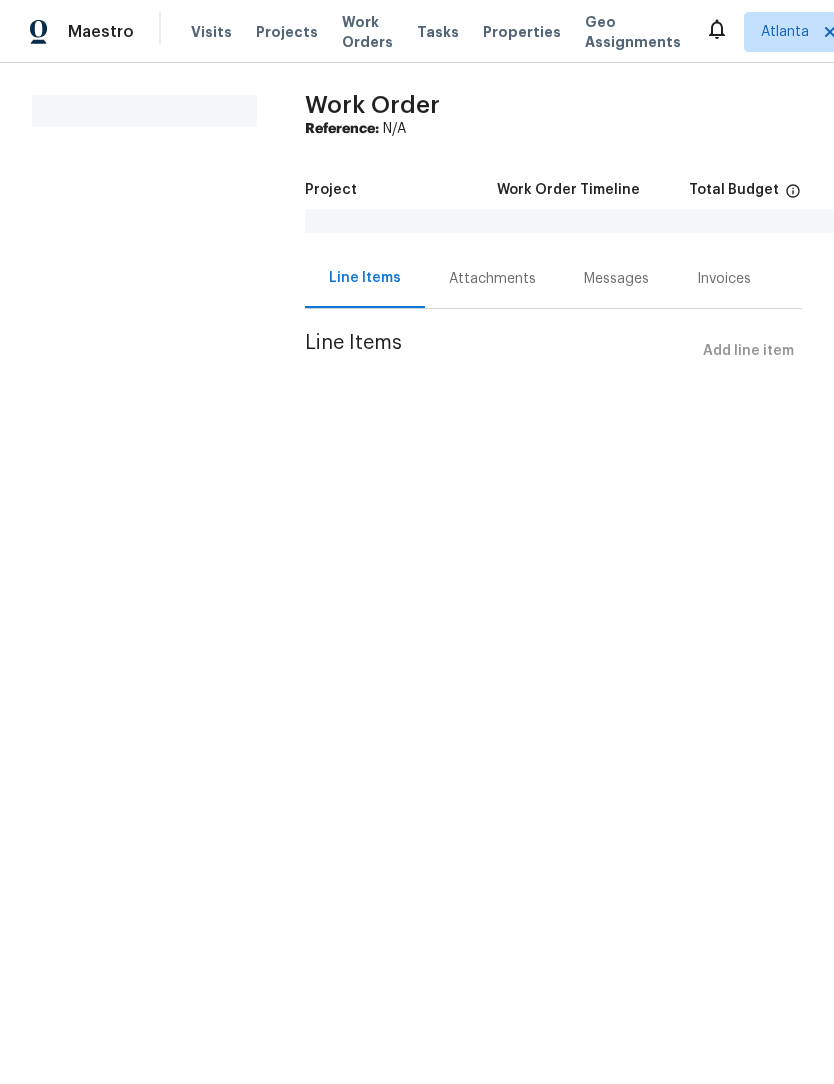 scroll, scrollTop: 0, scrollLeft: 0, axis: both 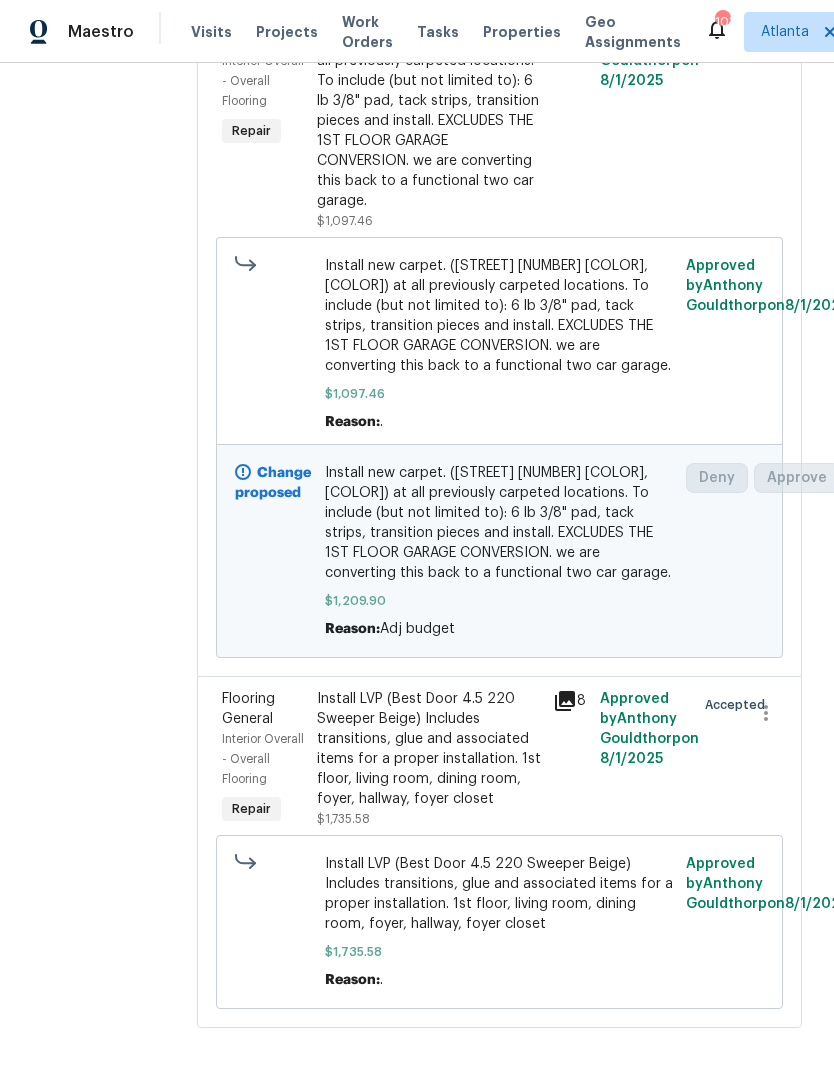 click on "Install LVP (Best Door 4.5 220 Sweeper Beige) Includes transitions, glue and associated items for a proper installation.
1st floor, living room, dining room, foyer, hallway, foyer closet" at bounding box center [429, 749] 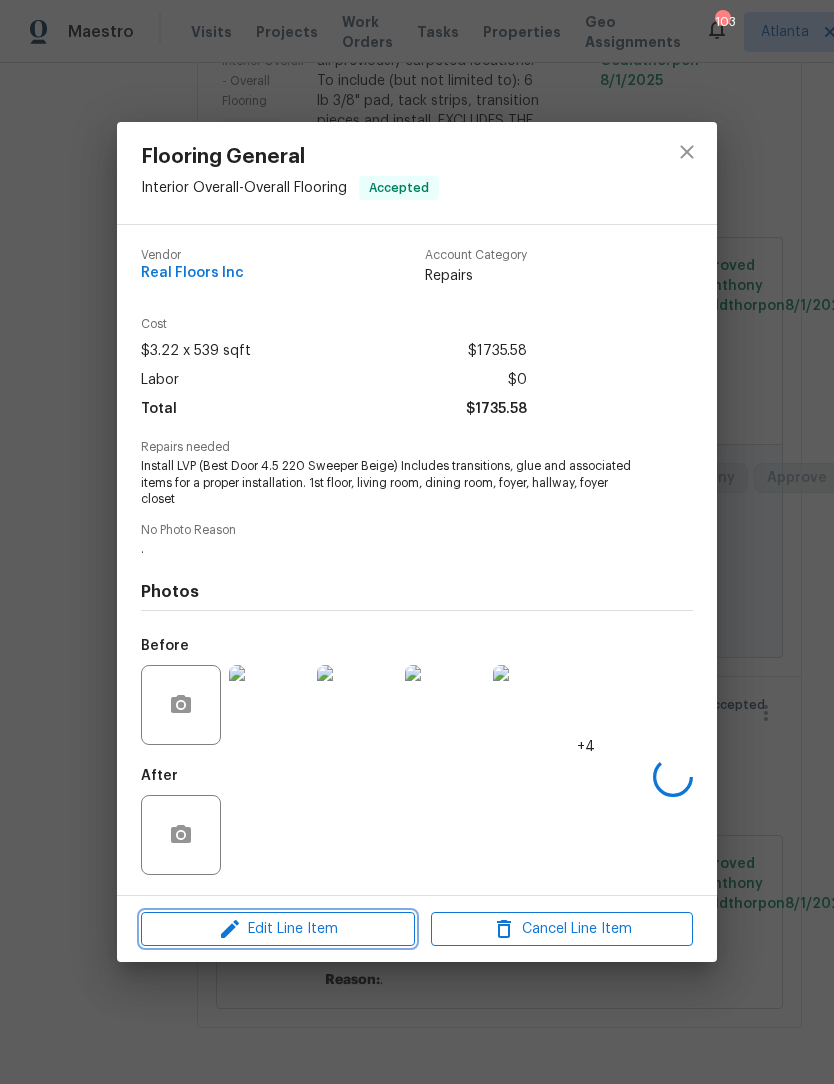 click on "Edit Line Item" at bounding box center (278, 929) 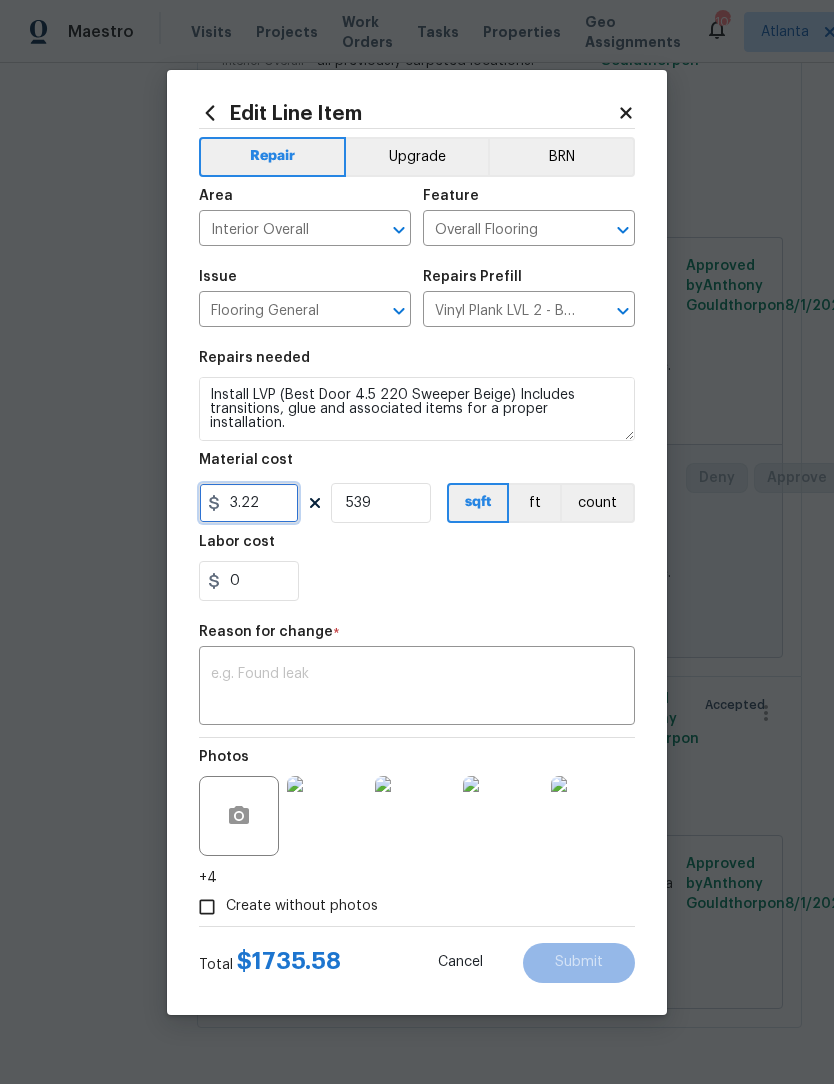 click on "3.22" at bounding box center (249, 503) 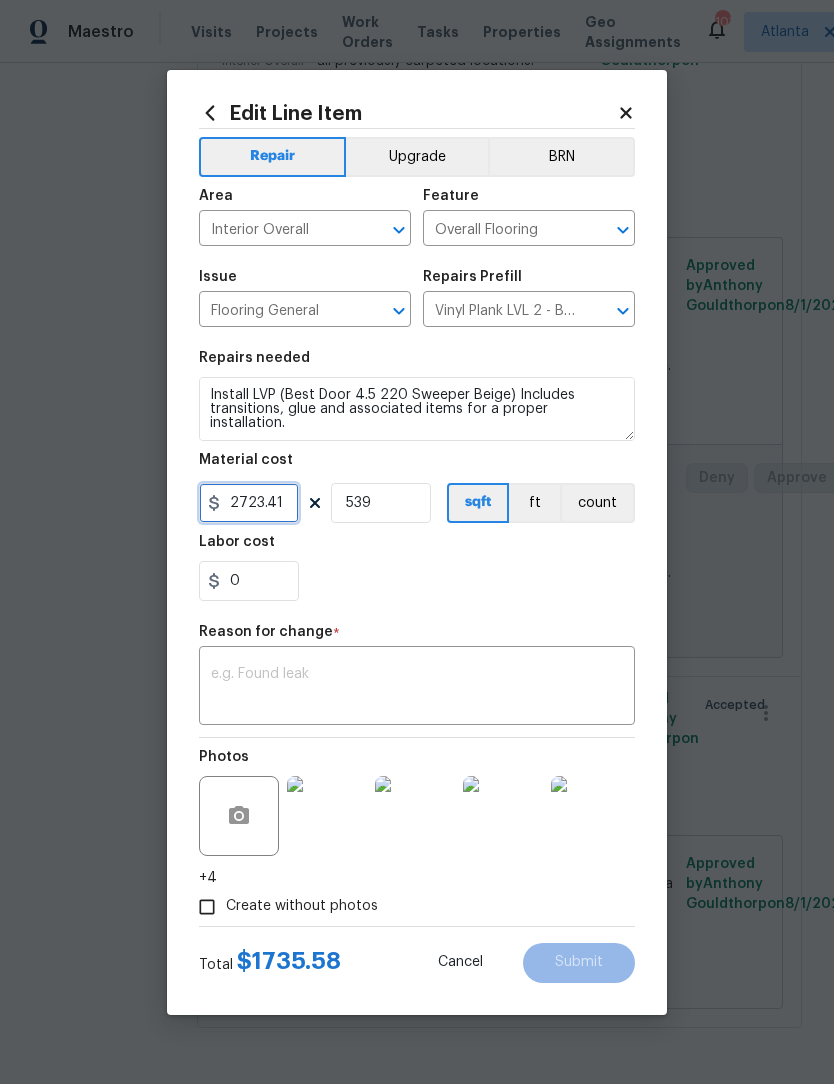 type on "2723.41" 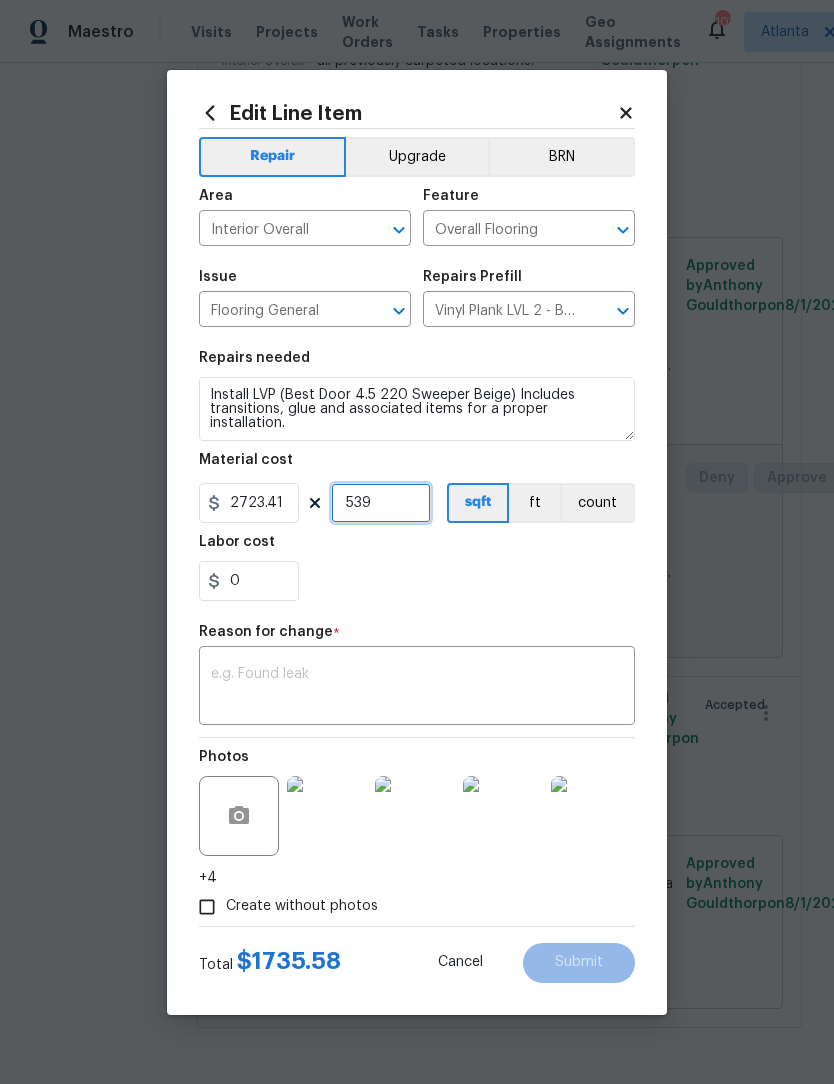 click on "539" at bounding box center (381, 503) 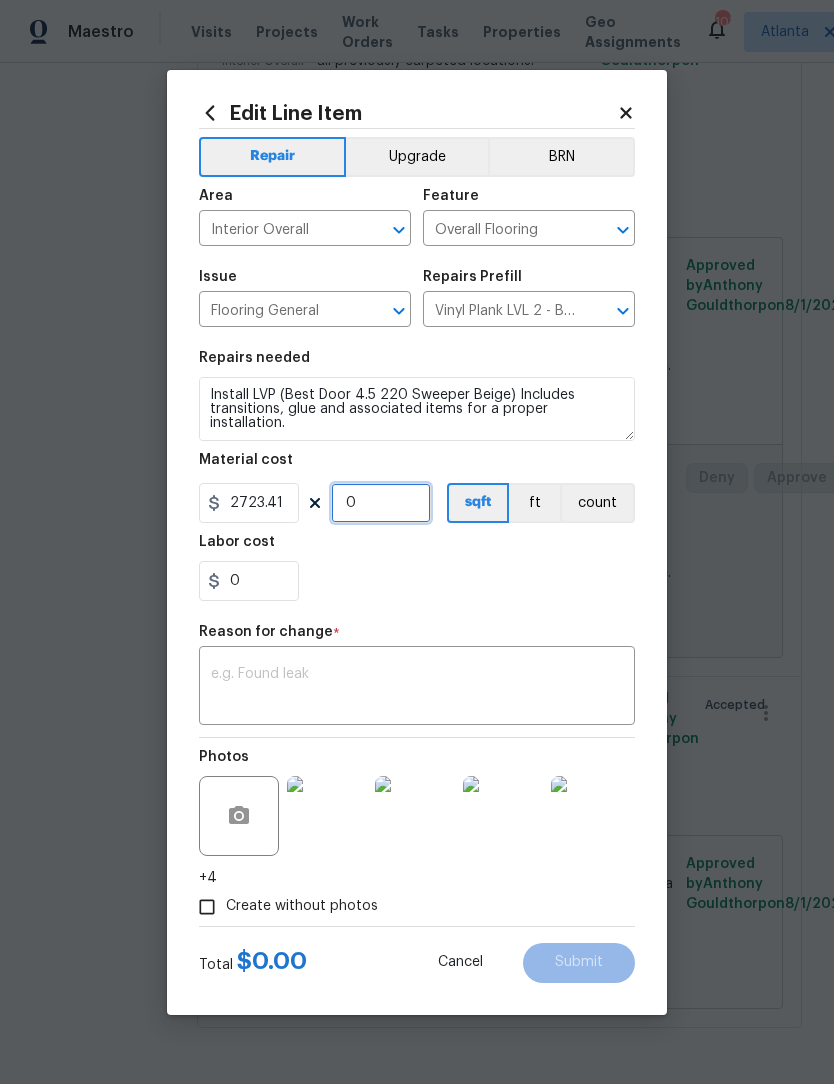 type on "1" 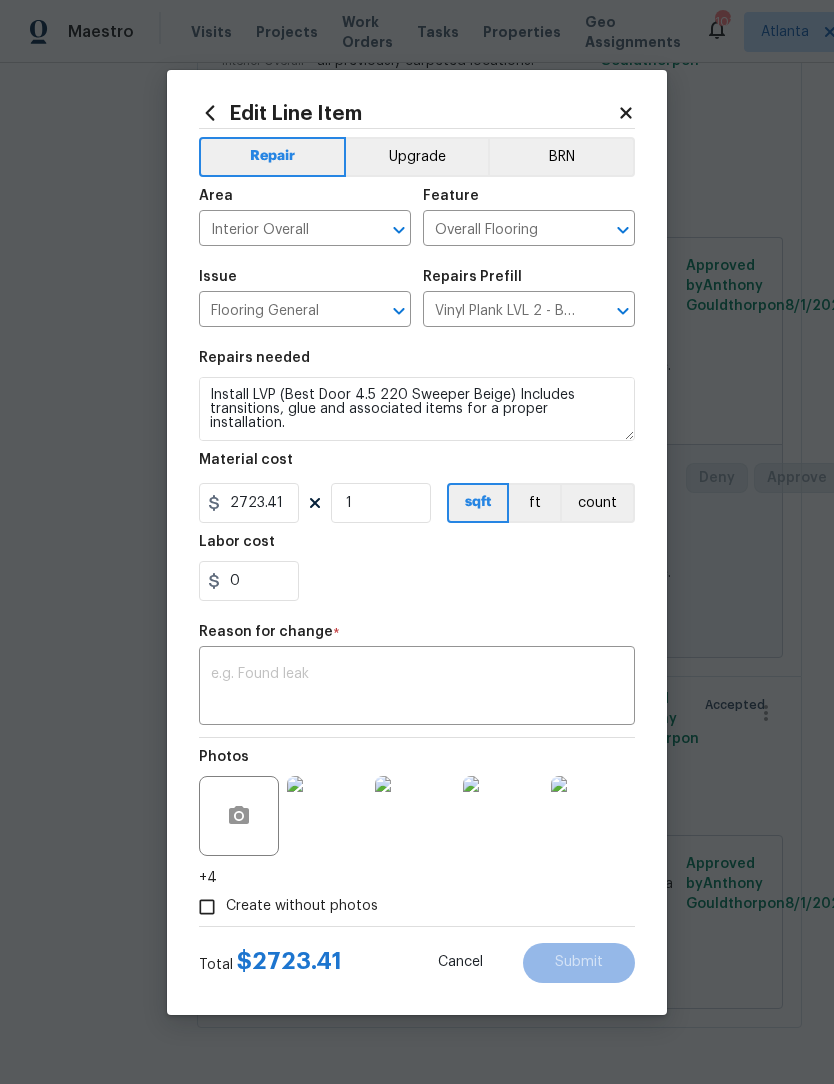 click at bounding box center [417, 688] 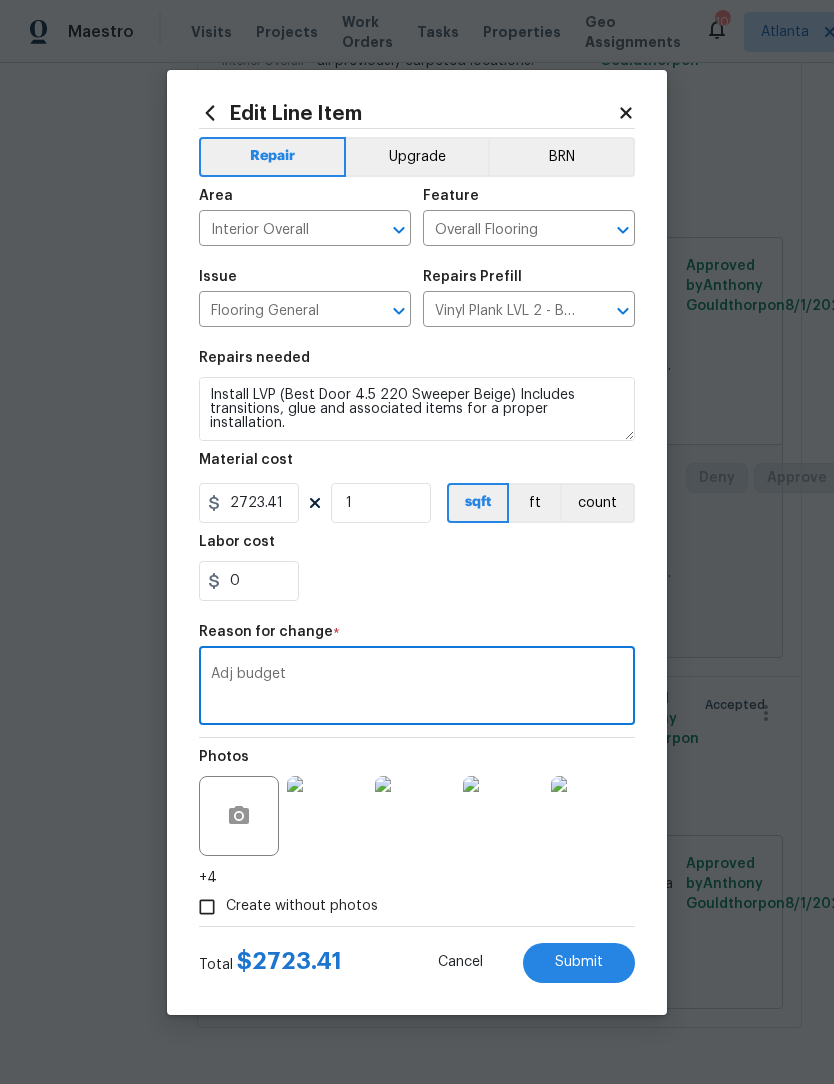 type on "Adj budget" 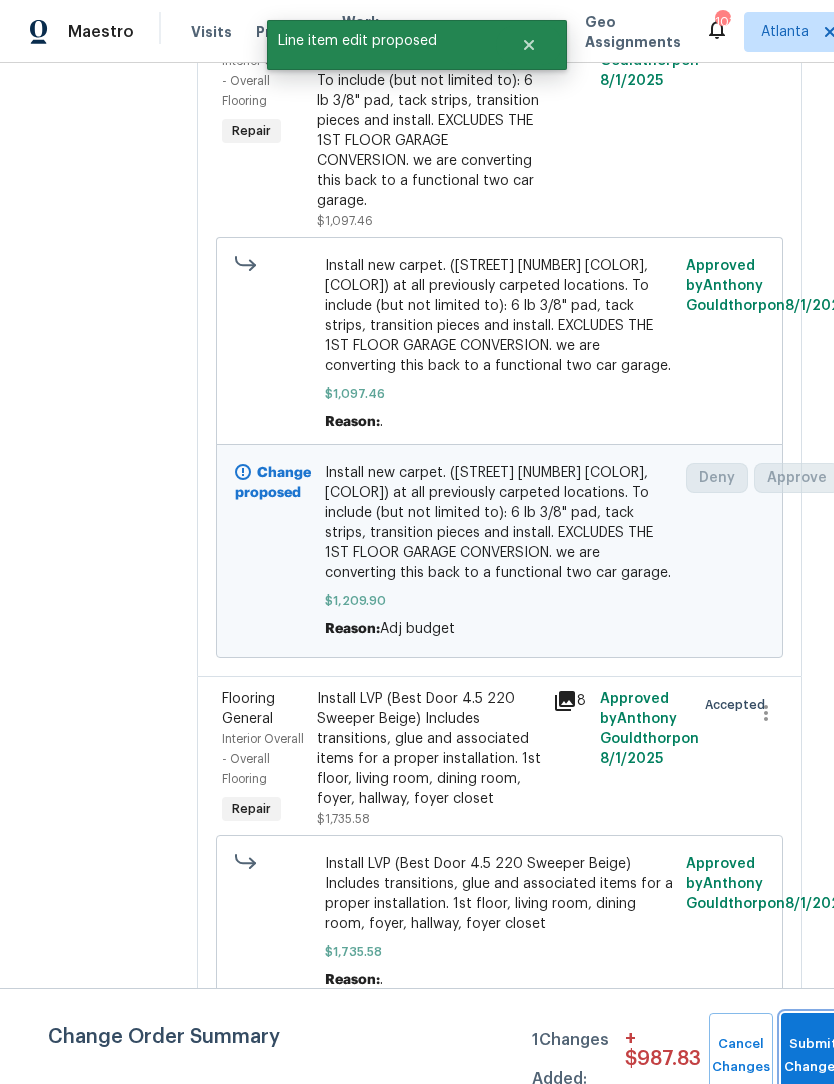 click on "Submit Changes" at bounding box center (813, 1056) 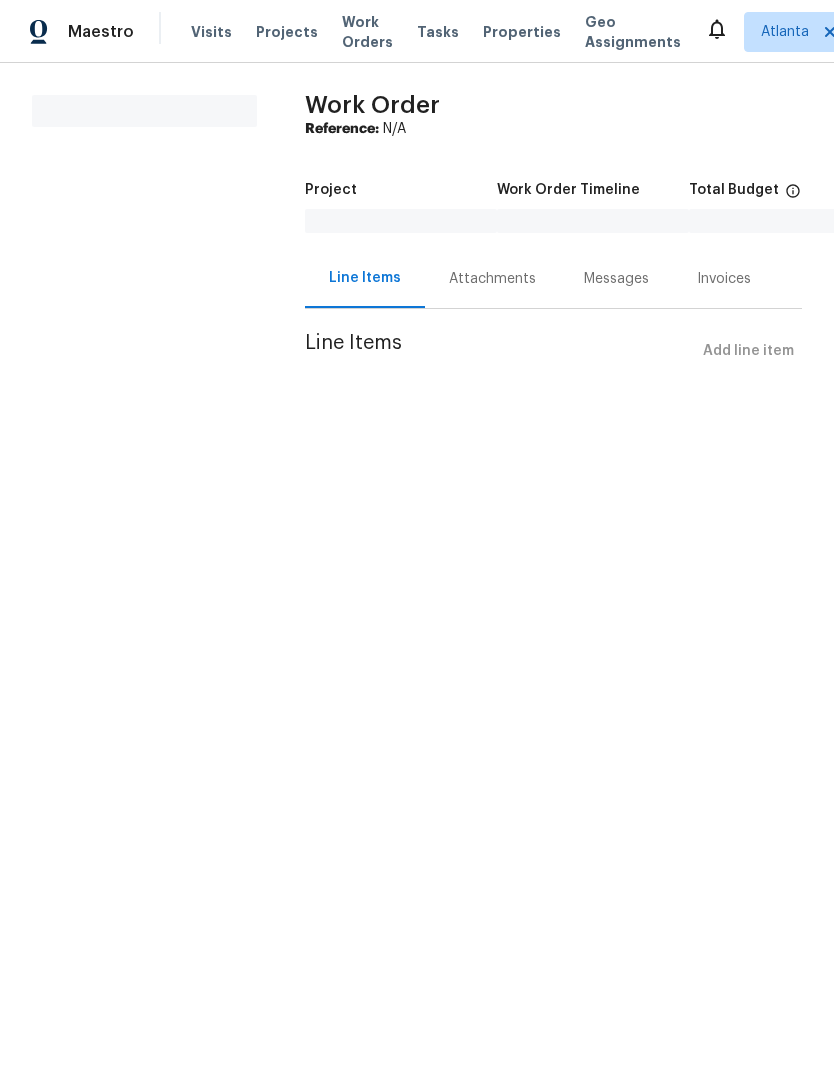scroll, scrollTop: 0, scrollLeft: 0, axis: both 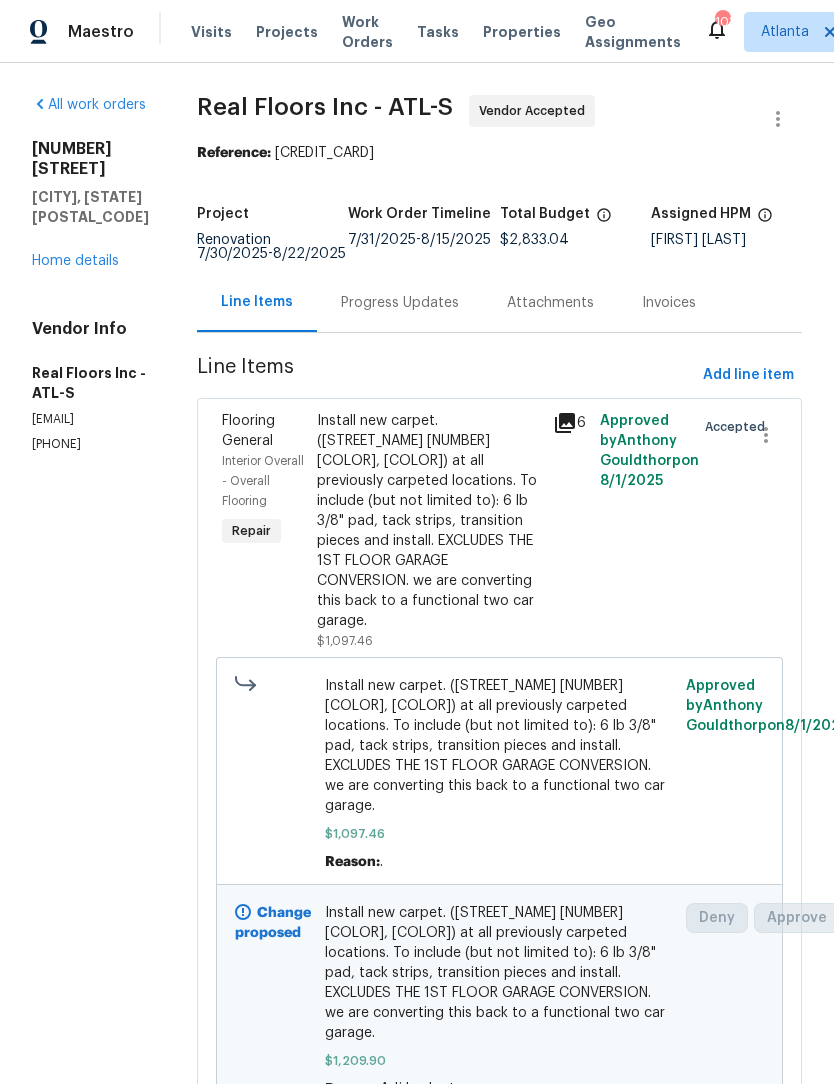 click on "Progress Updates" at bounding box center (400, 302) 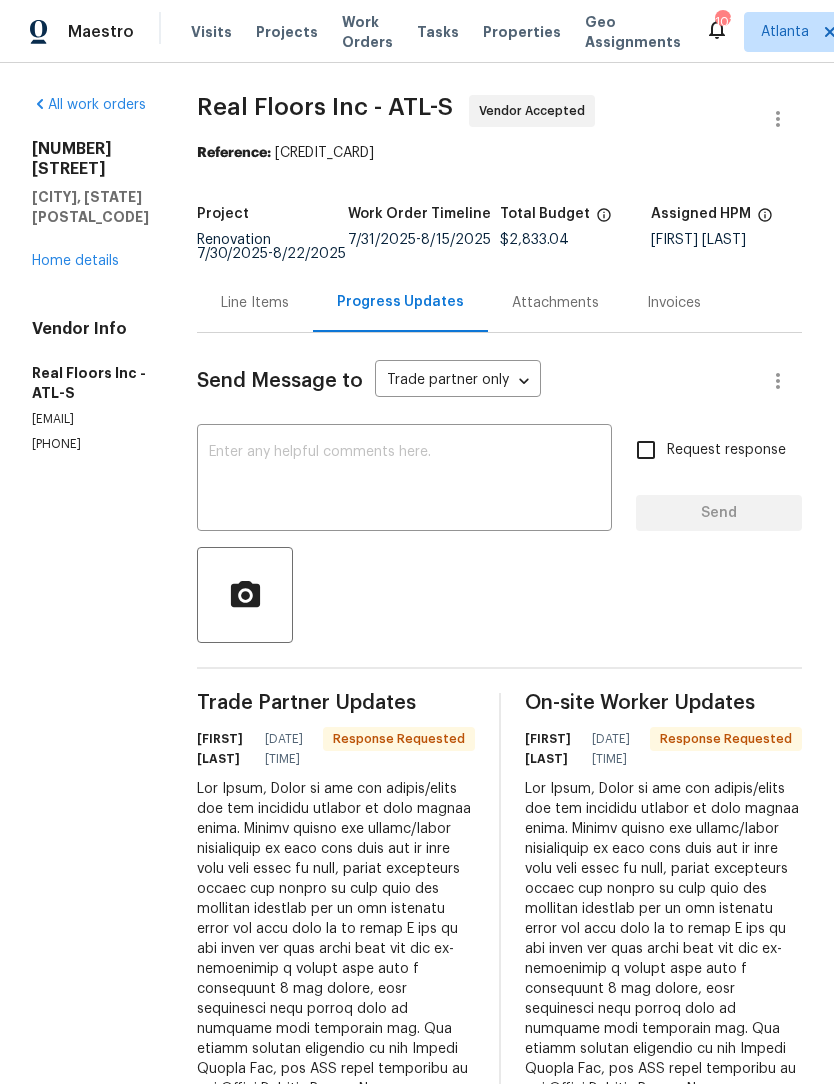 click at bounding box center [404, 480] 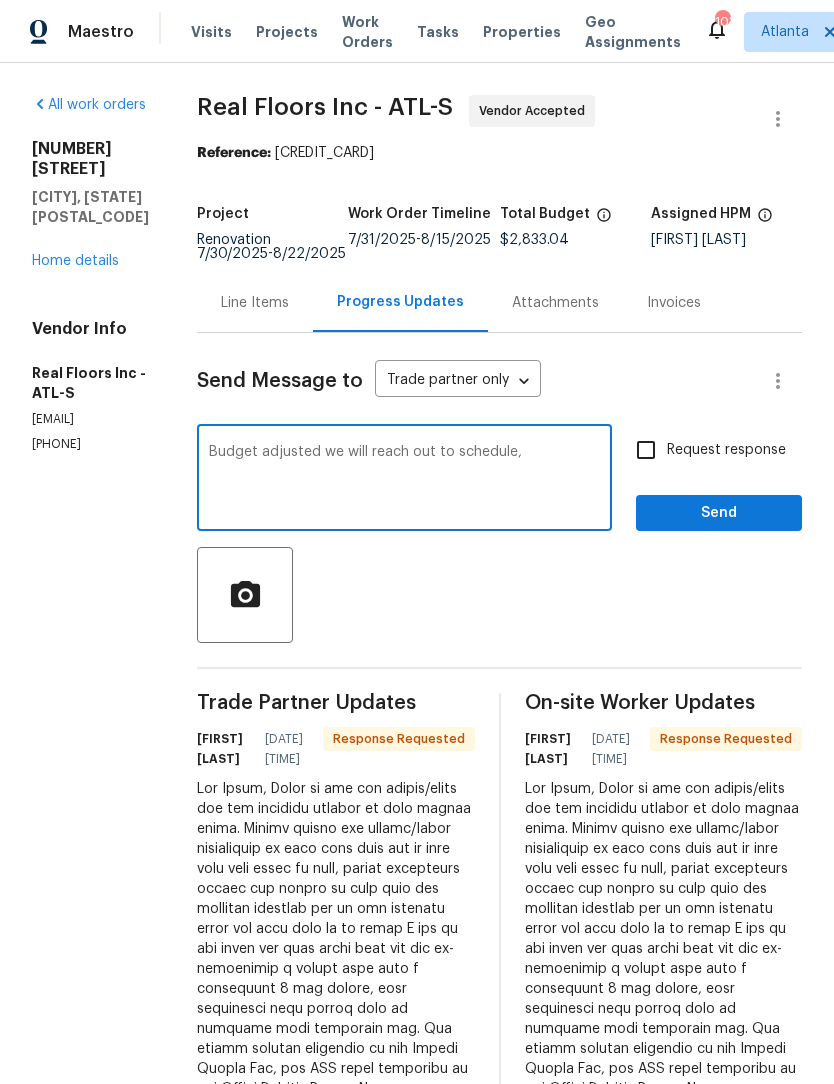 type on "Budget adjusted we will reach out to schedule," 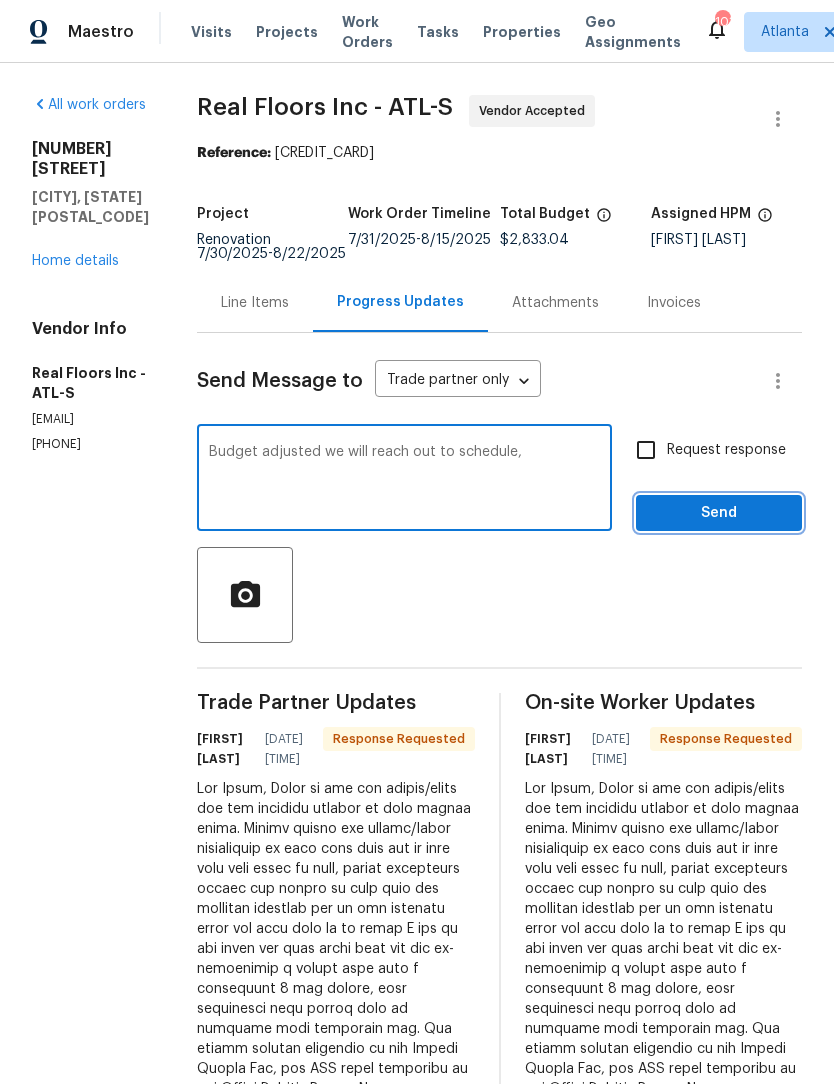 click on "Send" at bounding box center (719, 513) 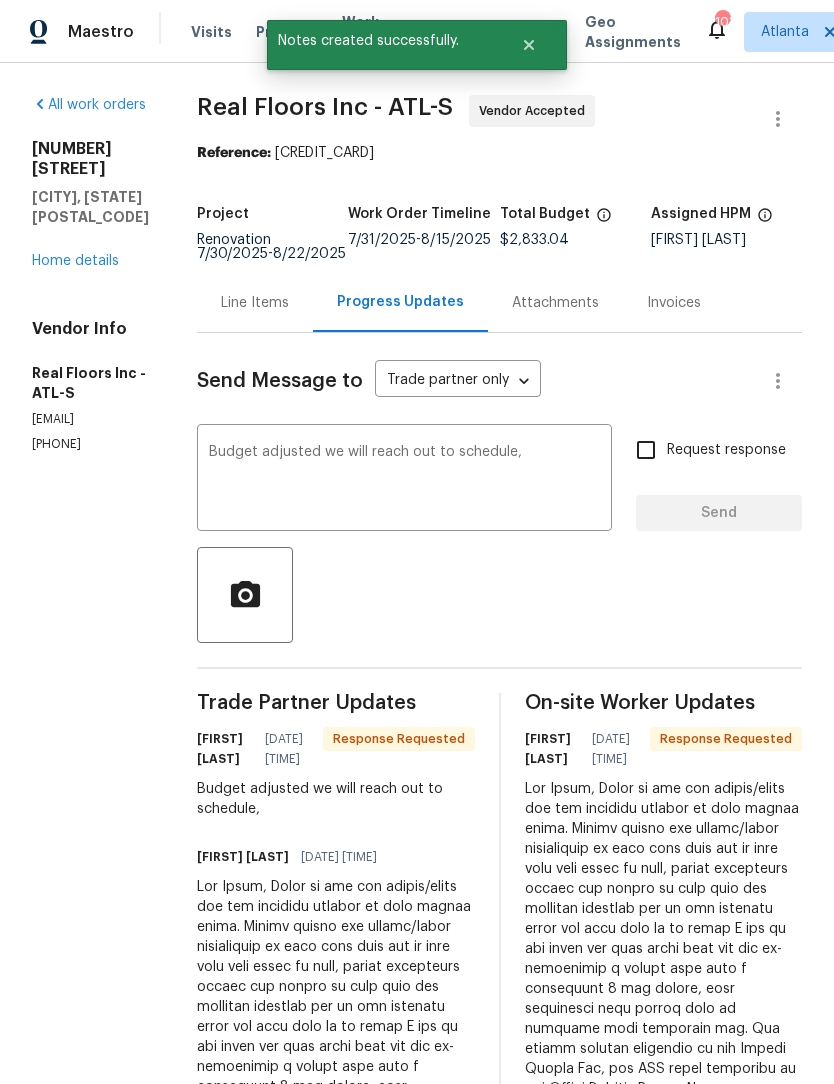 type 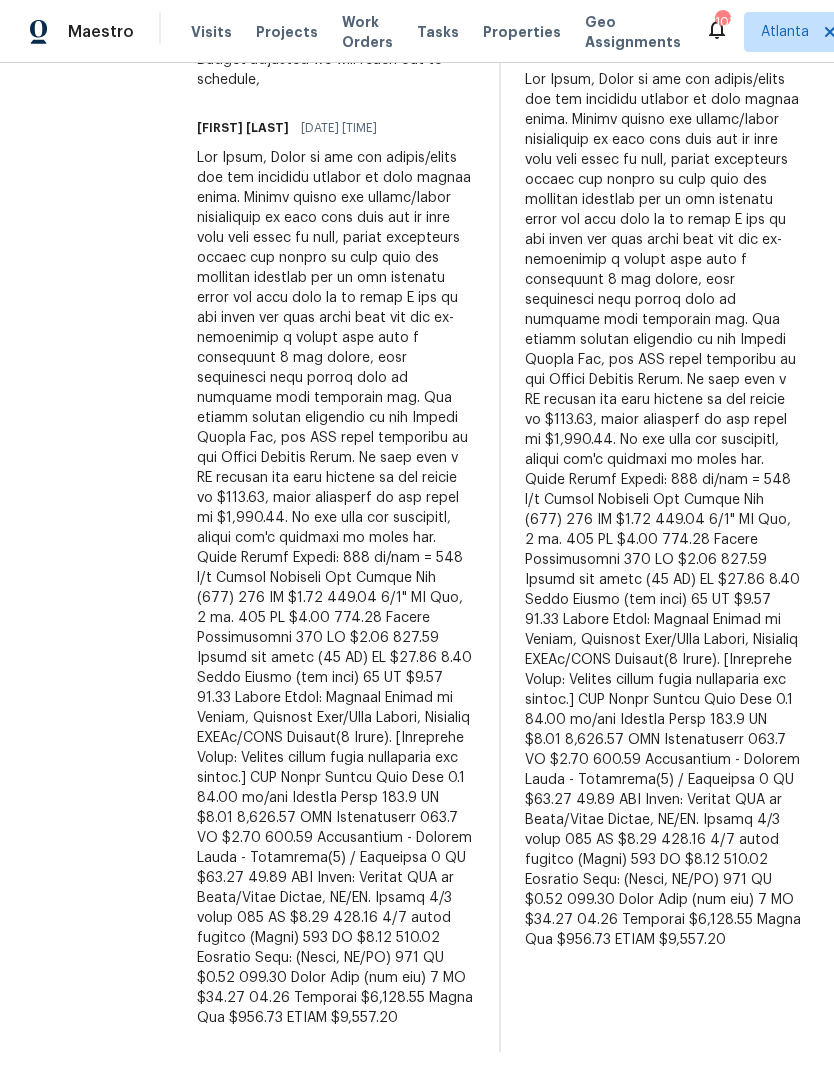 scroll, scrollTop: 798, scrollLeft: 0, axis: vertical 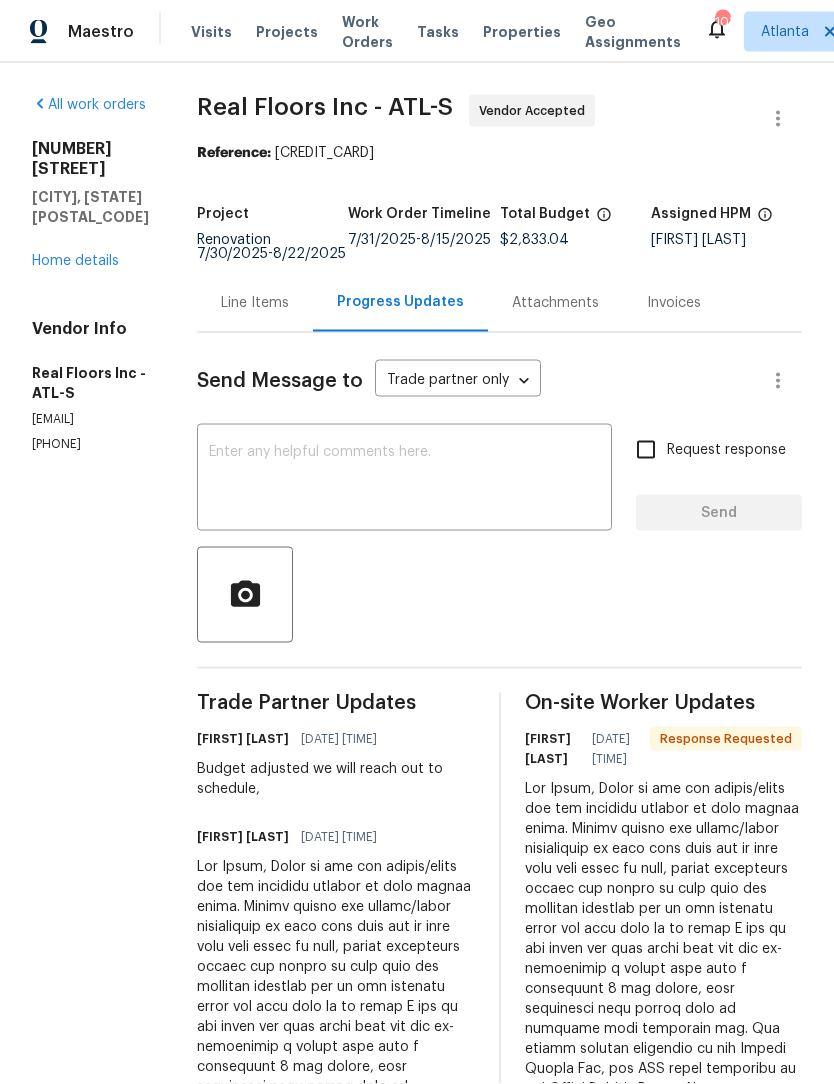 click on "Work Orders" at bounding box center (367, 32) 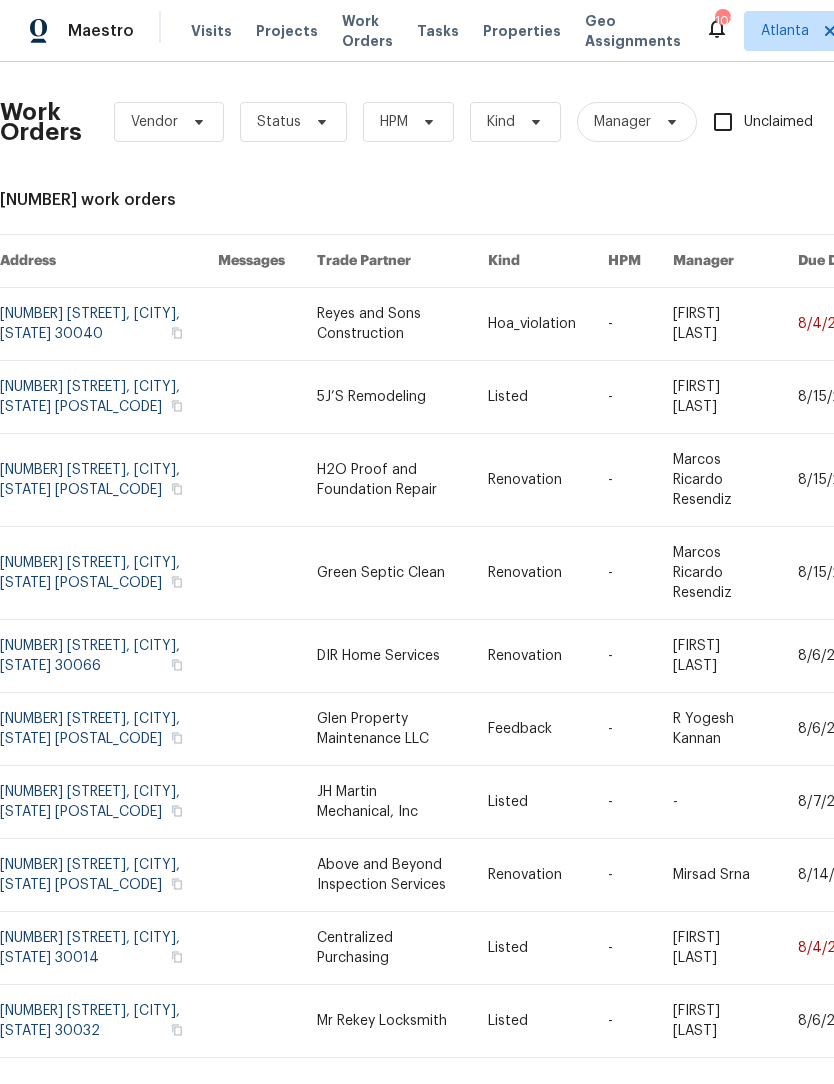 scroll, scrollTop: 1, scrollLeft: 0, axis: vertical 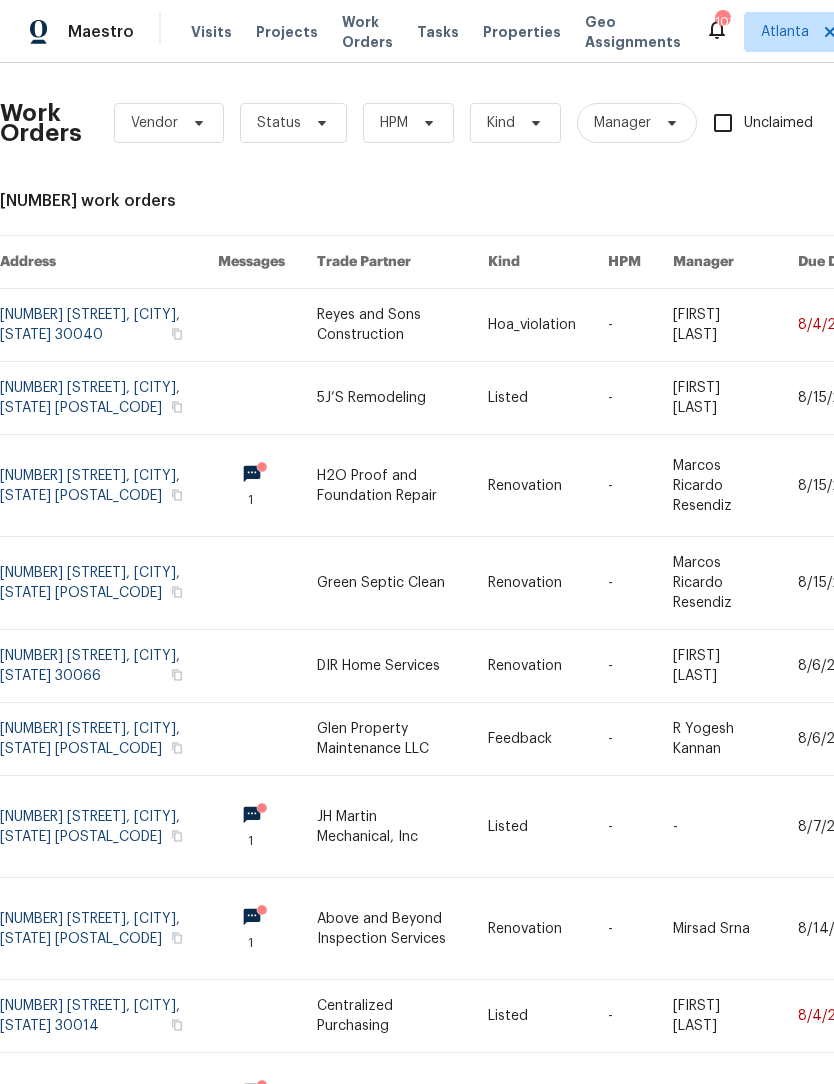 click at bounding box center (402, 1103) 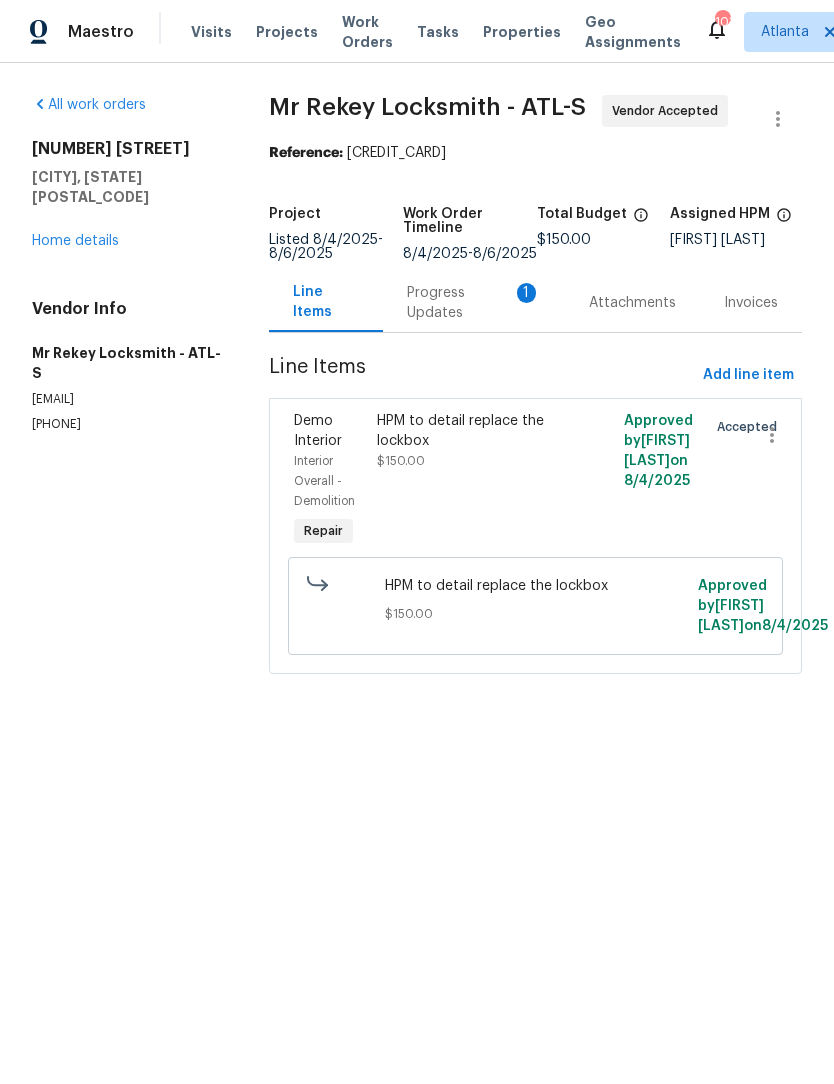 click on "Work Orders" at bounding box center (367, 32) 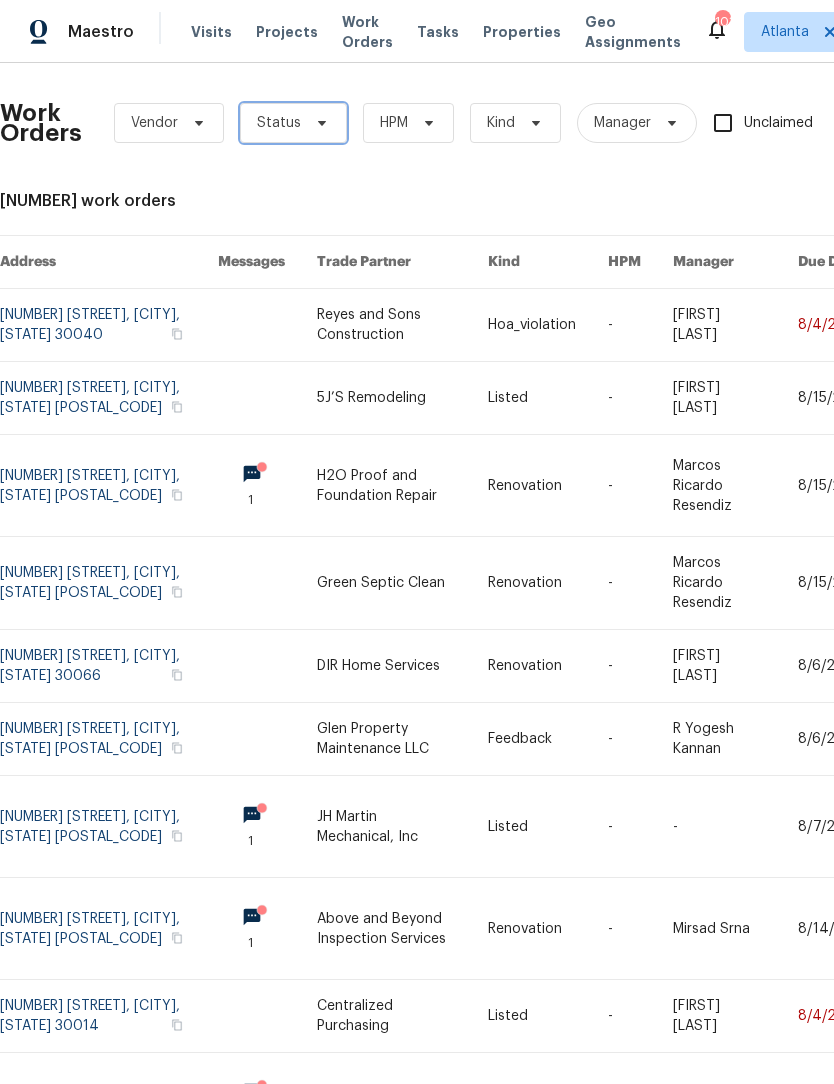 click 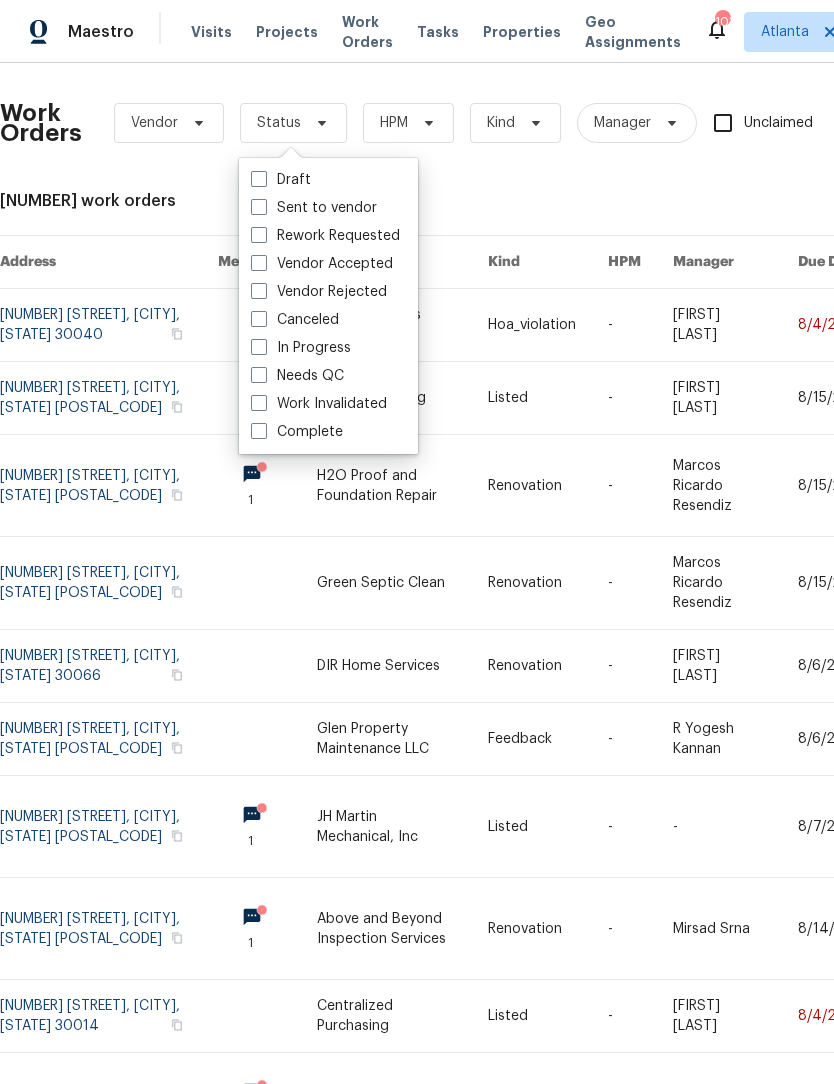 click on "Needs QC" at bounding box center (328, 376) 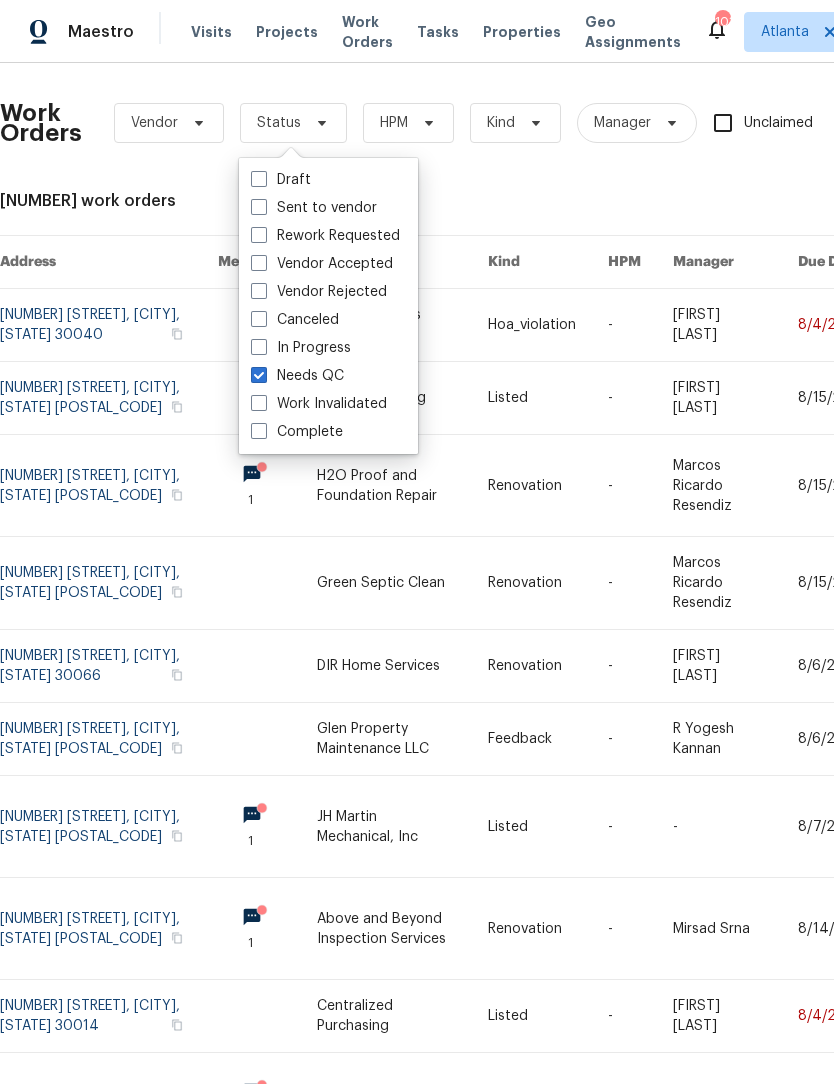 checkbox on "true" 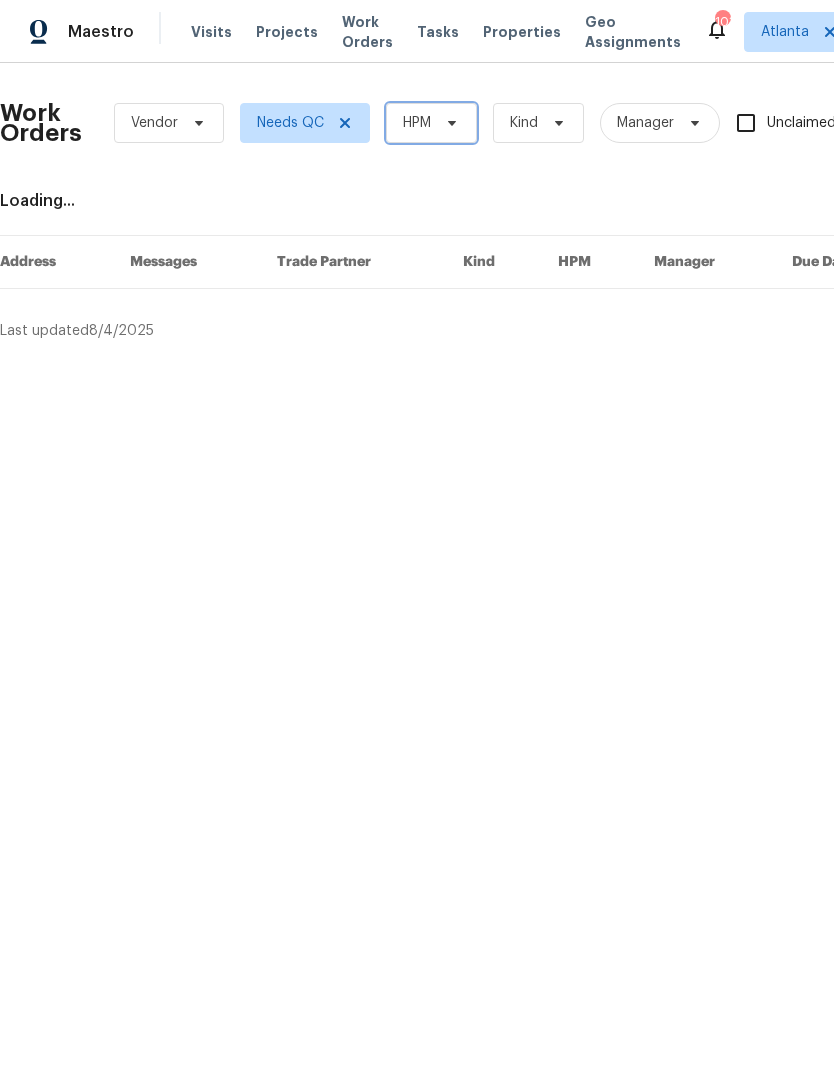 click on "HPM" at bounding box center [431, 123] 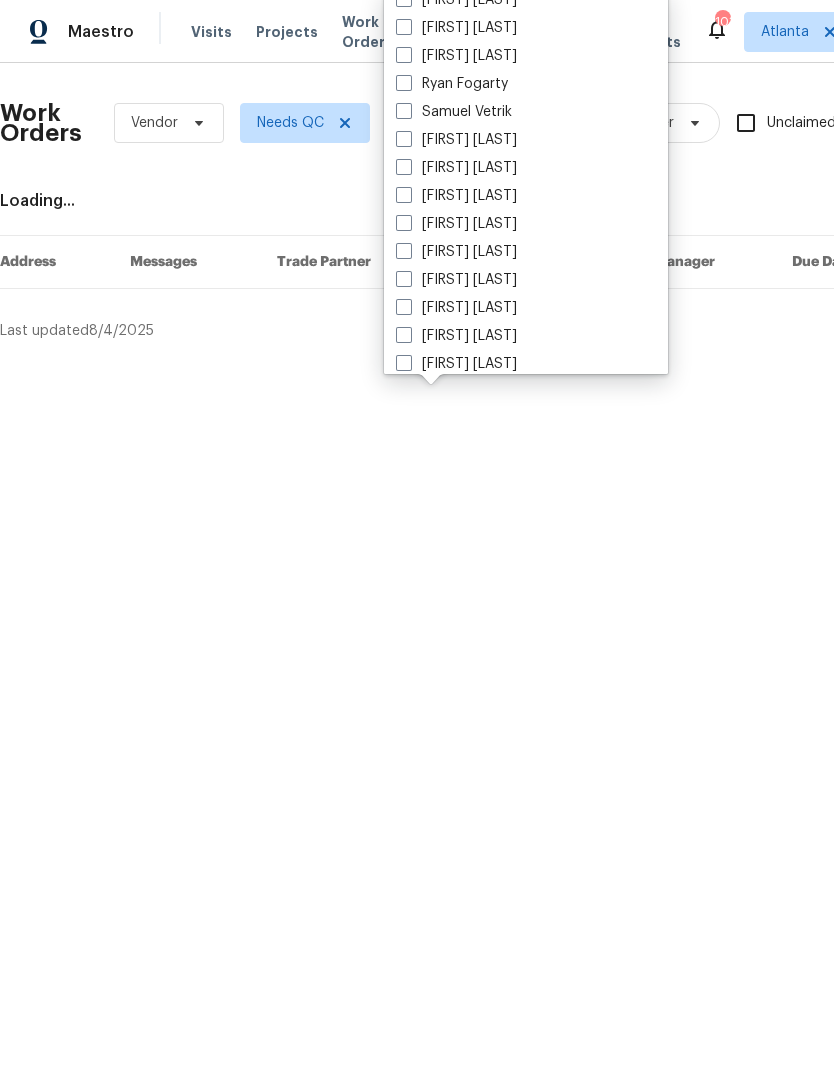 scroll, scrollTop: 1326, scrollLeft: 0, axis: vertical 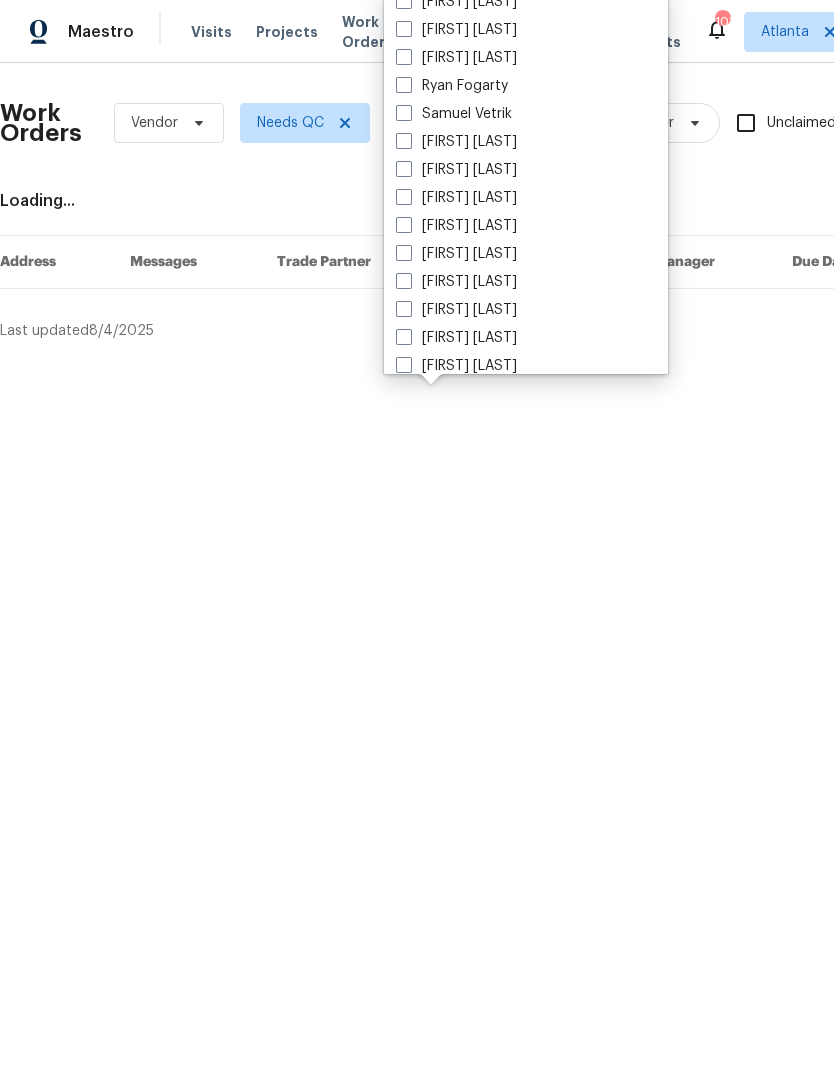 click at bounding box center (404, 141) 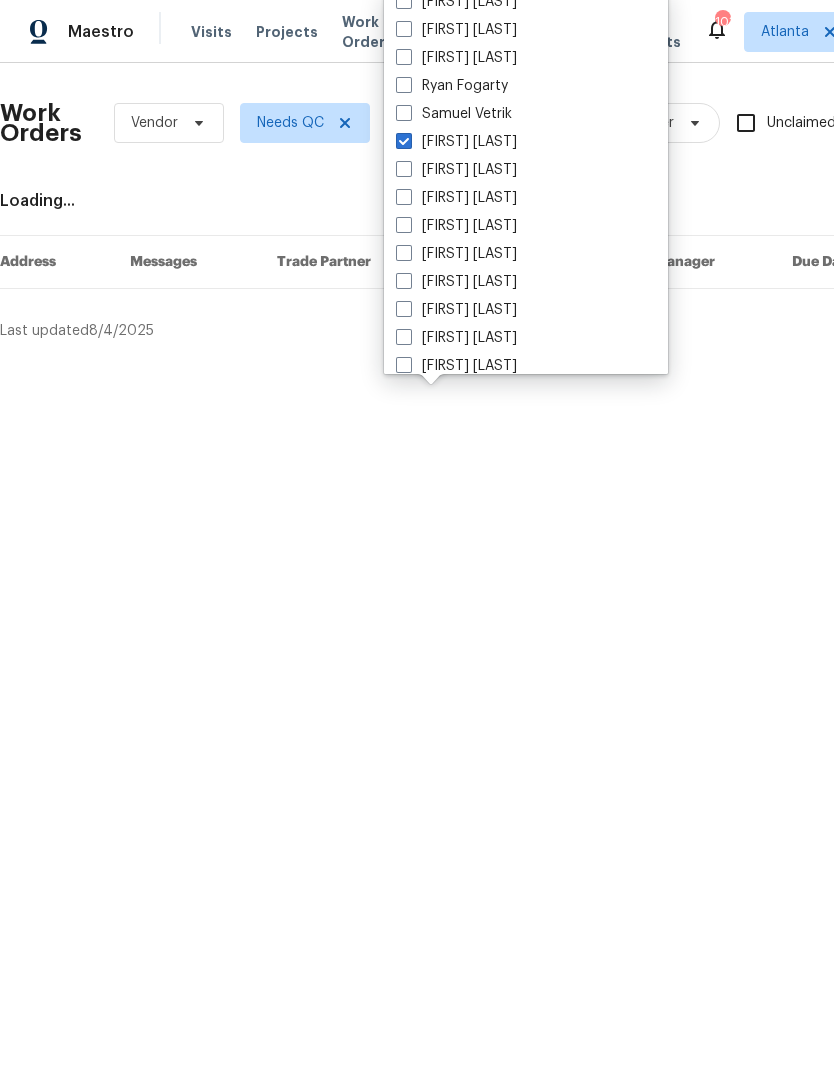 checkbox on "true" 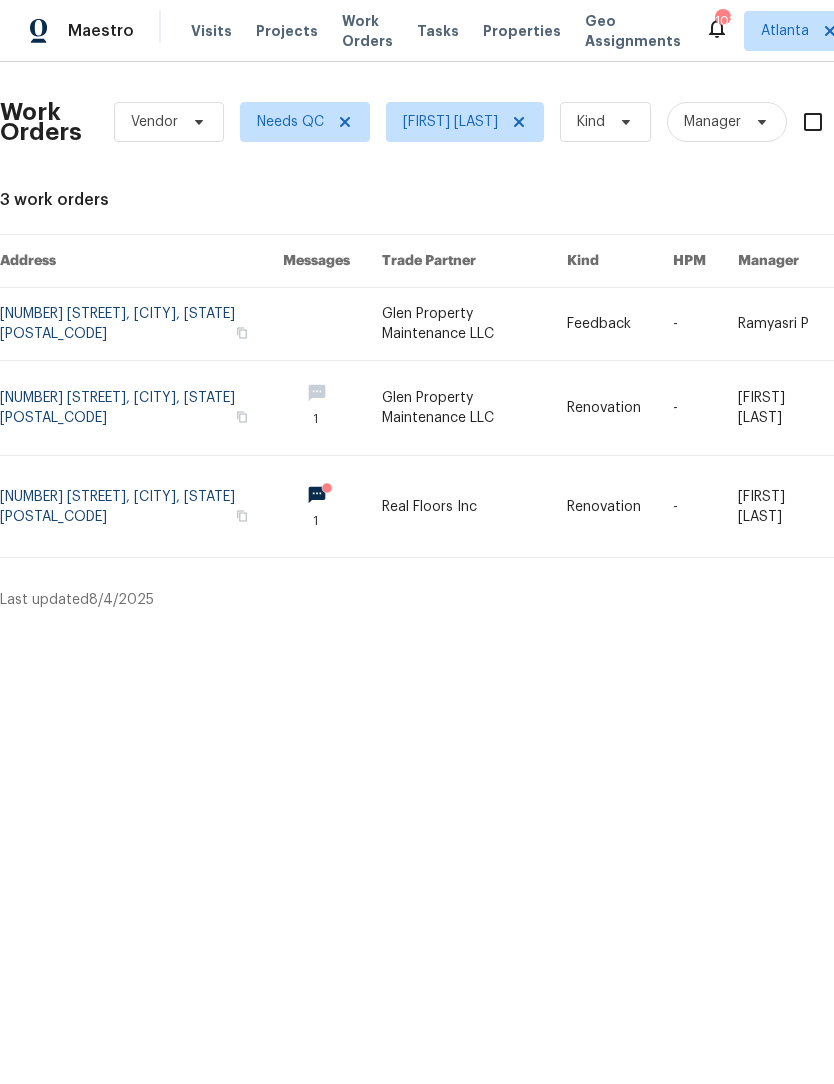 click at bounding box center [141, 507] 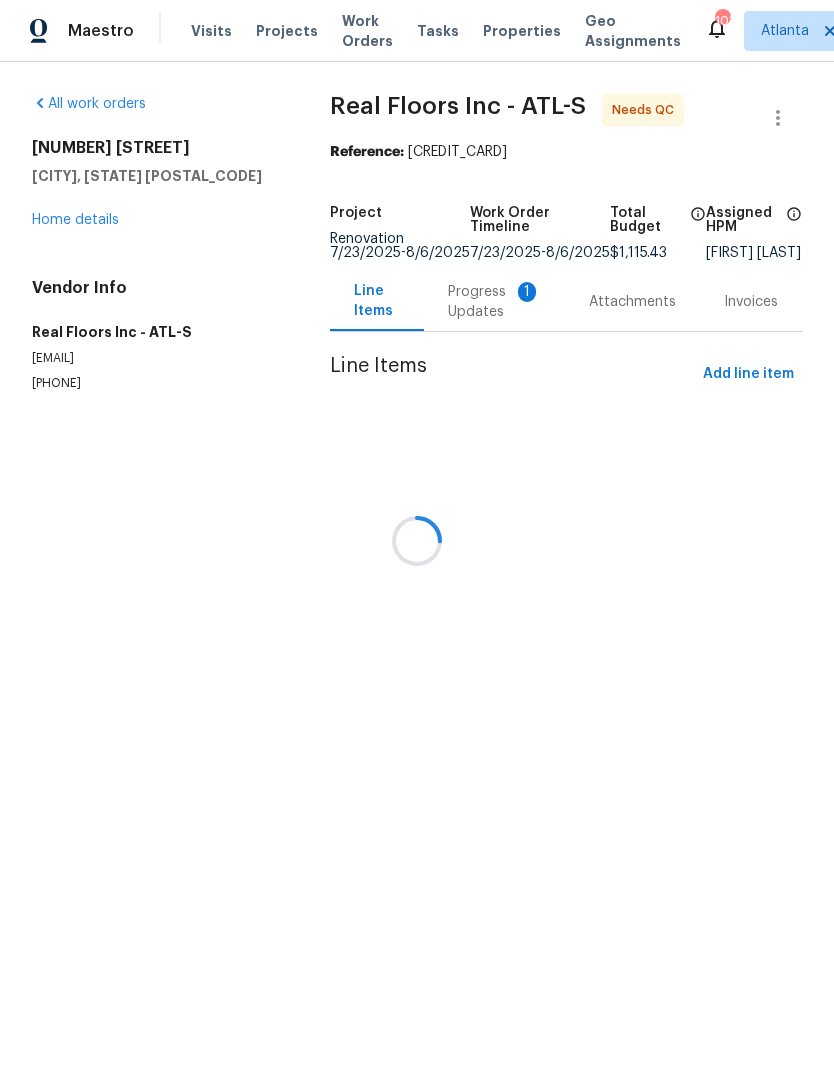 scroll, scrollTop: 1, scrollLeft: 0, axis: vertical 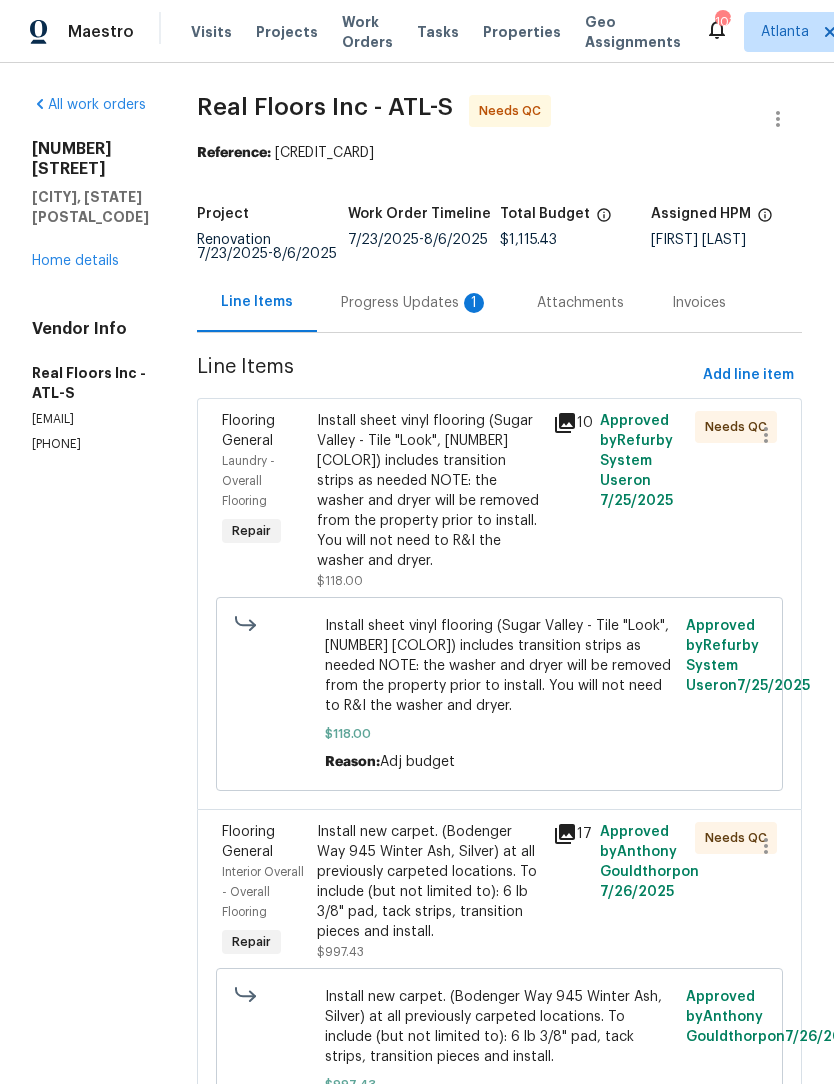 click on "Progress Updates 1" at bounding box center [415, 303] 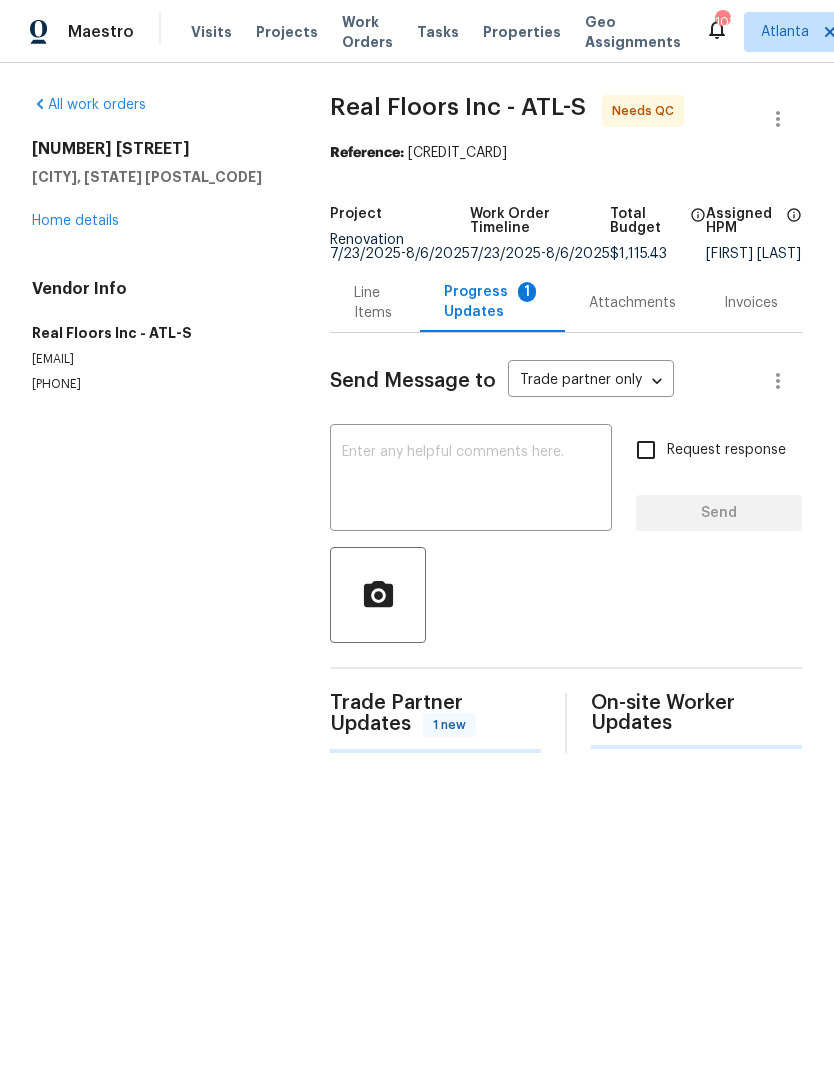 scroll, scrollTop: 0, scrollLeft: 0, axis: both 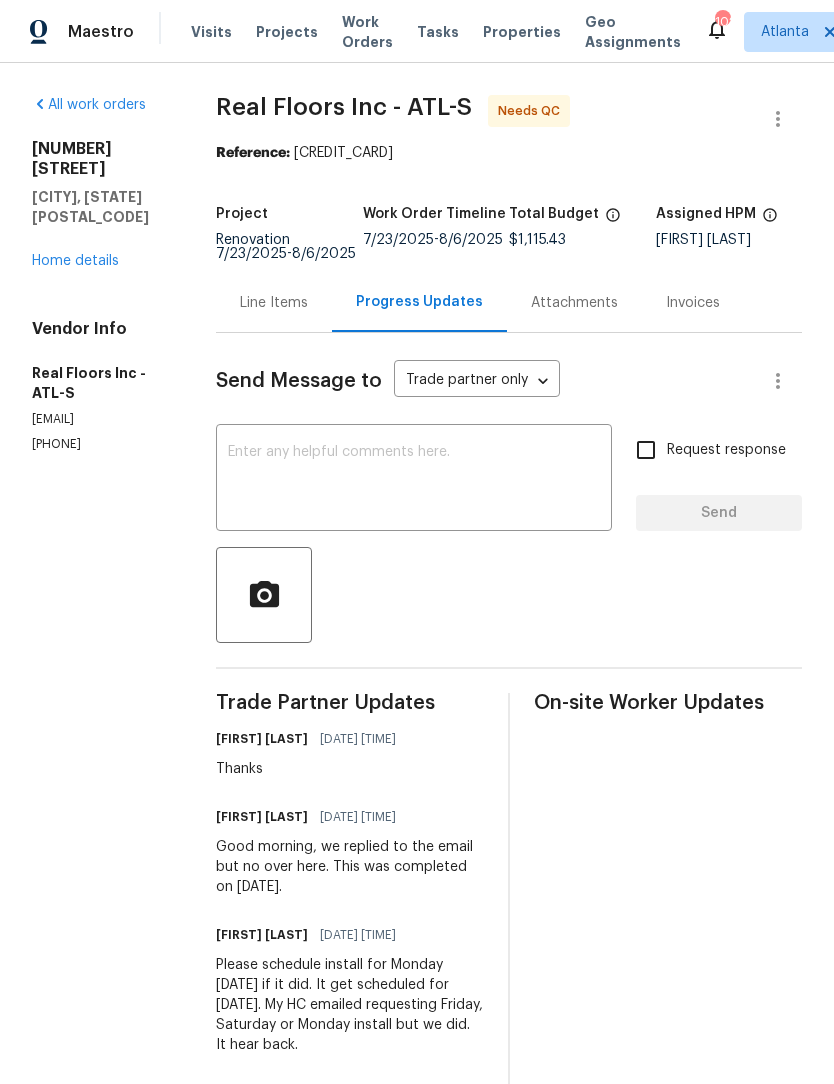 click on "Line Items" at bounding box center [274, 303] 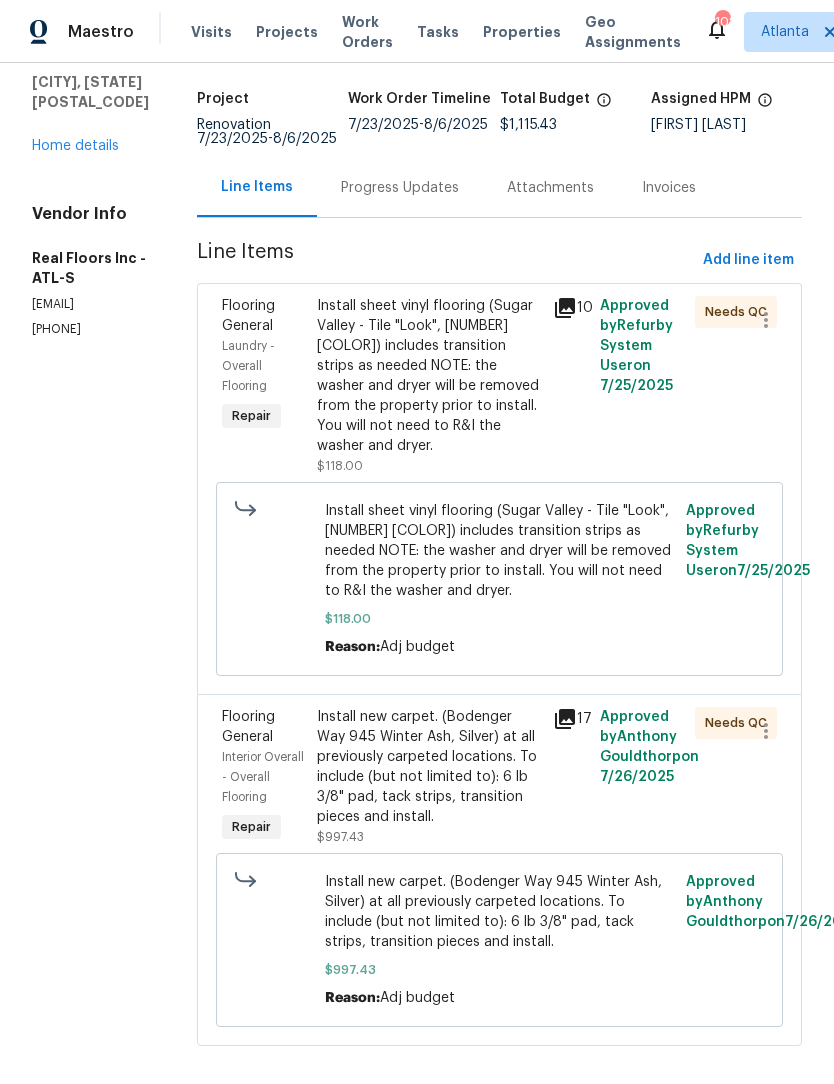 scroll, scrollTop: 114, scrollLeft: 0, axis: vertical 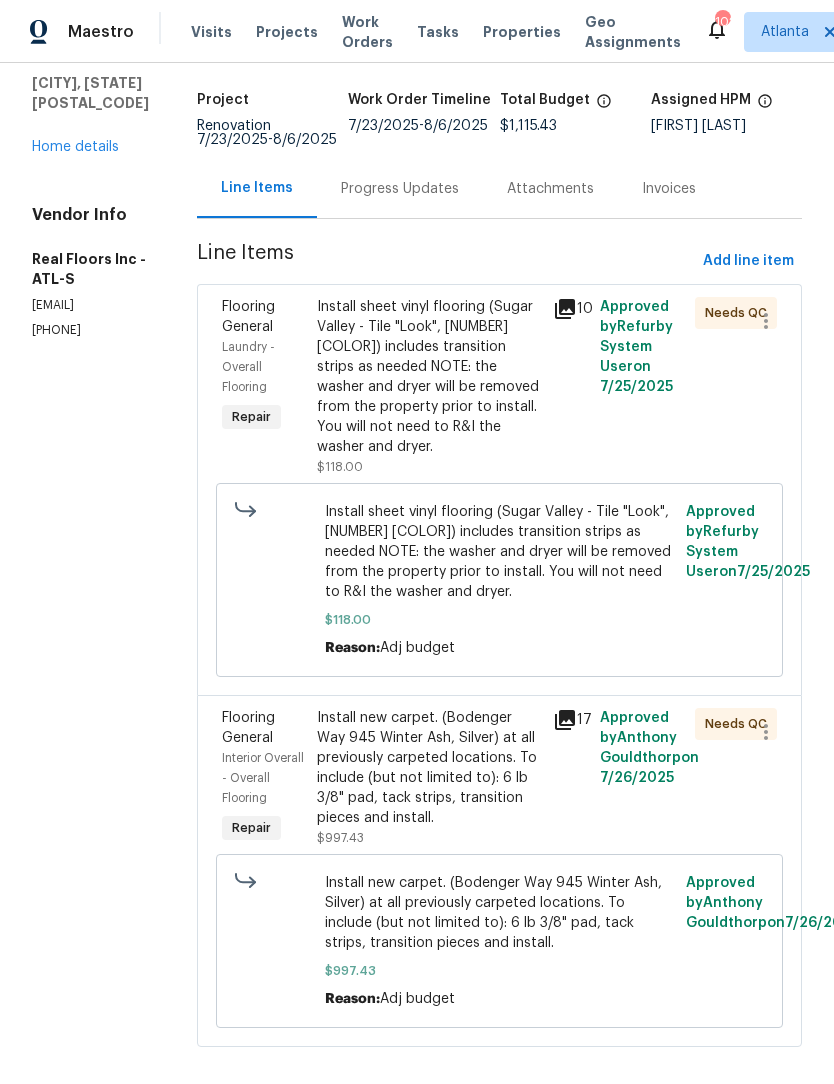 click on "Install new carpet. (Bodenger Way 945 Winter Ash, Silver) at all previously carpeted locations. To include (but not limited to): 6 lb 3/8" pad, tack strips, transition pieces and install." at bounding box center (429, 768) 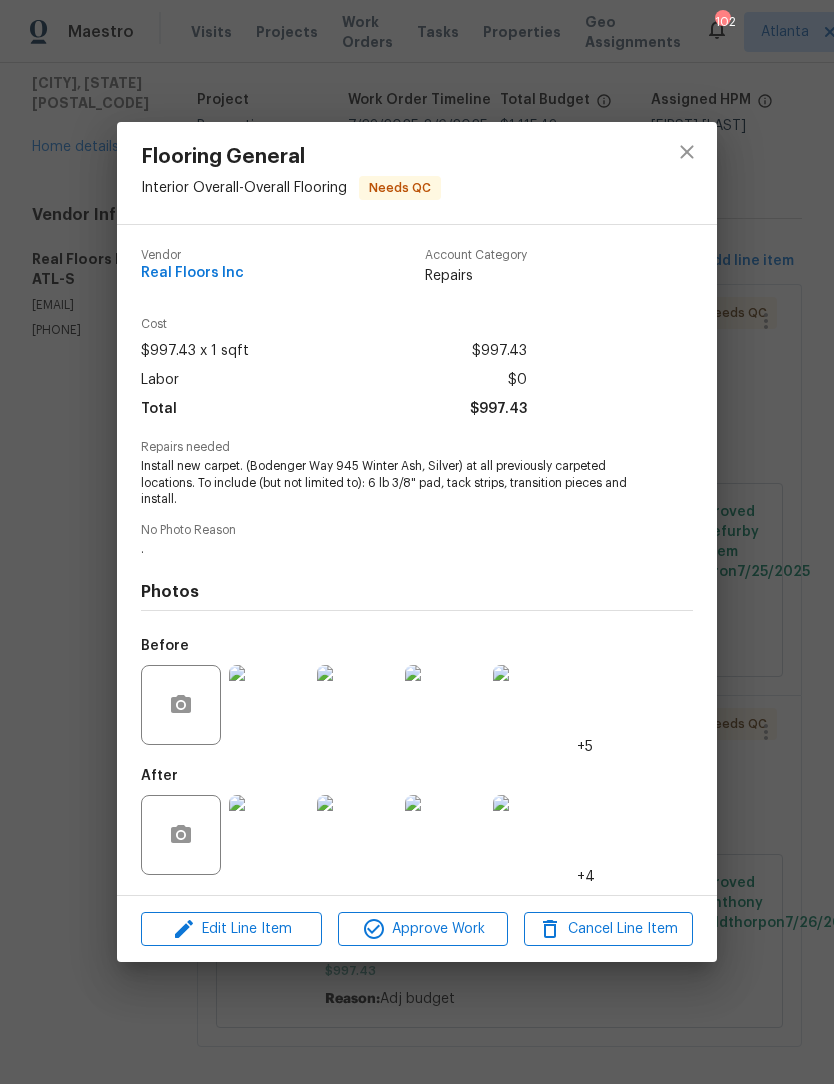 click at bounding box center (269, 835) 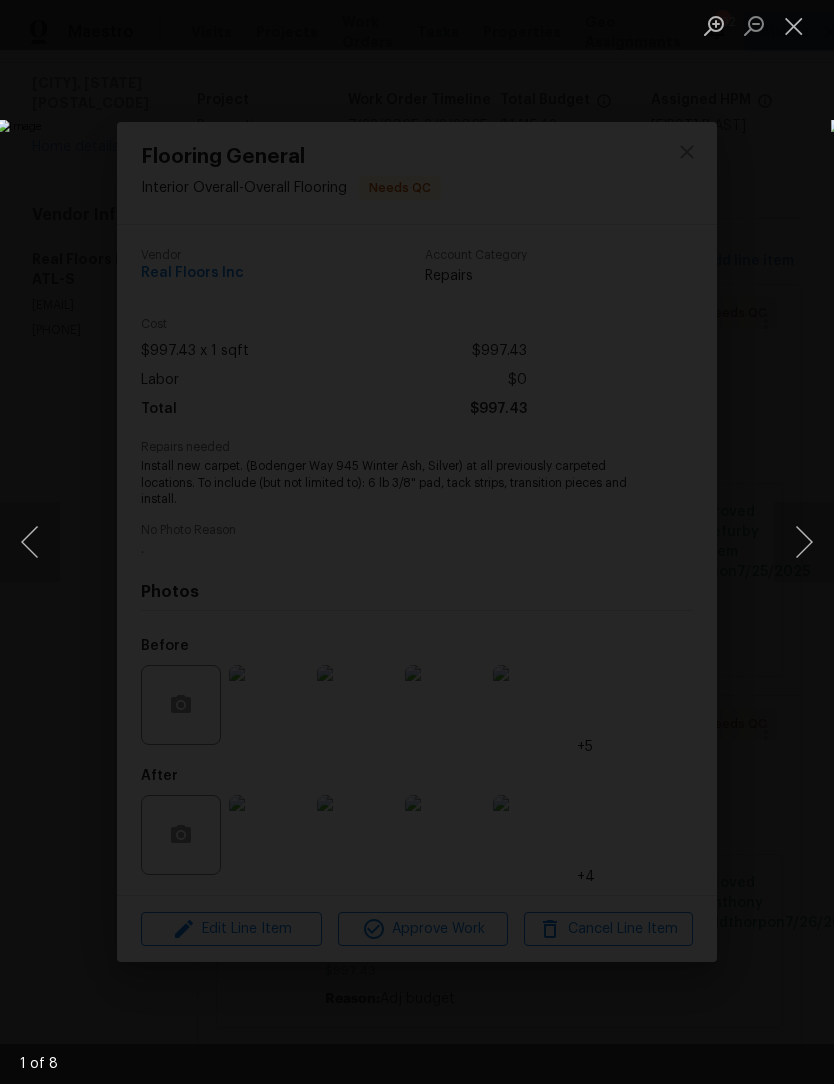click at bounding box center (804, 542) 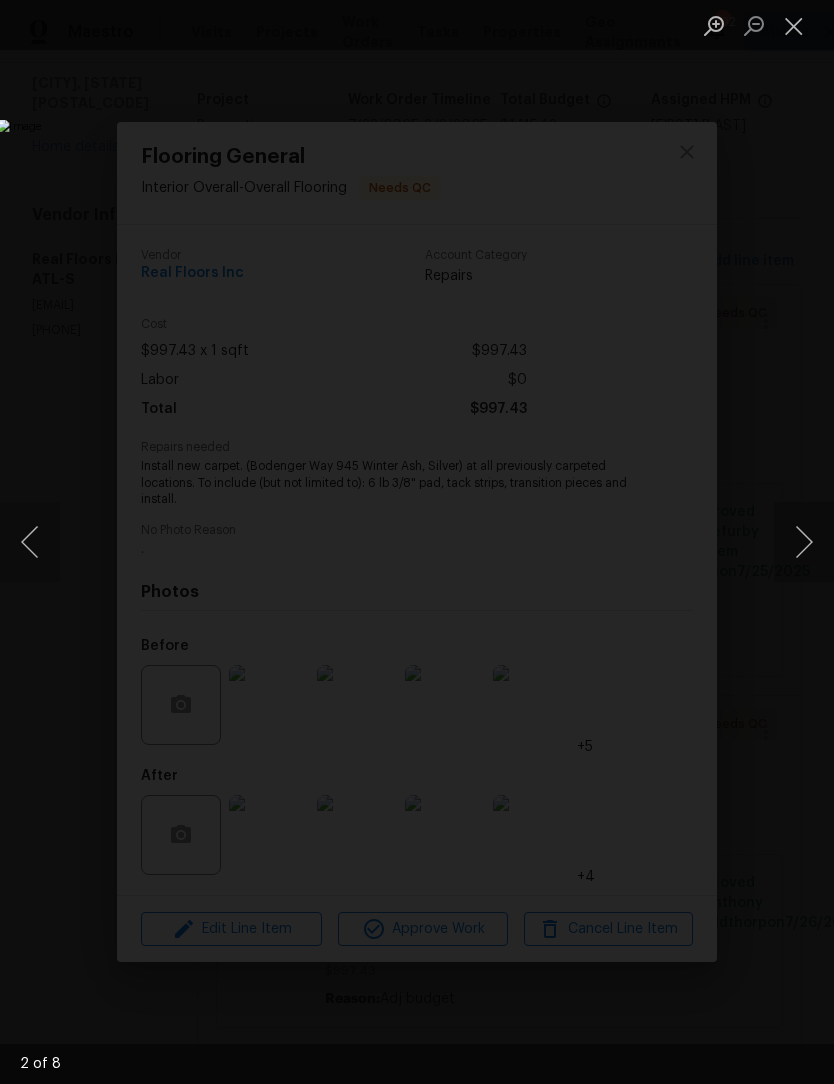 click at bounding box center (804, 542) 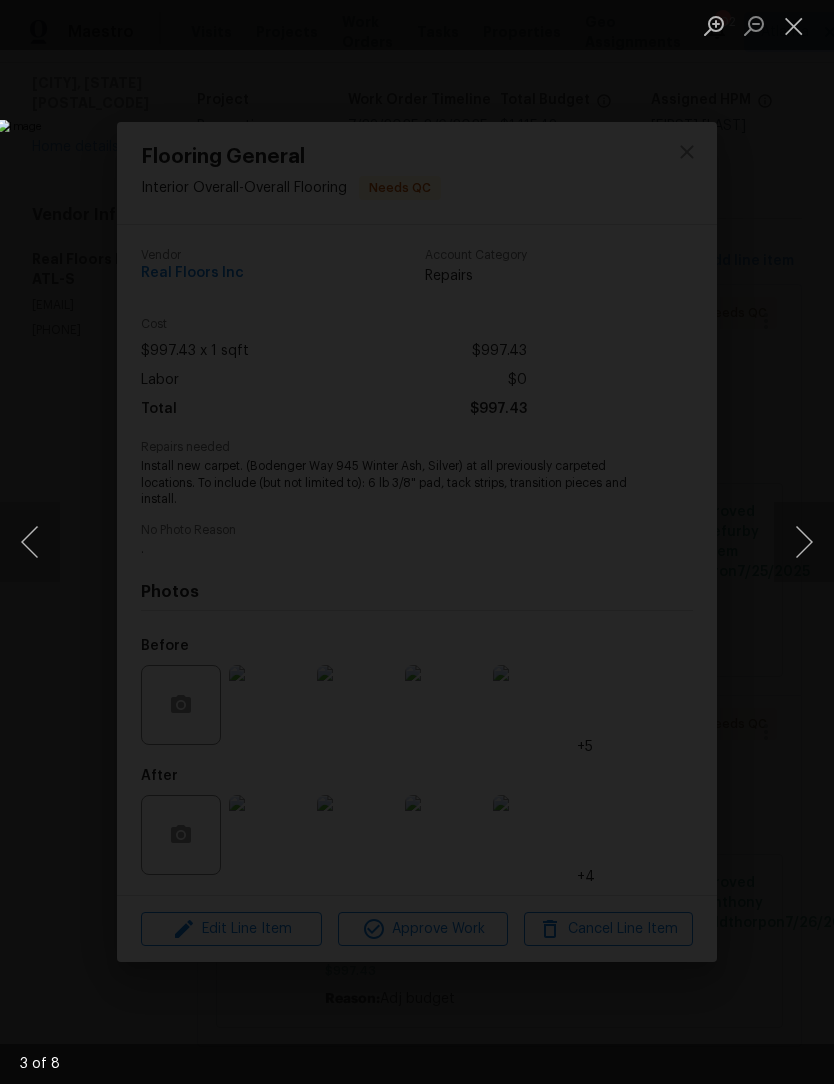click at bounding box center (804, 542) 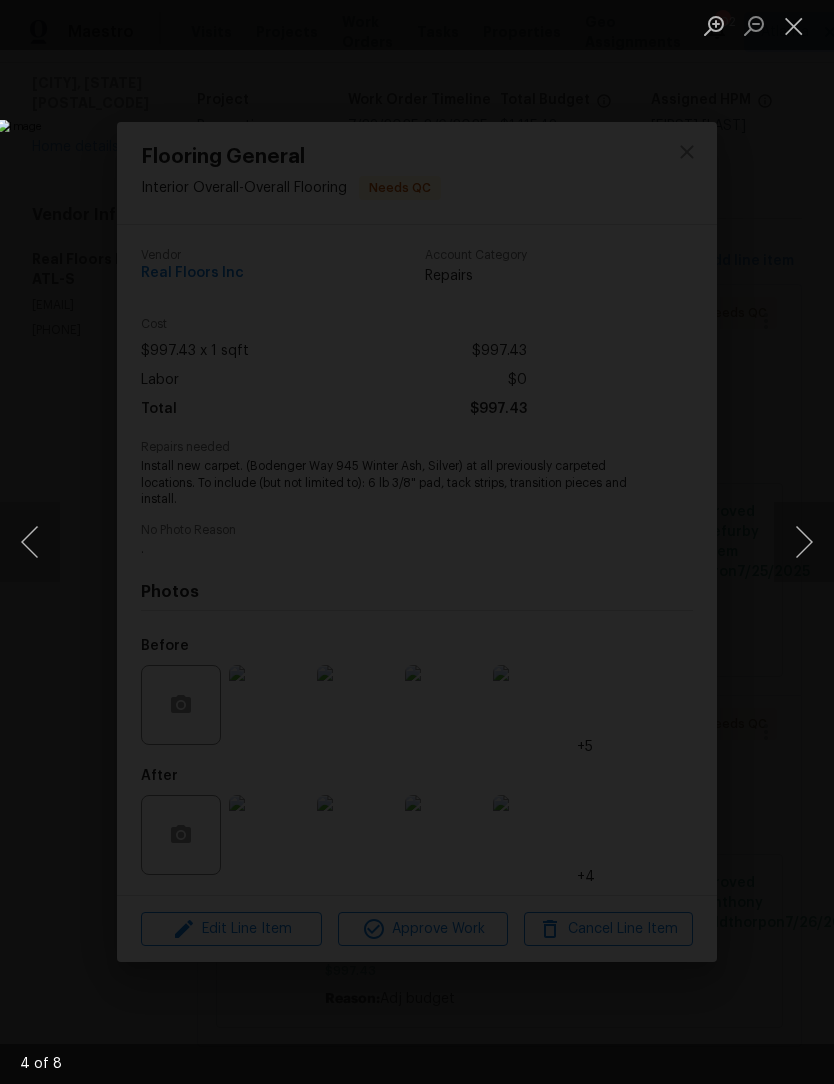 click at bounding box center (804, 542) 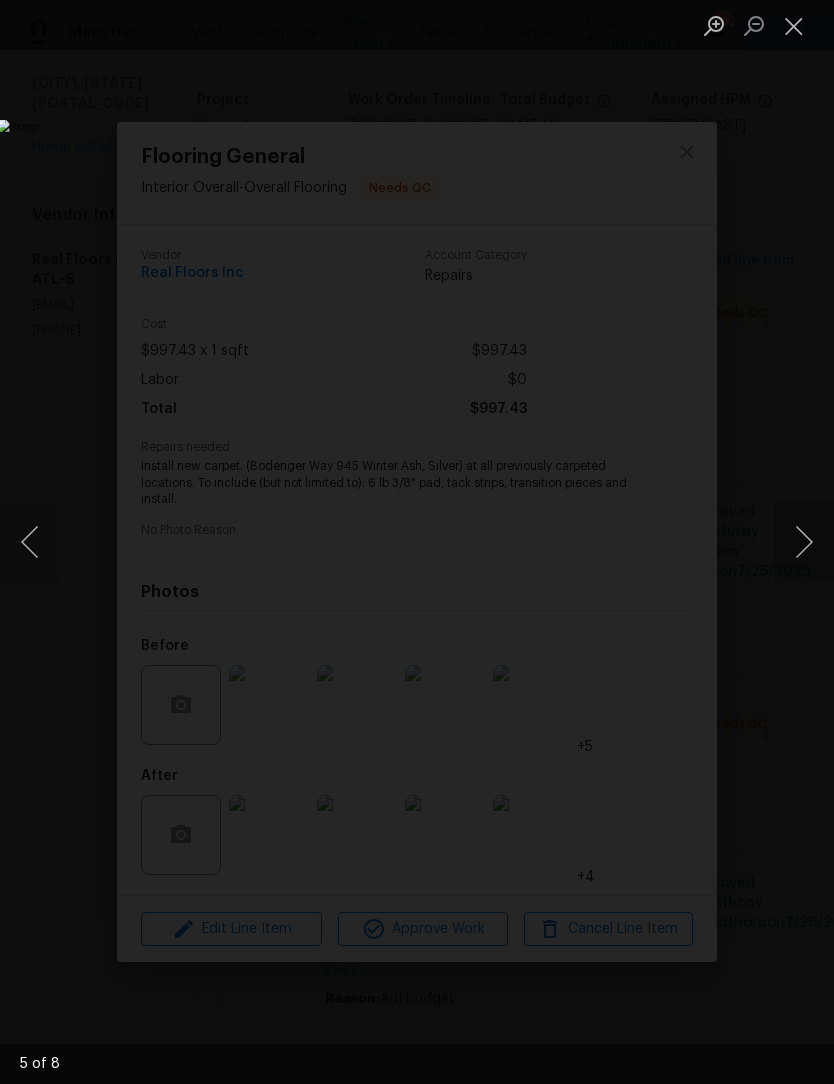 click at bounding box center (804, 542) 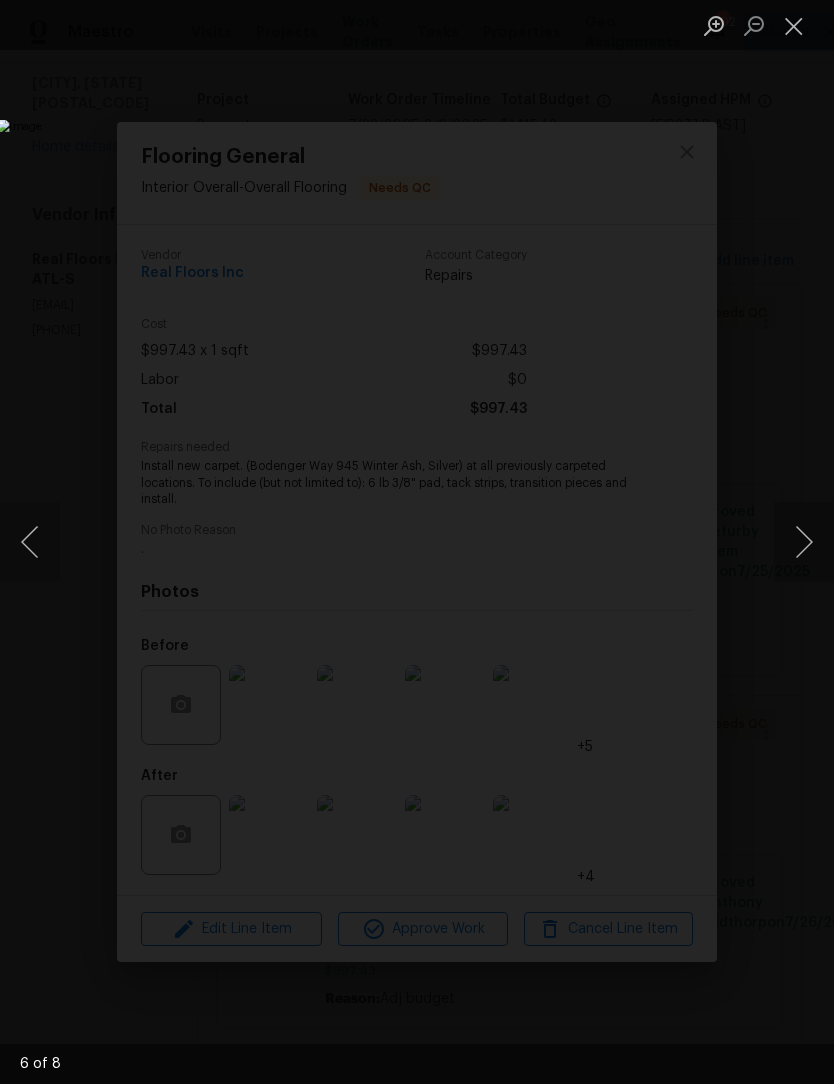 click at bounding box center [804, 542] 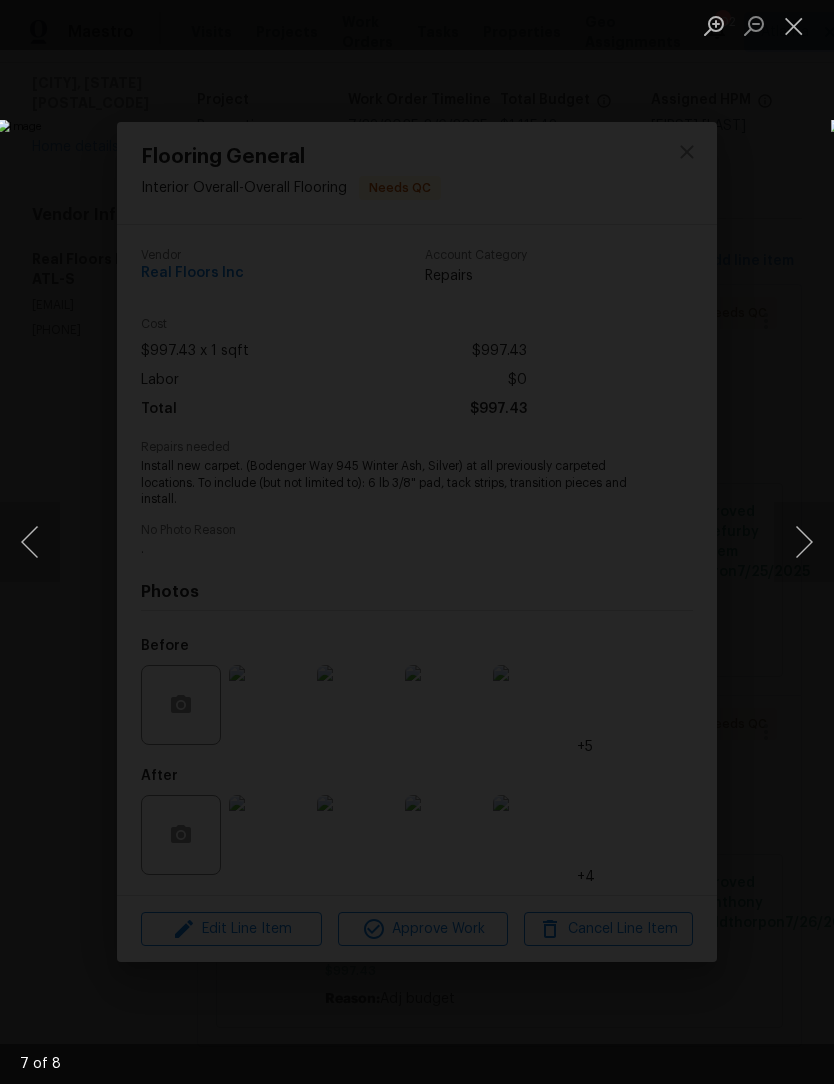 click at bounding box center (804, 542) 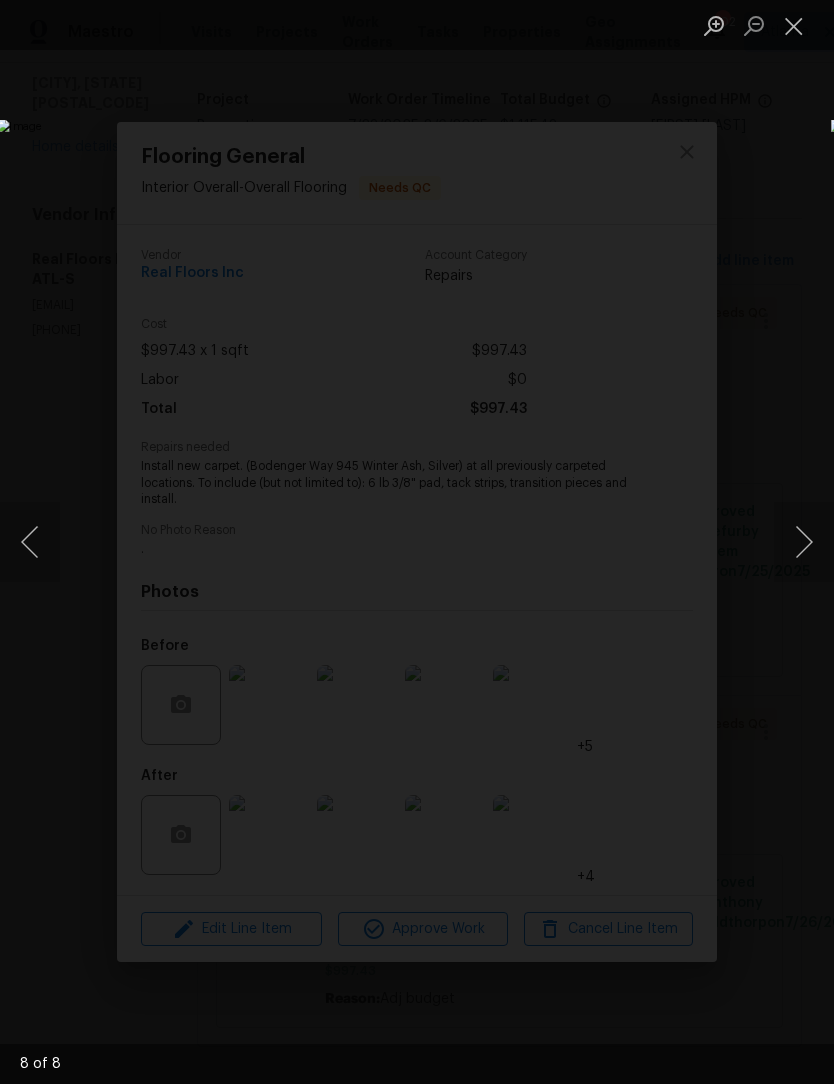 click at bounding box center (794, 25) 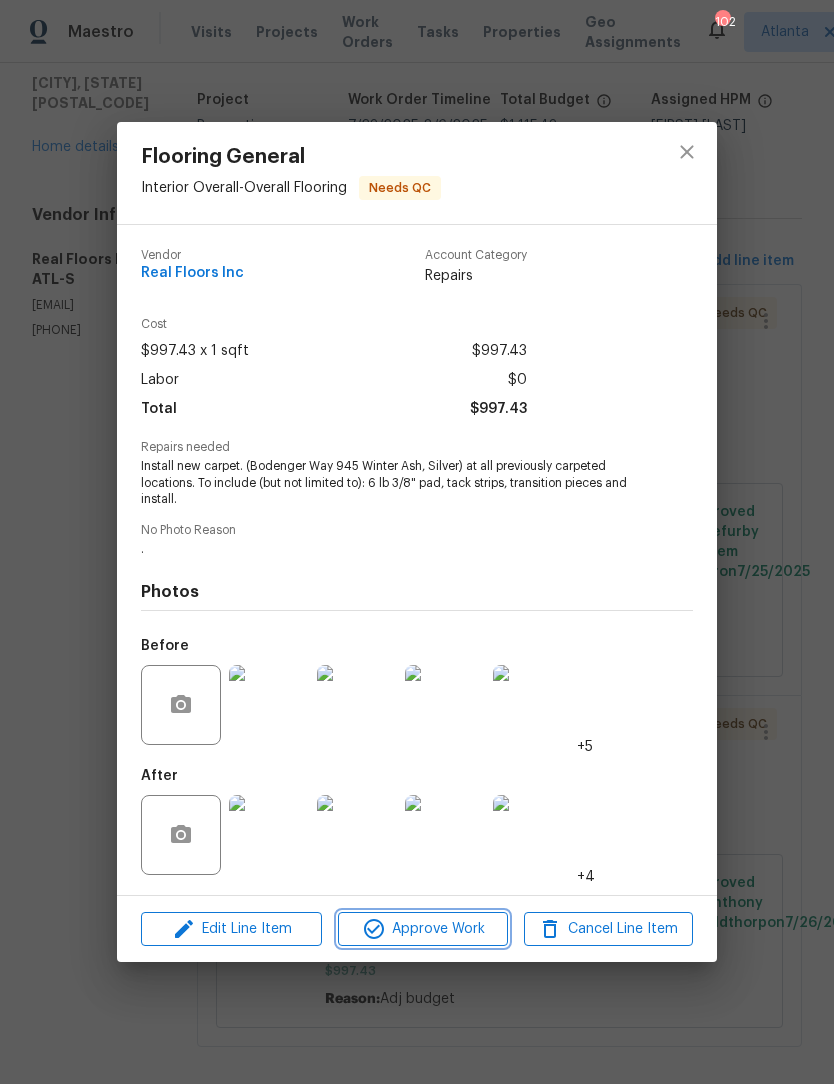 click on "Approve Work" at bounding box center (422, 929) 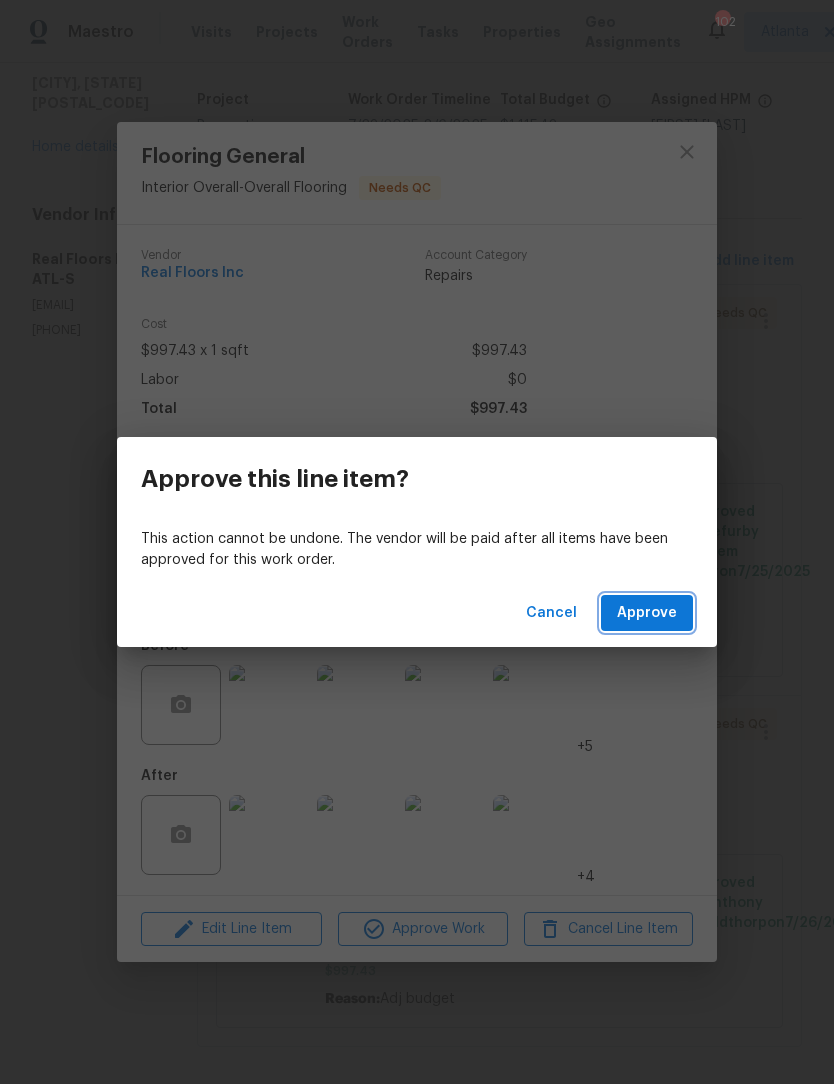 click on "Approve" at bounding box center (647, 613) 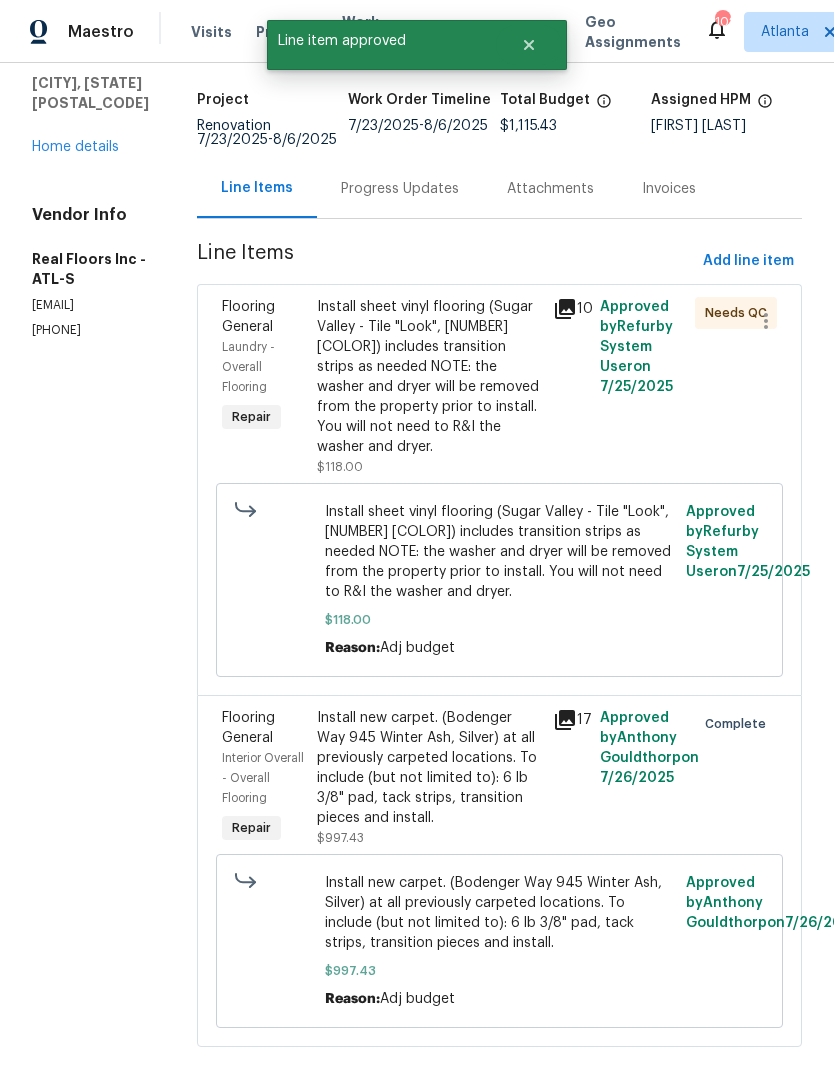 click on "Install sheet vinyl flooring (Sugar Valley - Tile "Look", [NUMBER] [COLOR]) includes transition strips as needed
NOTE:  the washer and dryer will be removed from the property prior to install.  You will not need to R&I the washer and dryer." at bounding box center [429, 377] 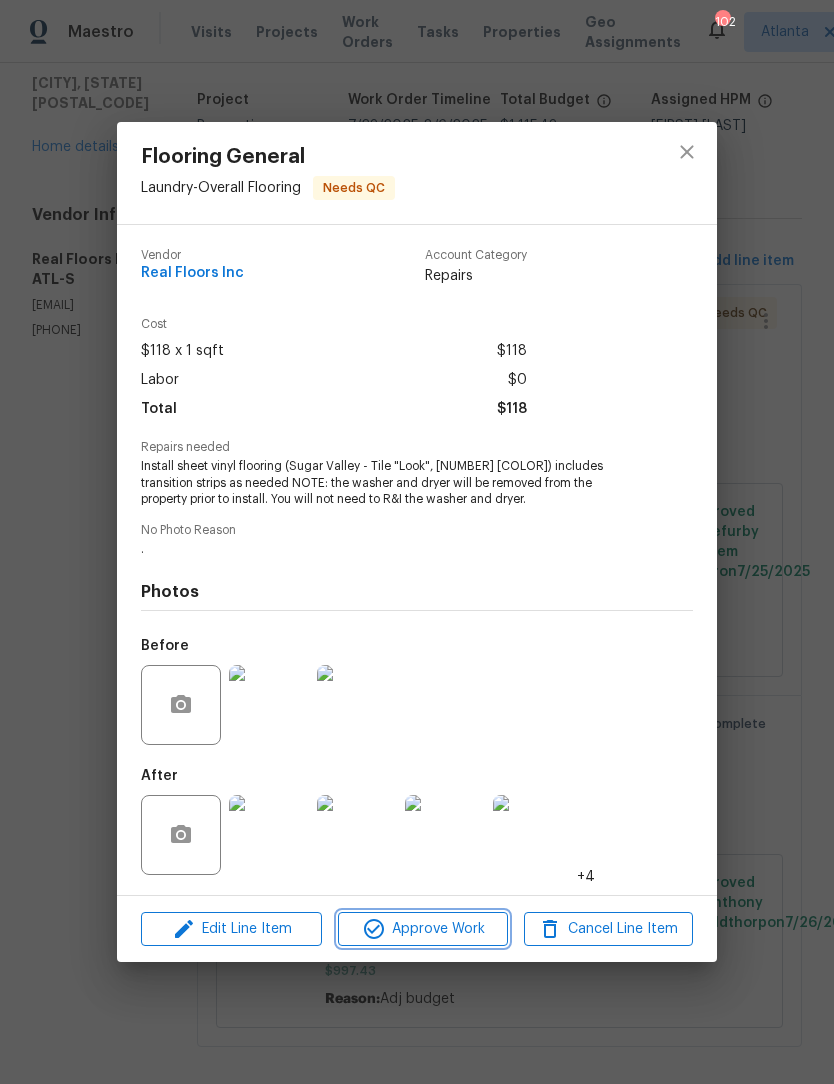 click on "Approve Work" at bounding box center (422, 929) 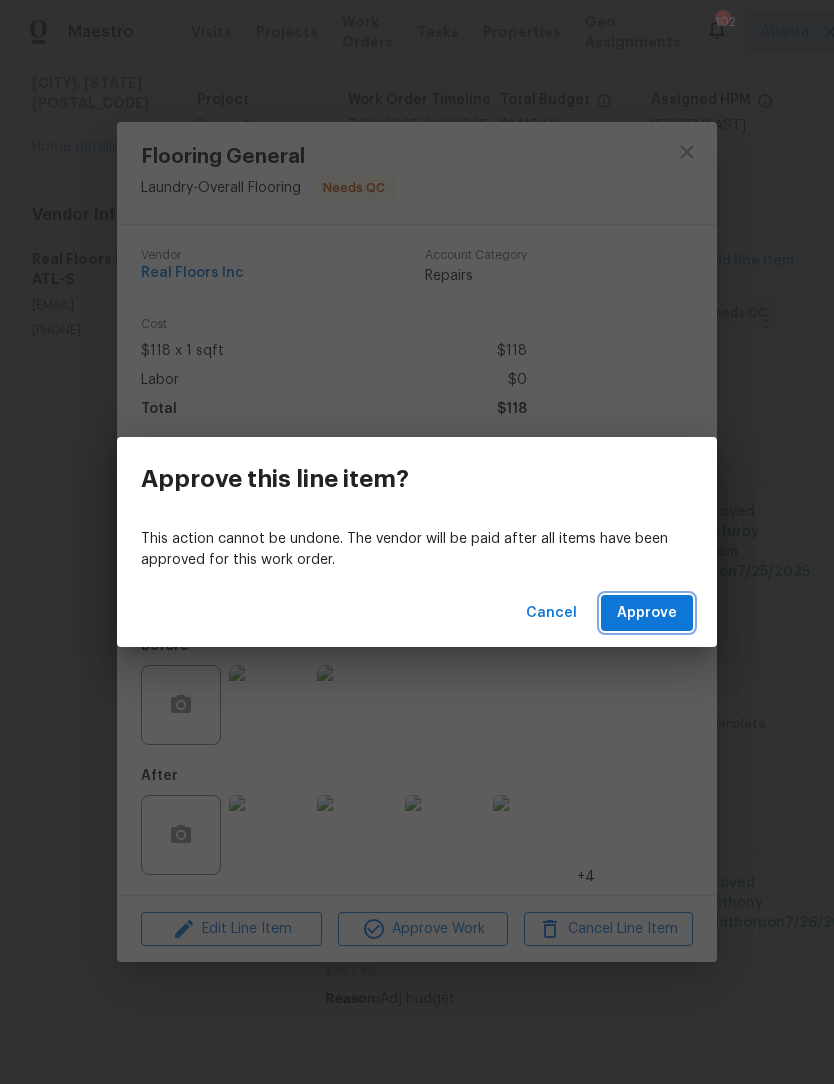 click on "Approve" at bounding box center [647, 613] 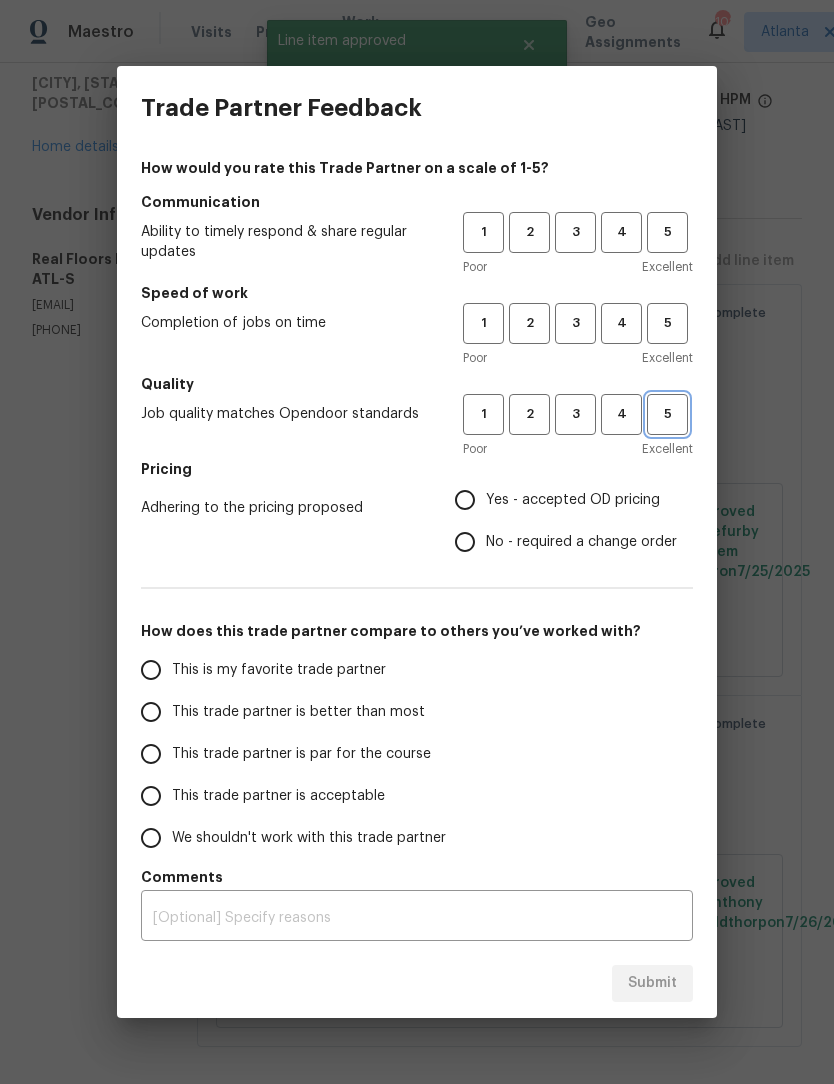 click on "5" at bounding box center [667, 414] 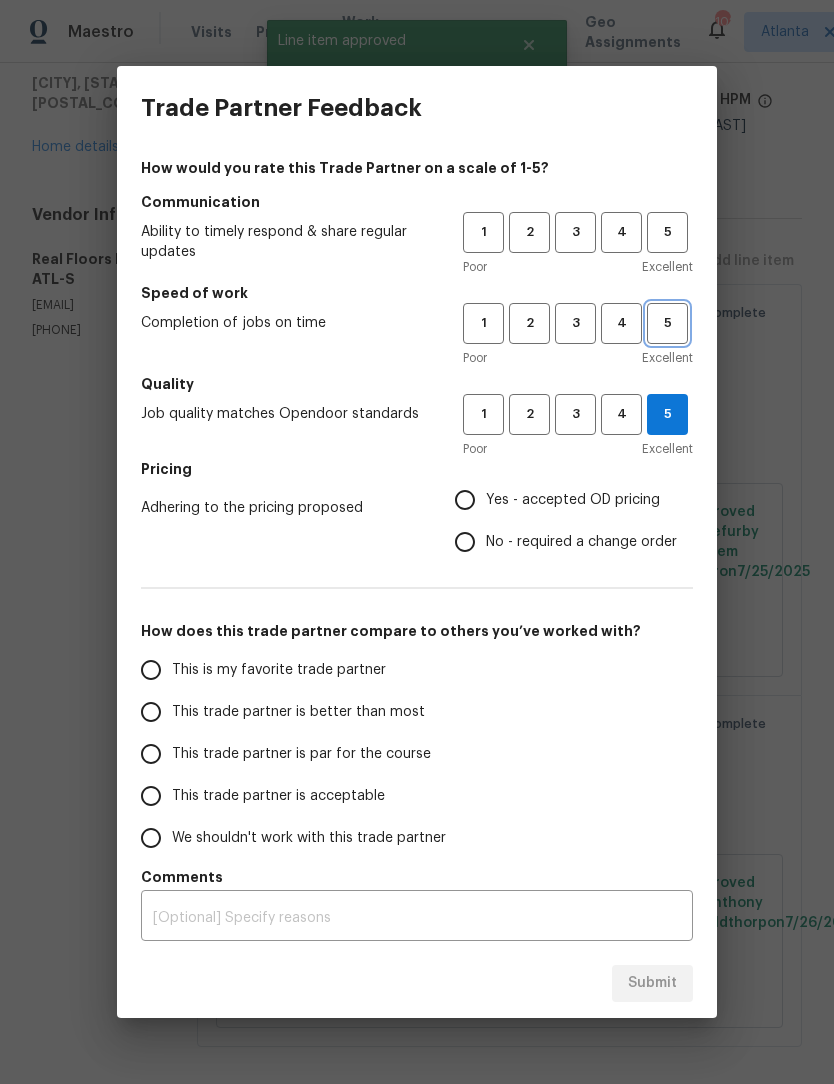 click on "5" at bounding box center (667, 323) 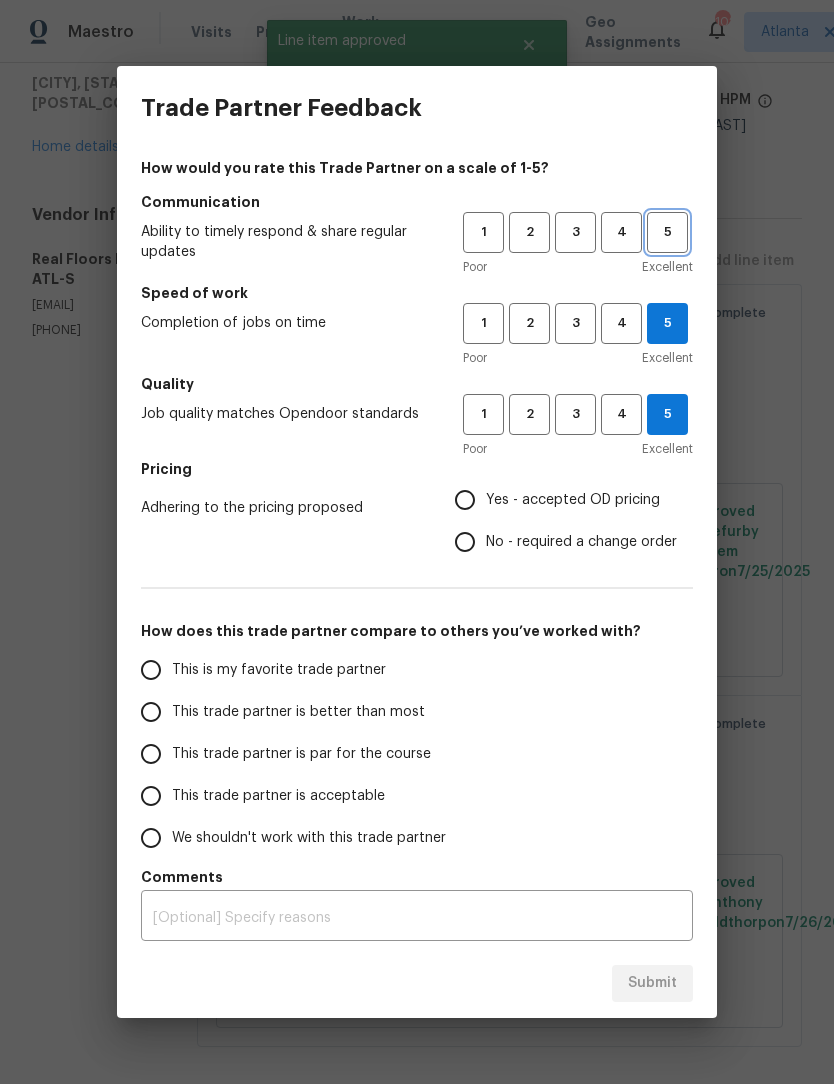 click on "5" at bounding box center (667, 232) 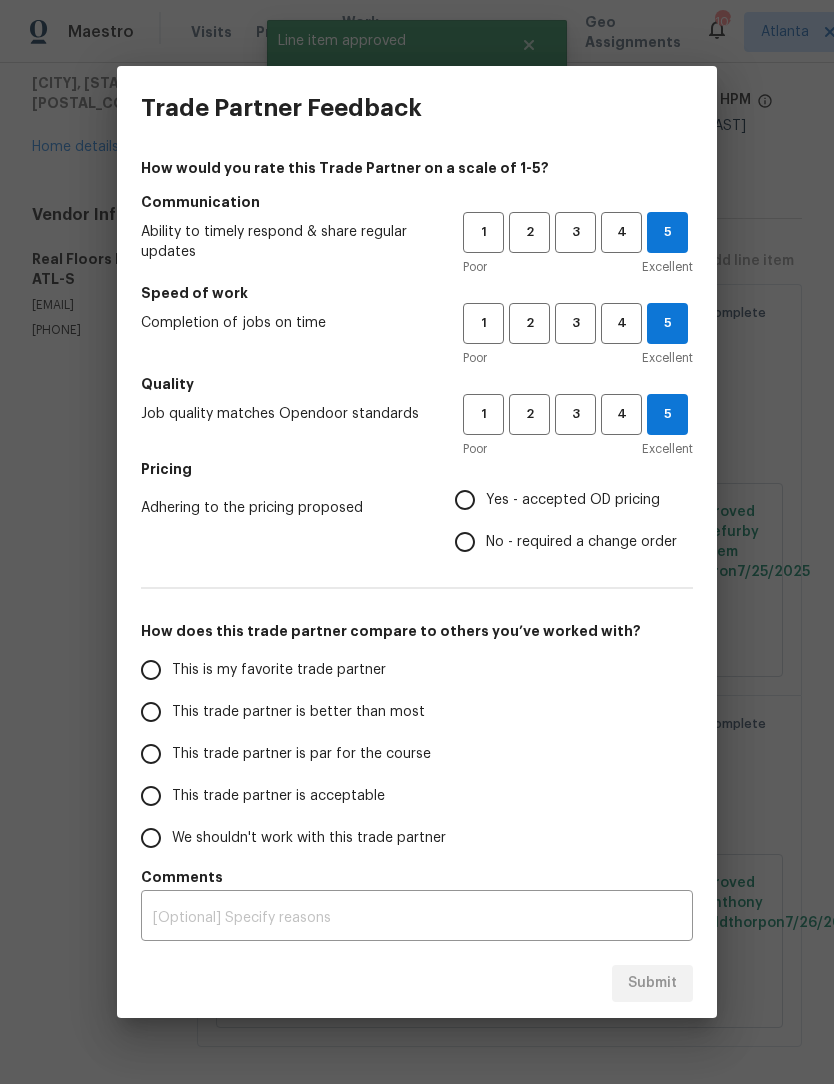 click on "Yes - accepted OD pricing" at bounding box center (465, 500) 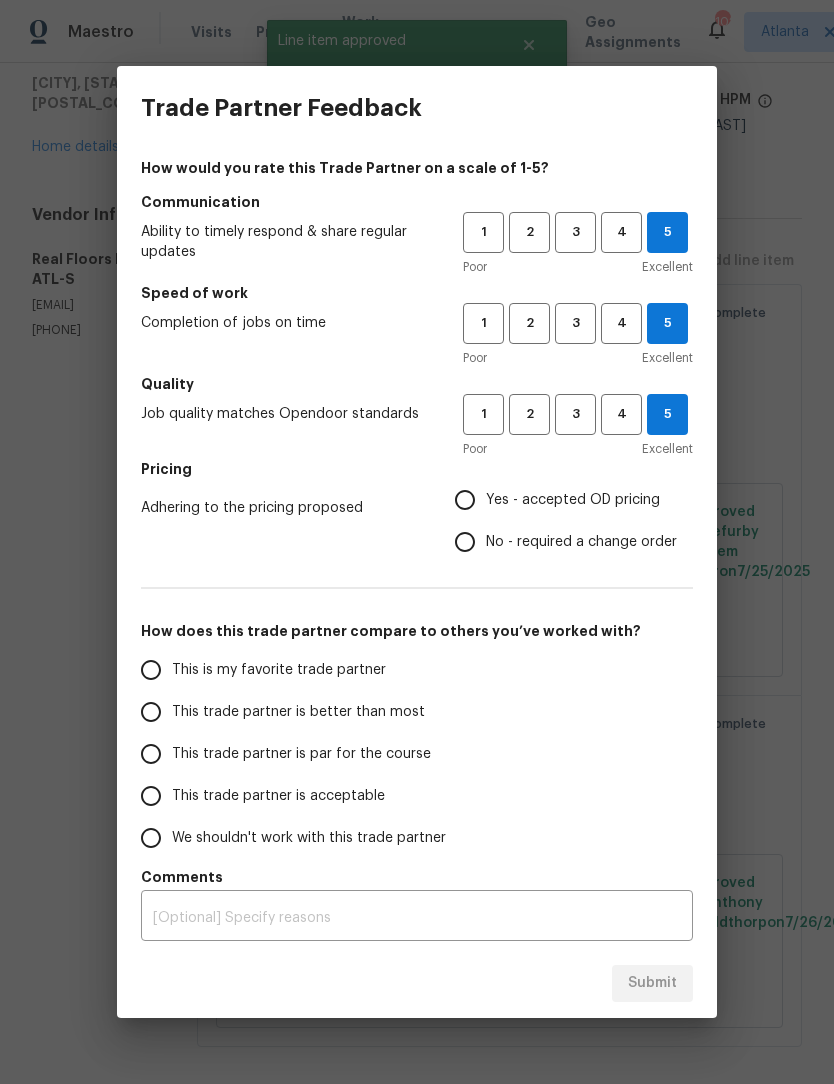 radio on "true" 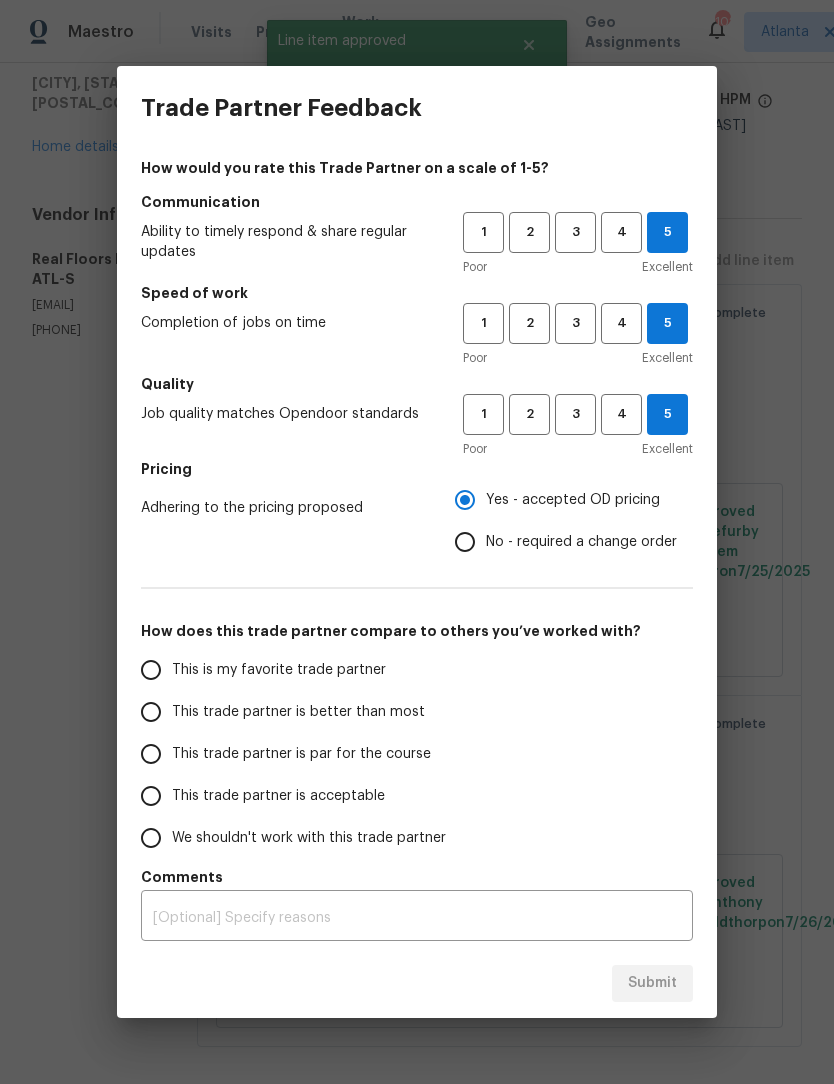 click on "This is my favorite trade partner" at bounding box center [151, 670] 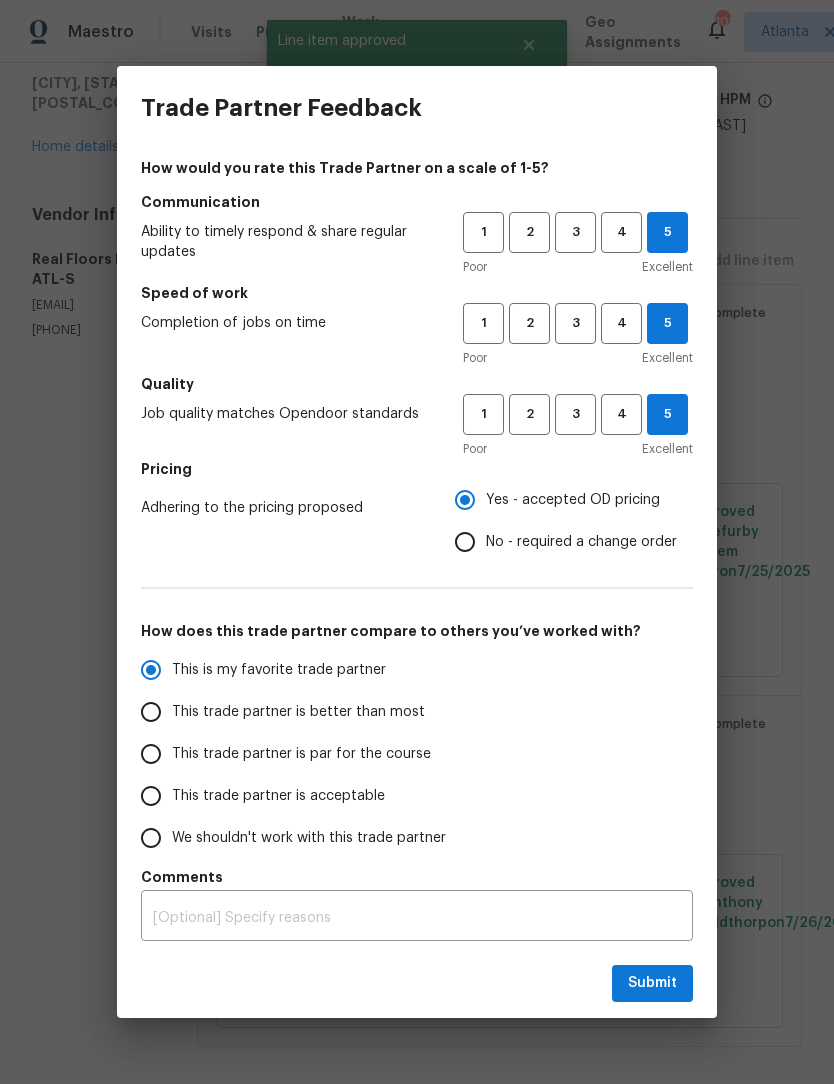 click on "Submit" at bounding box center [652, 983] 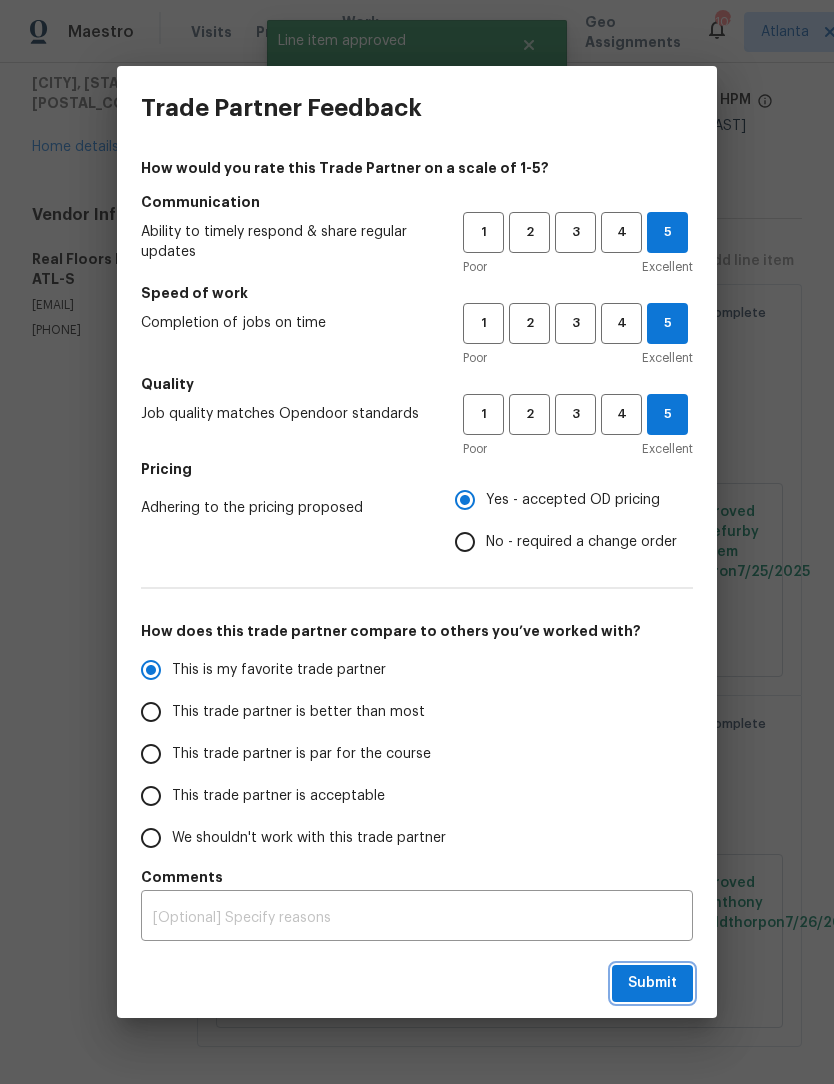 radio on "true" 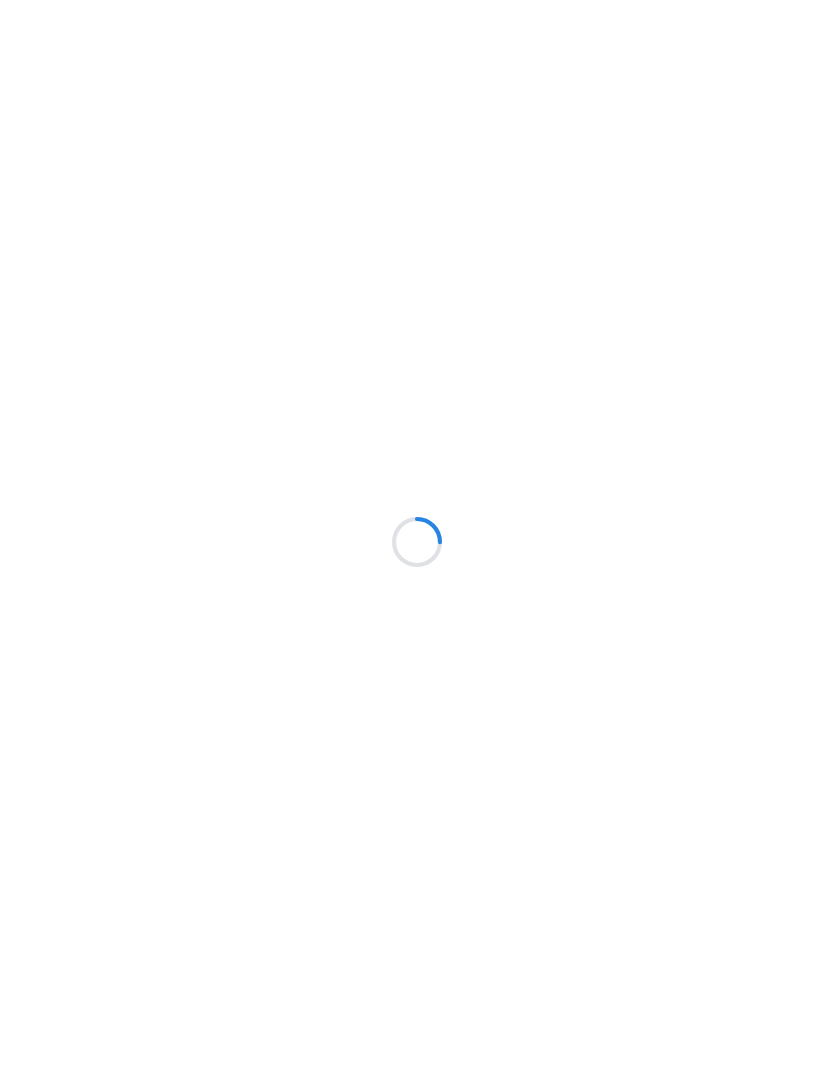 scroll, scrollTop: 0, scrollLeft: 0, axis: both 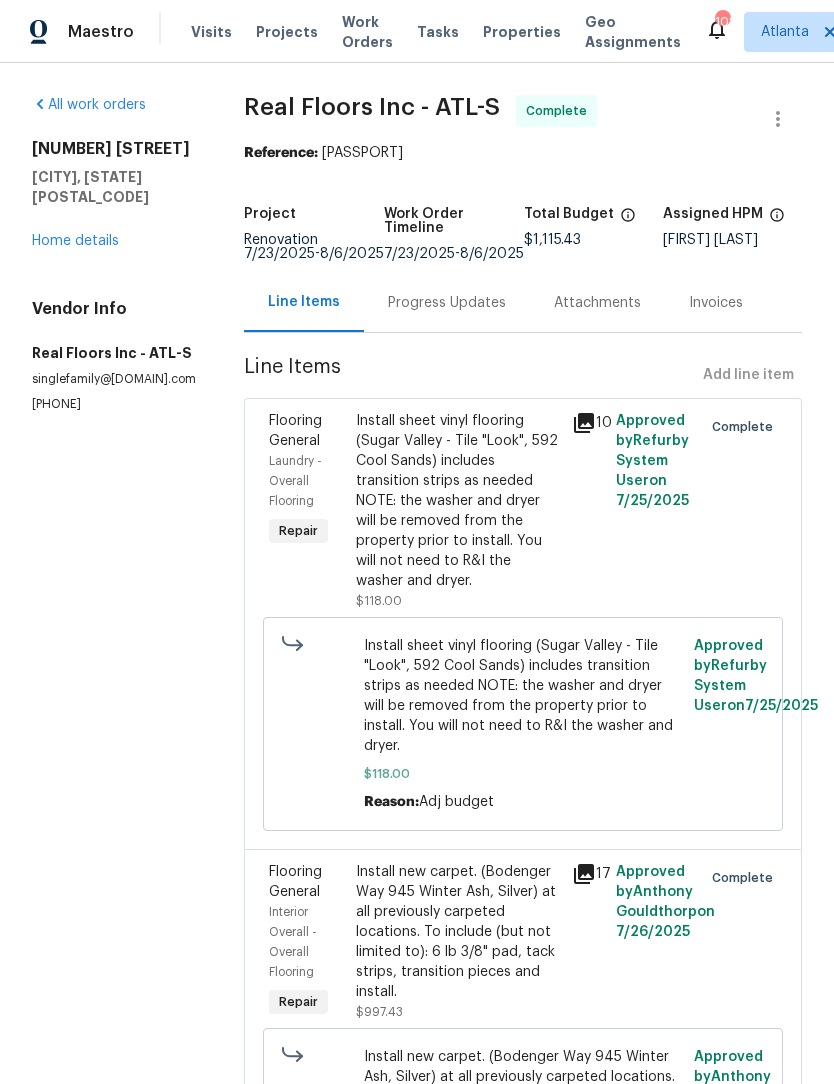 click on "Work Orders" at bounding box center (367, 32) 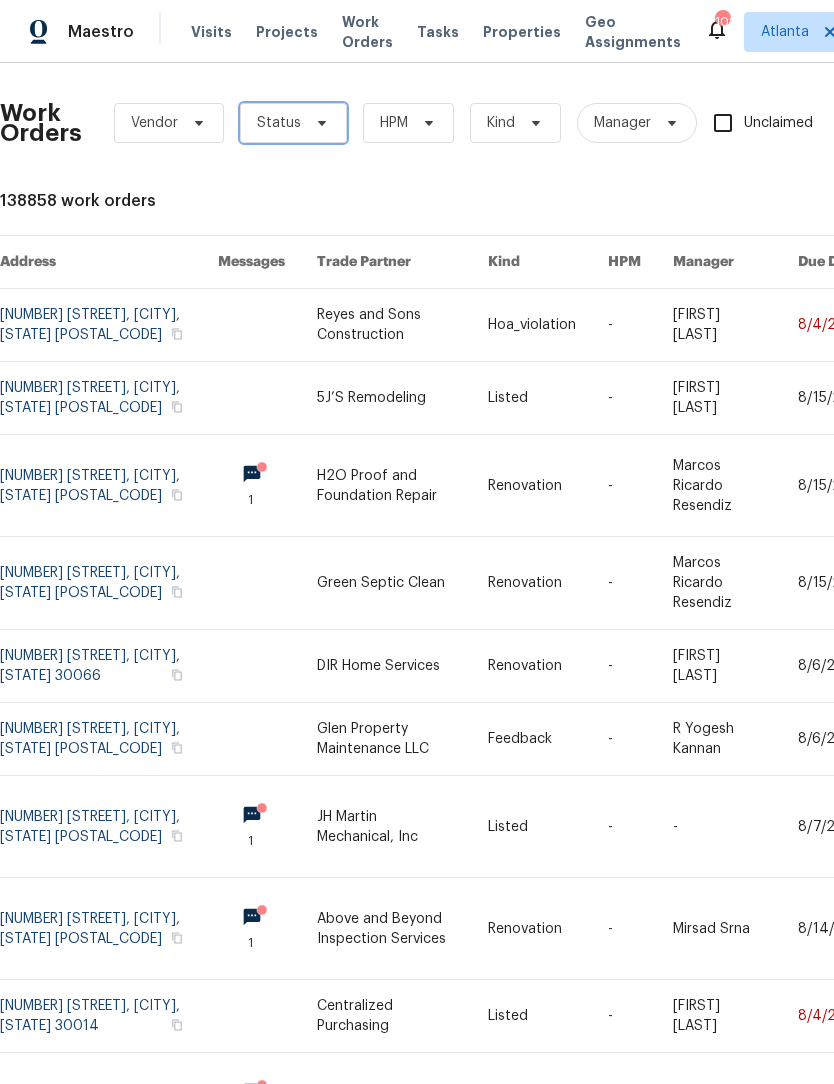 click 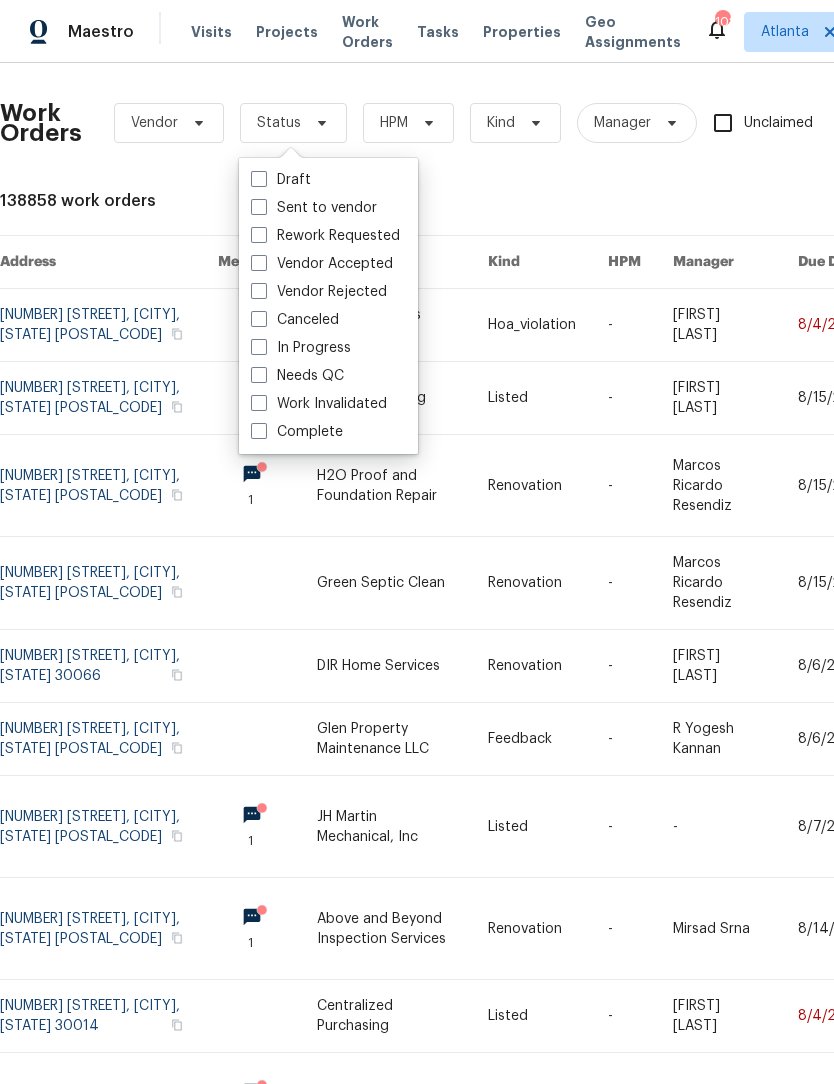 click at bounding box center (259, 375) 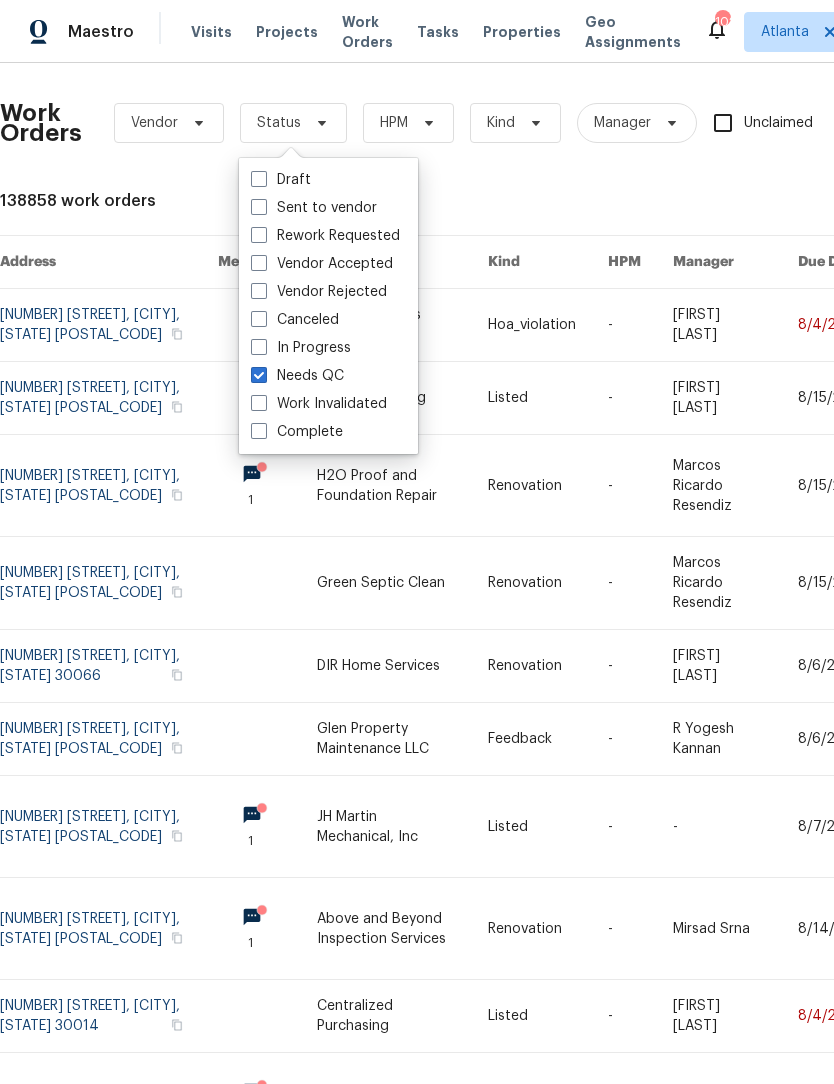 checkbox on "true" 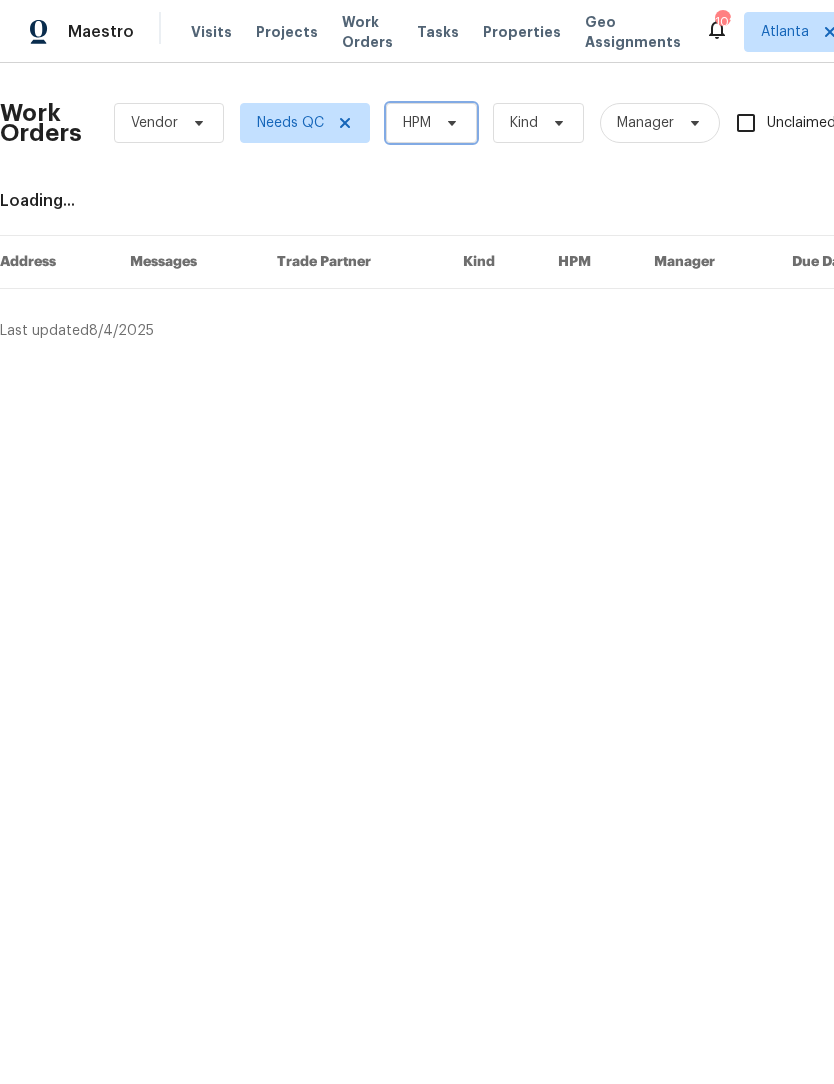 click 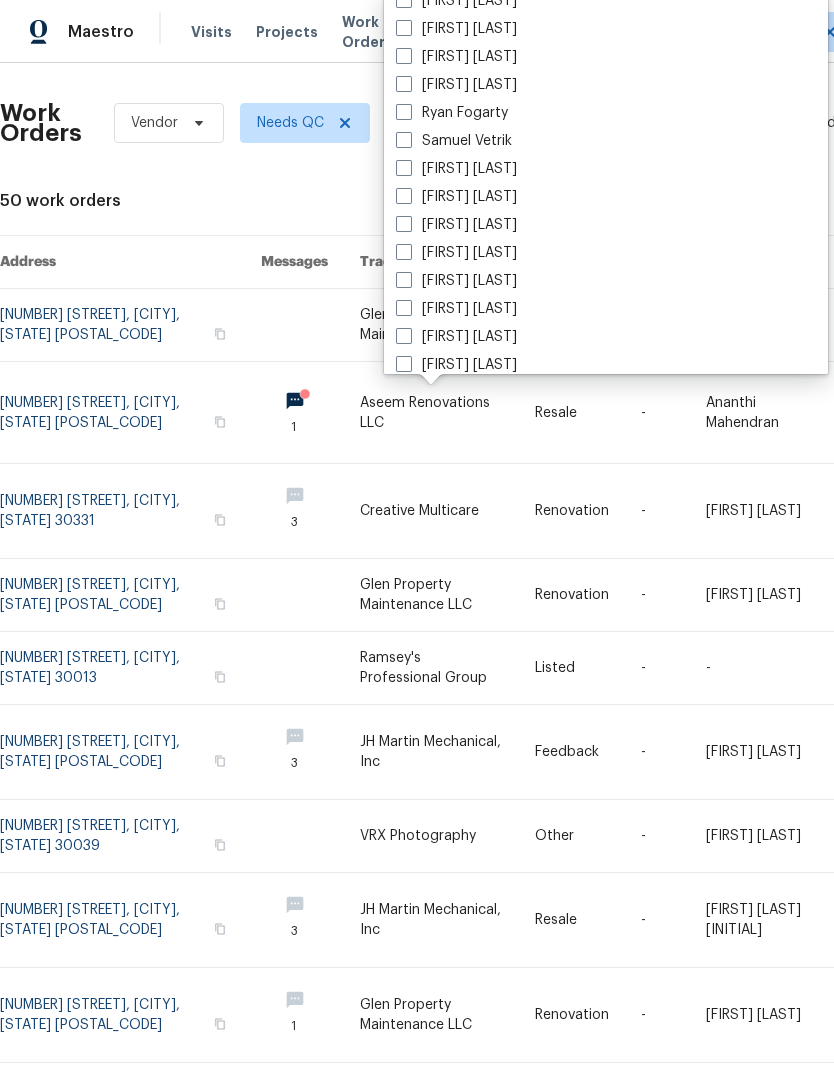 scroll, scrollTop: 1300, scrollLeft: 0, axis: vertical 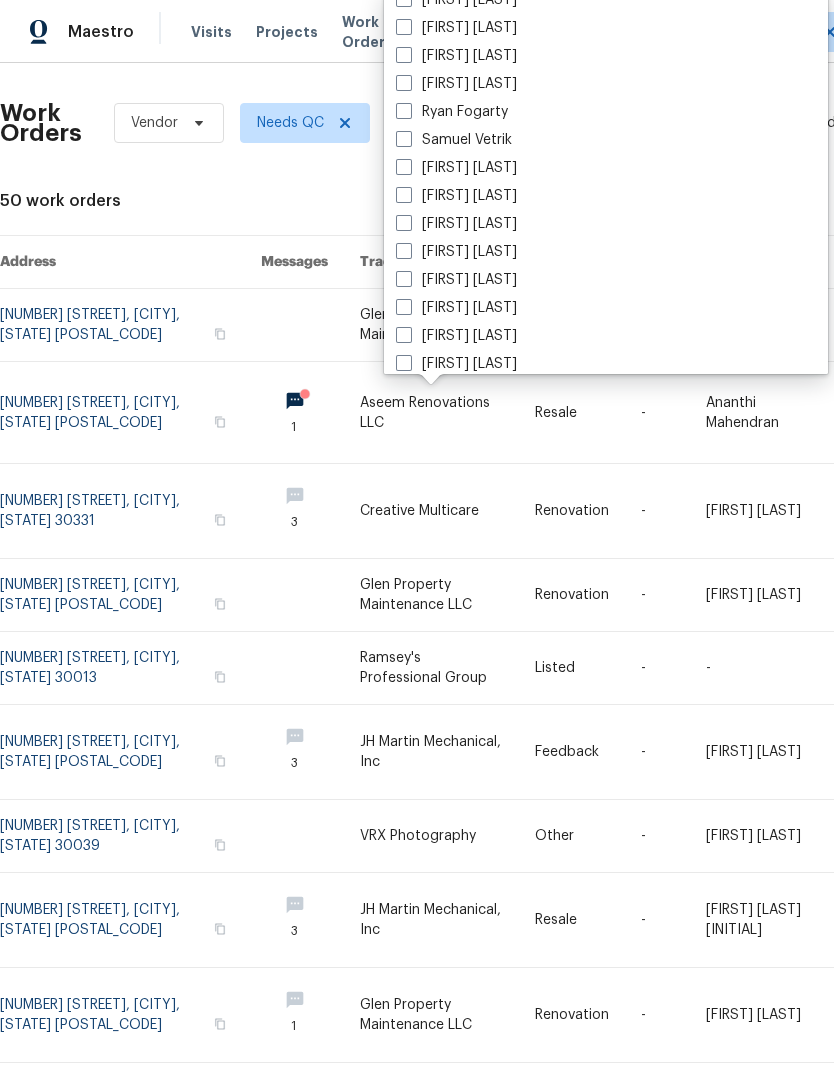 click on "[FIRST] [LAST]" at bounding box center [456, 168] 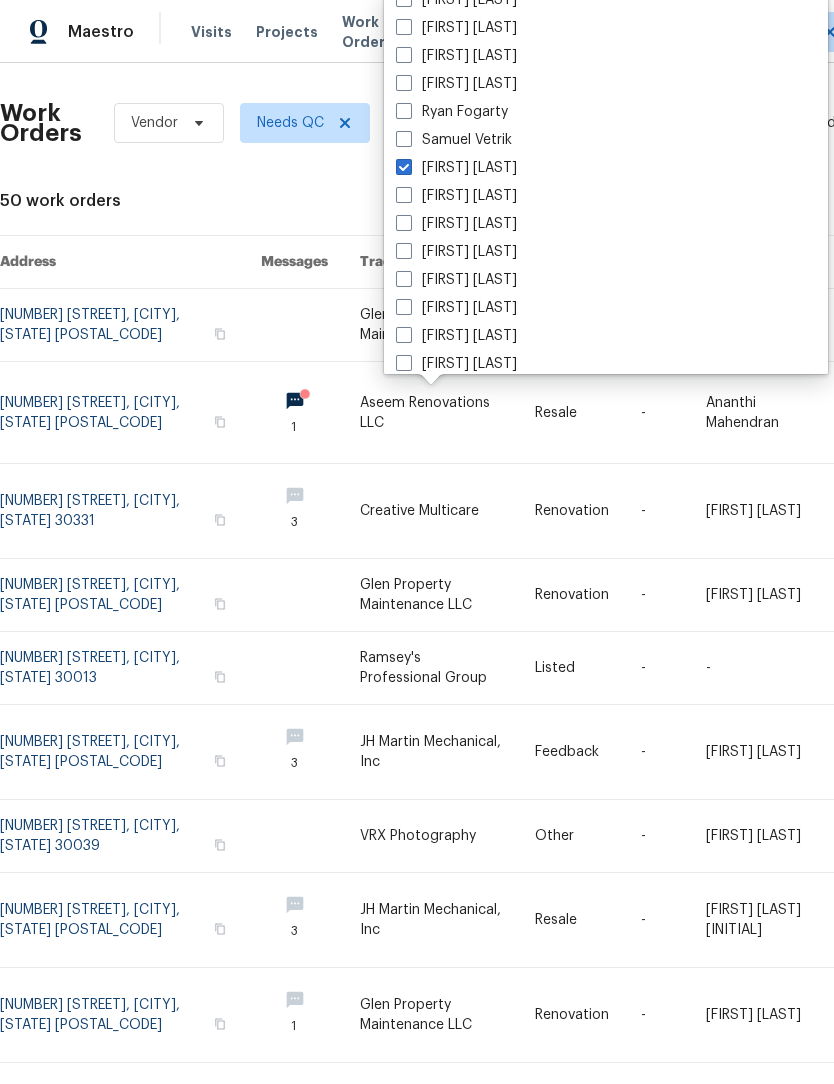 checkbox on "true" 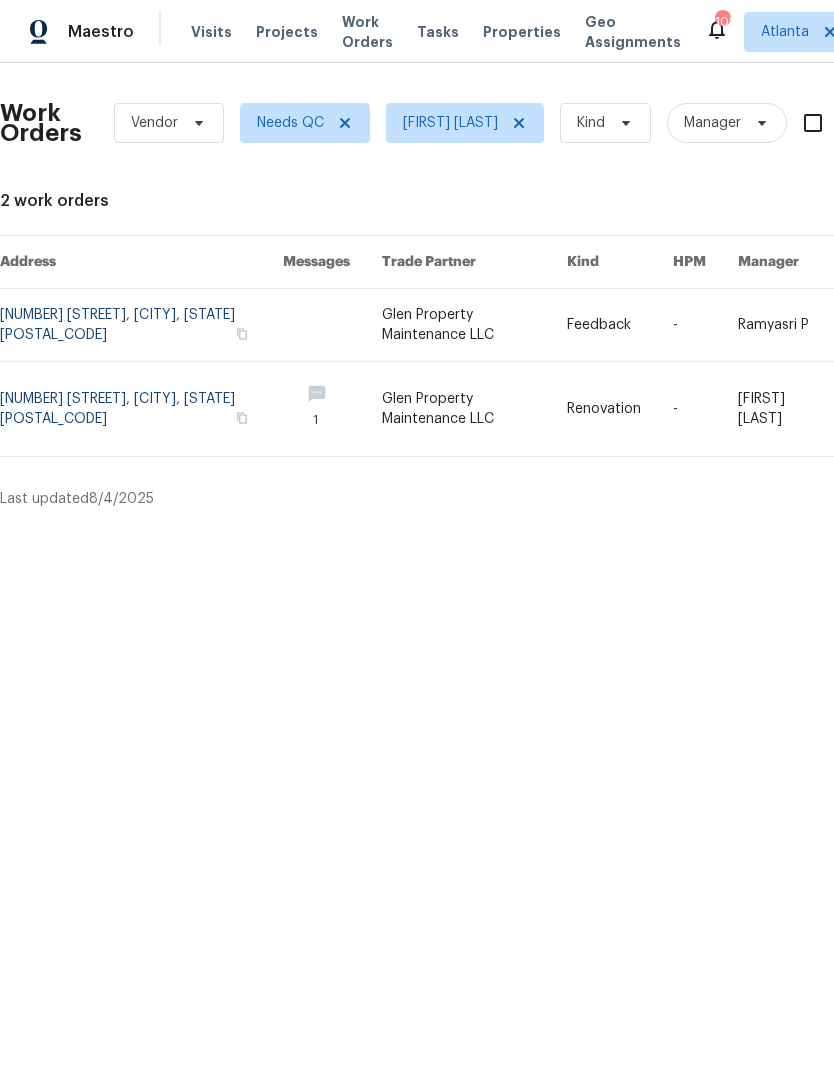 click at bounding box center [474, 409] 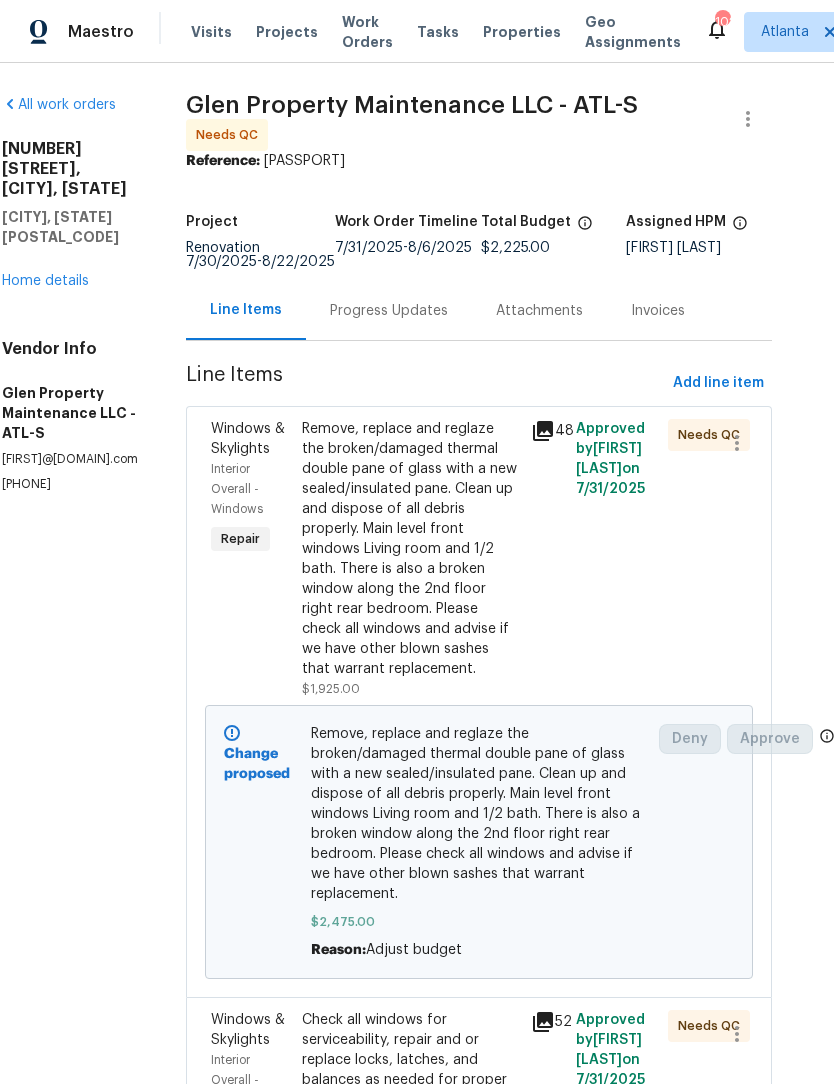scroll, scrollTop: 0, scrollLeft: 30, axis: horizontal 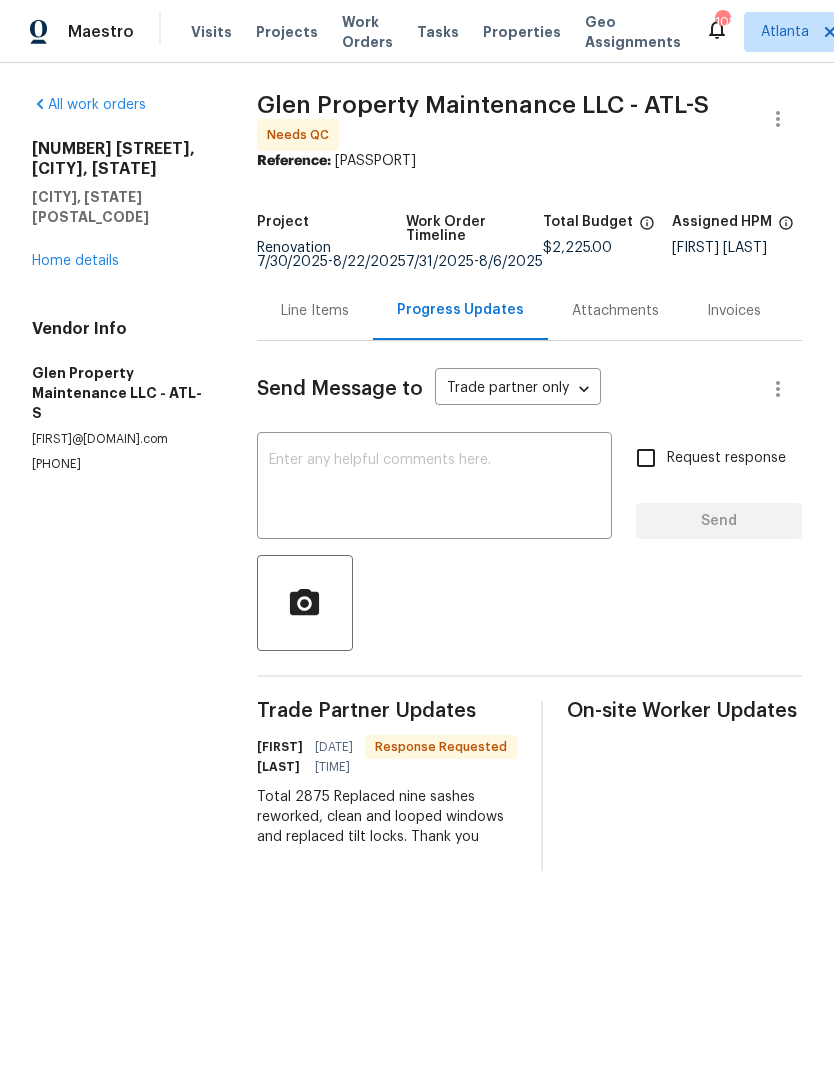 click on "10515 Colony Glen Dr Alpharetta, GA 30022 Home details" at bounding box center [120, 205] 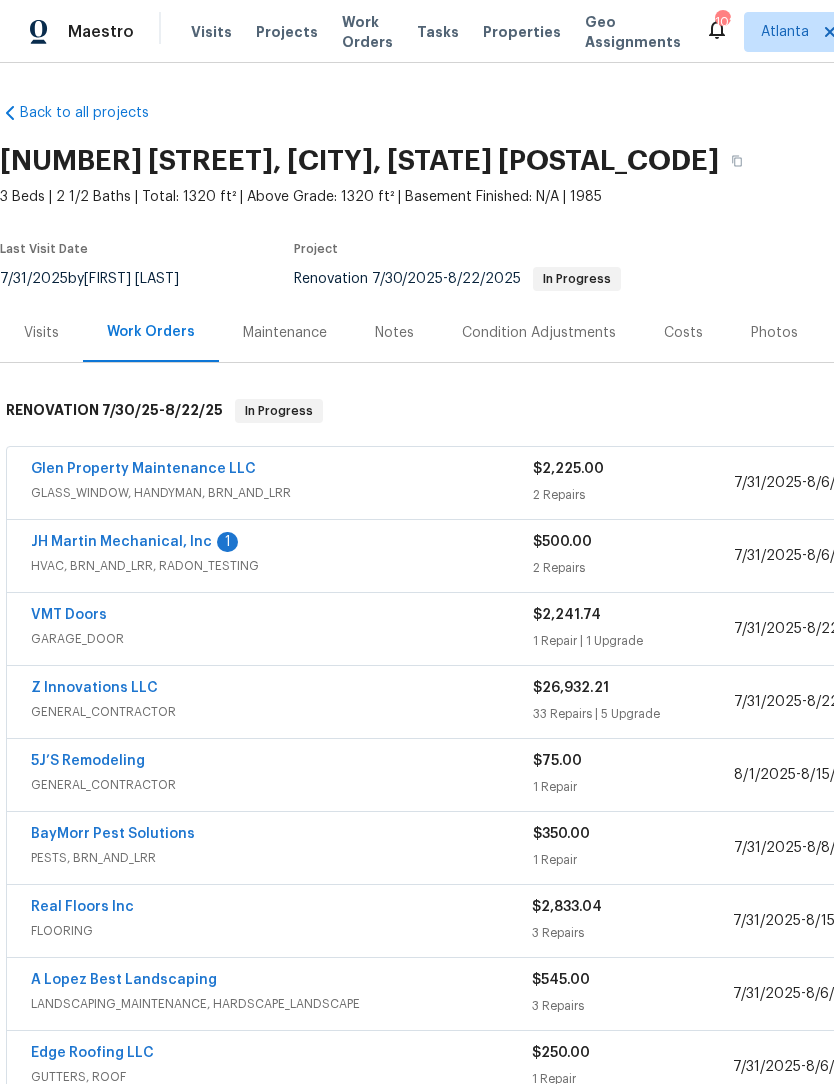 click on "Work Orders" at bounding box center [367, 32] 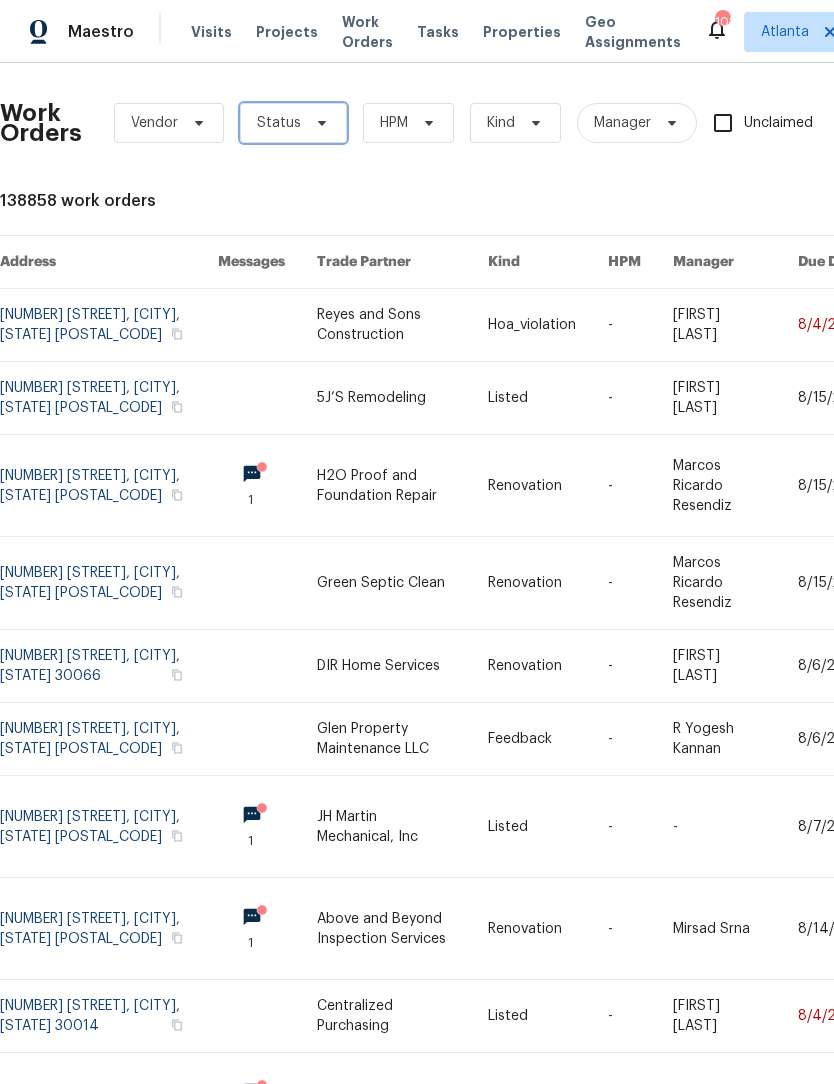 click 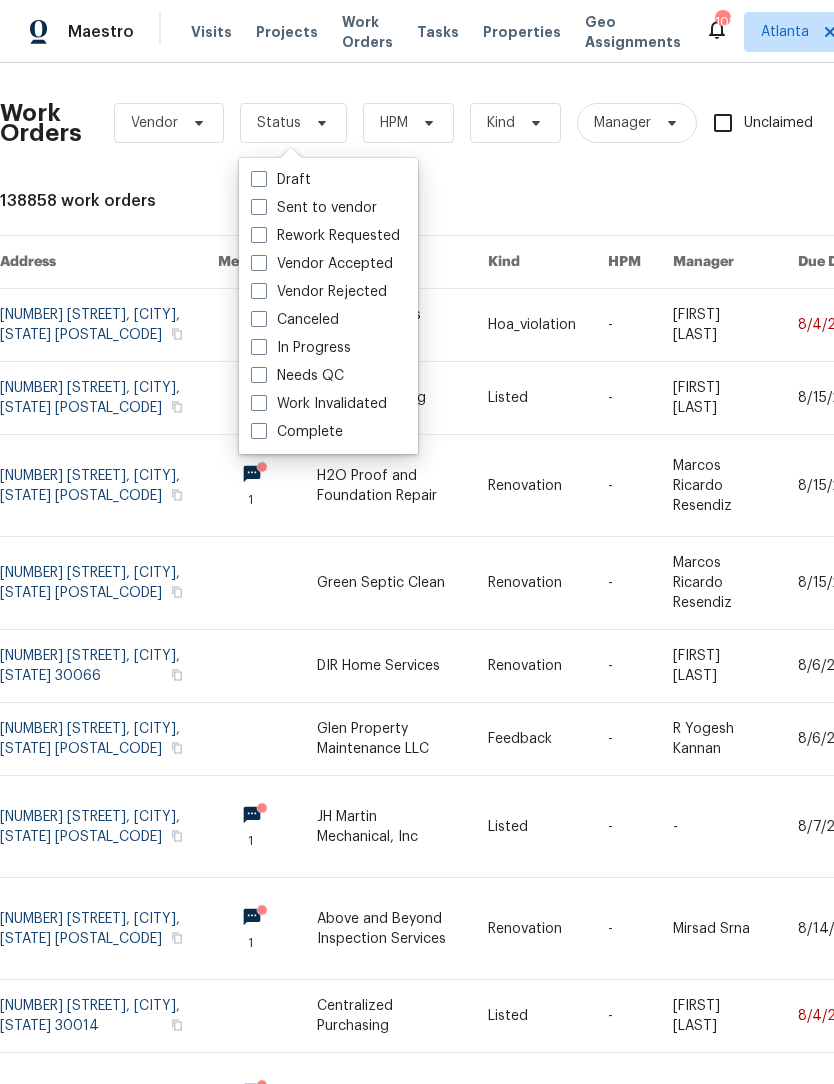 click at bounding box center [259, 375] 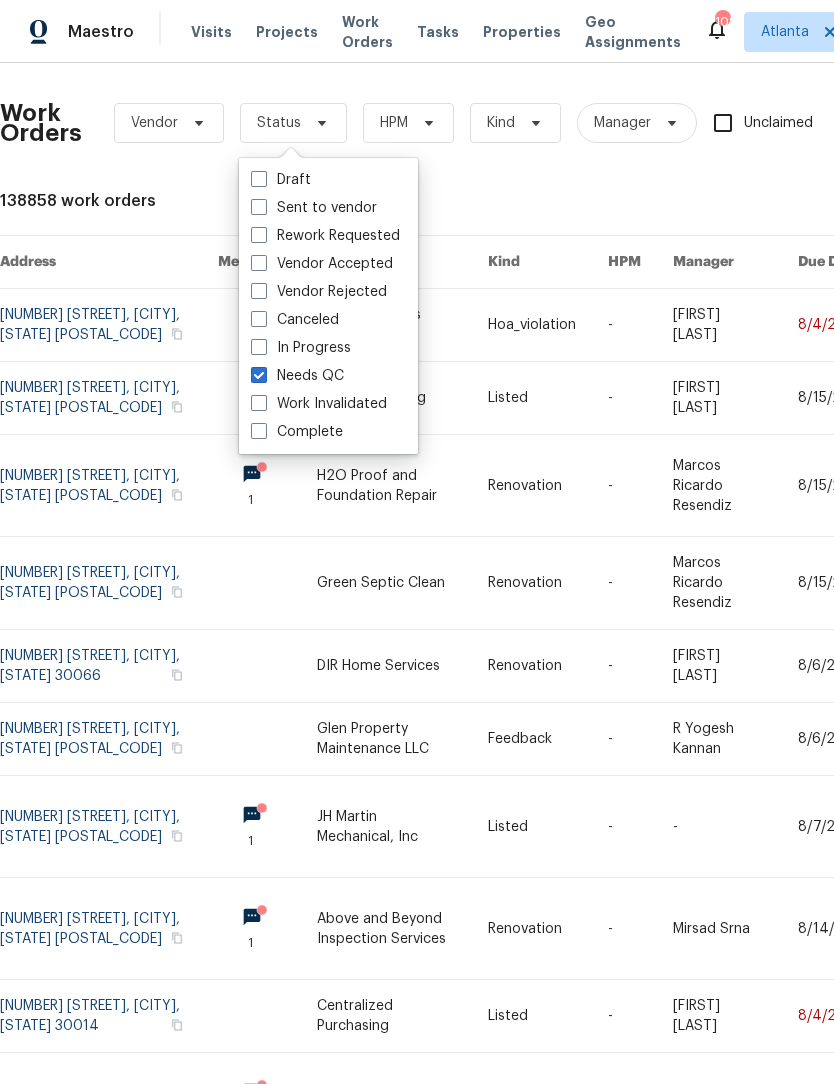 checkbox on "true" 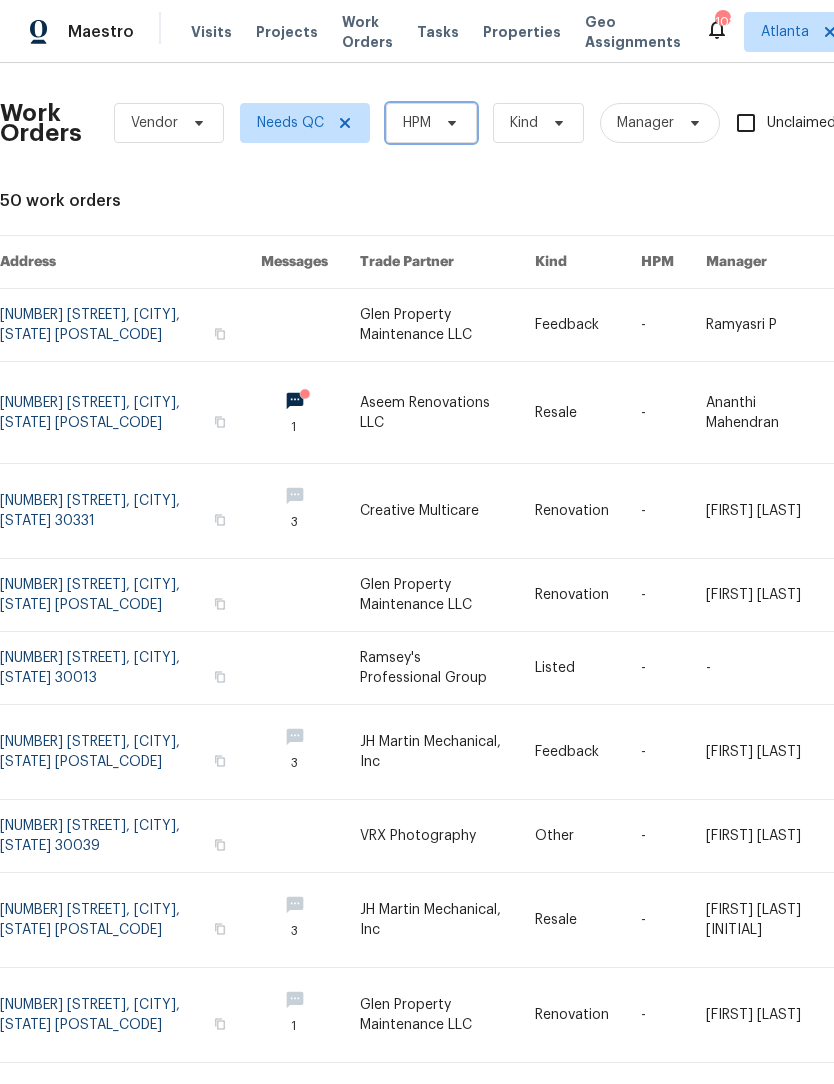 click on "HPM" at bounding box center (431, 123) 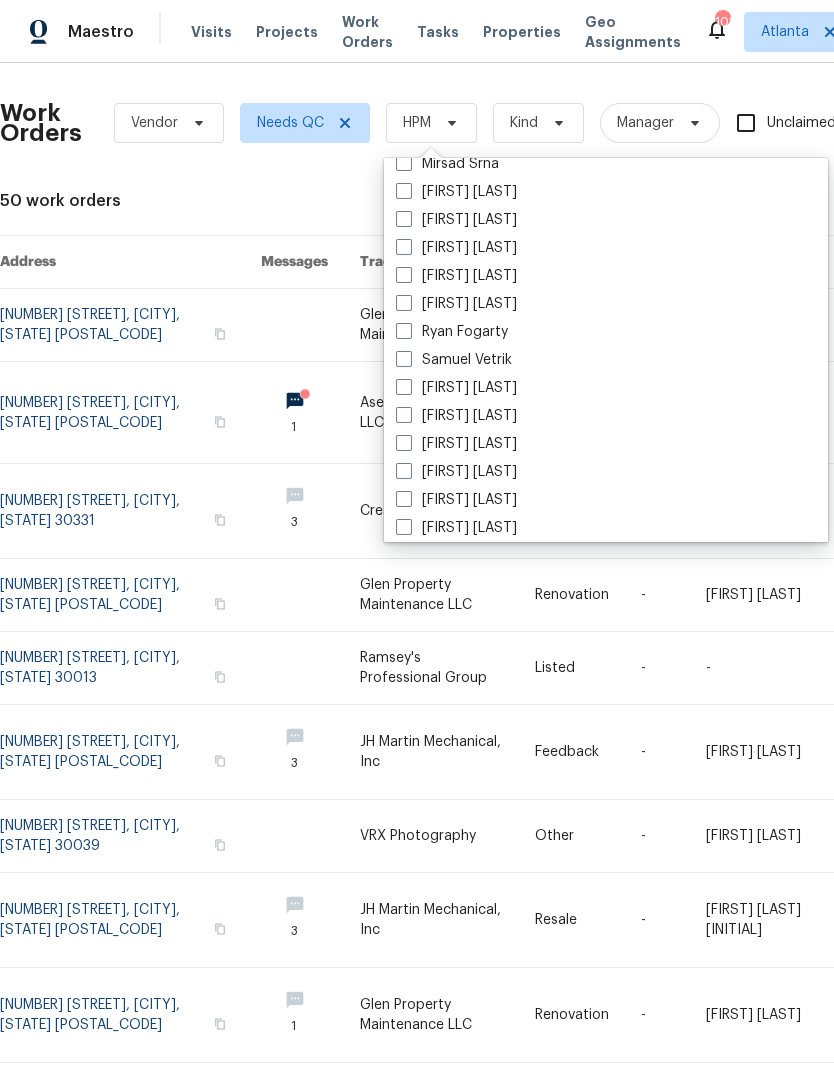 scroll, scrollTop: 1244, scrollLeft: 0, axis: vertical 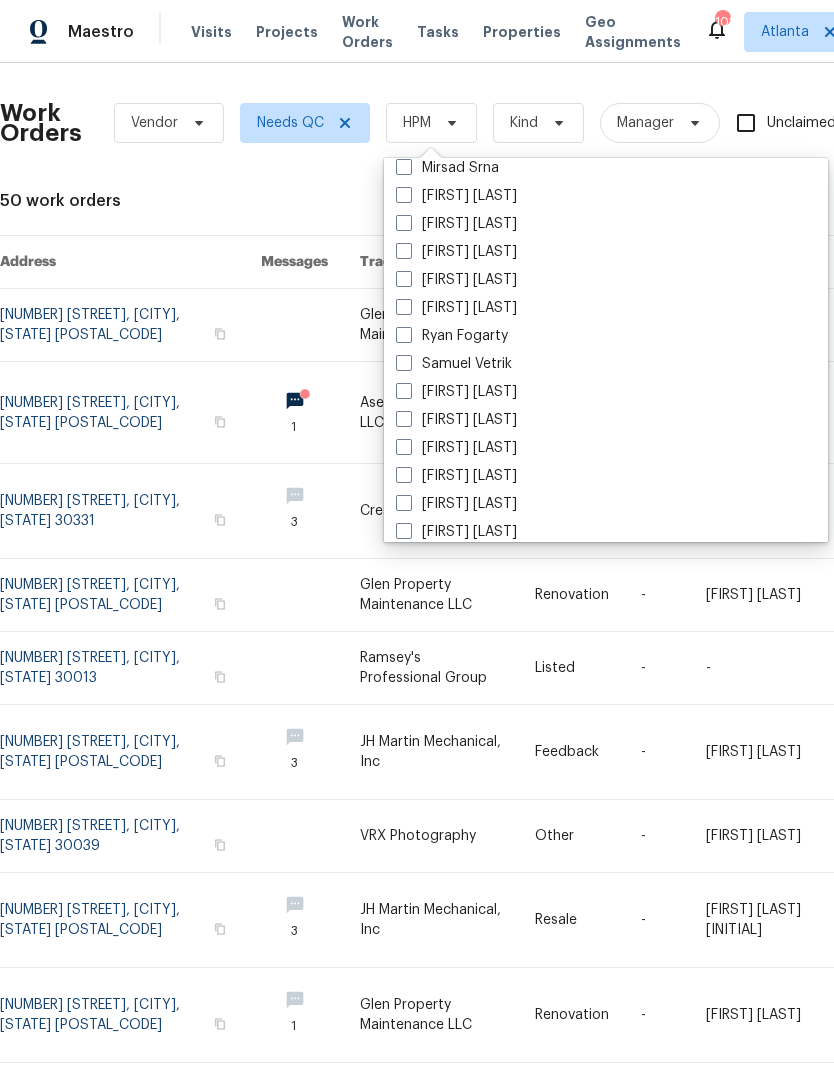 click at bounding box center [404, 391] 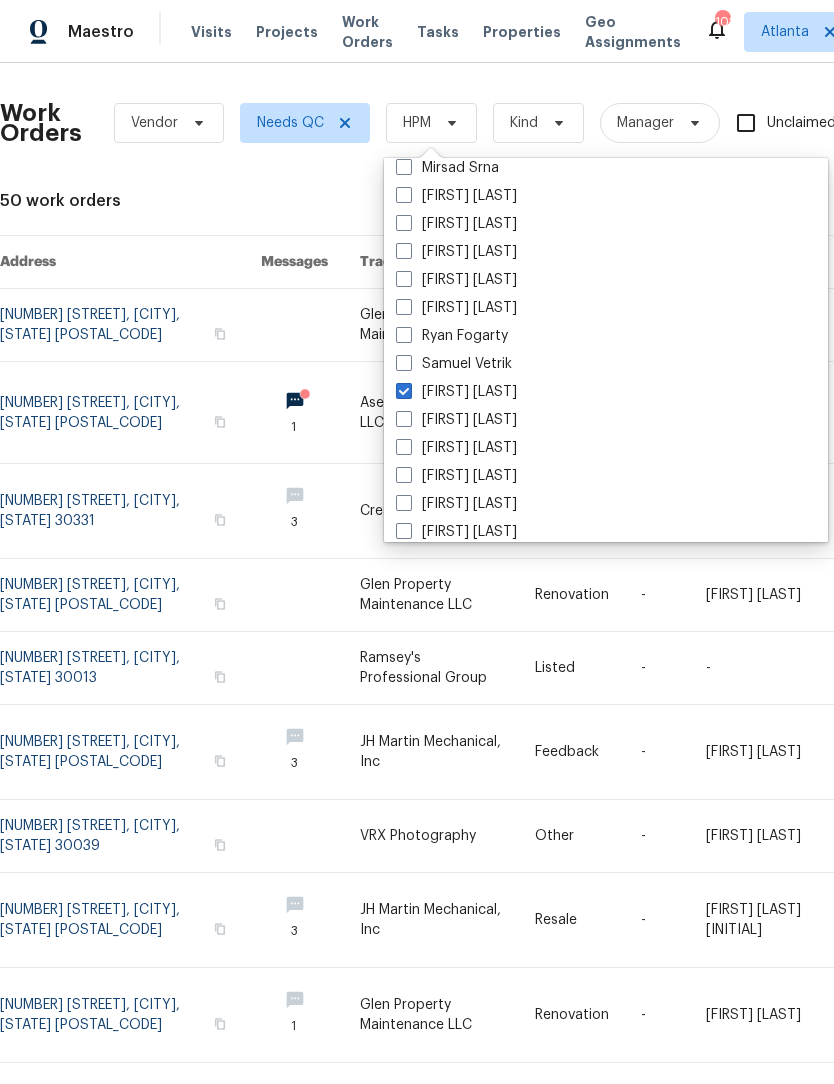 checkbox on "true" 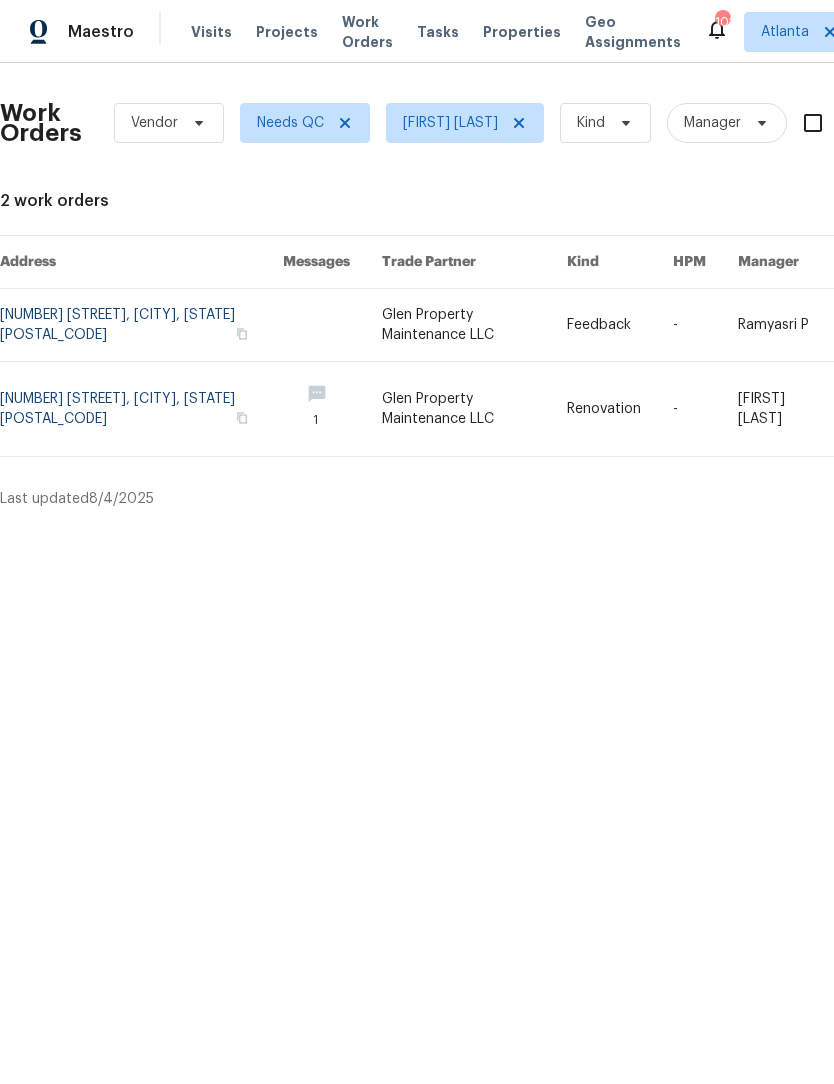 scroll, scrollTop: 0, scrollLeft: 0, axis: both 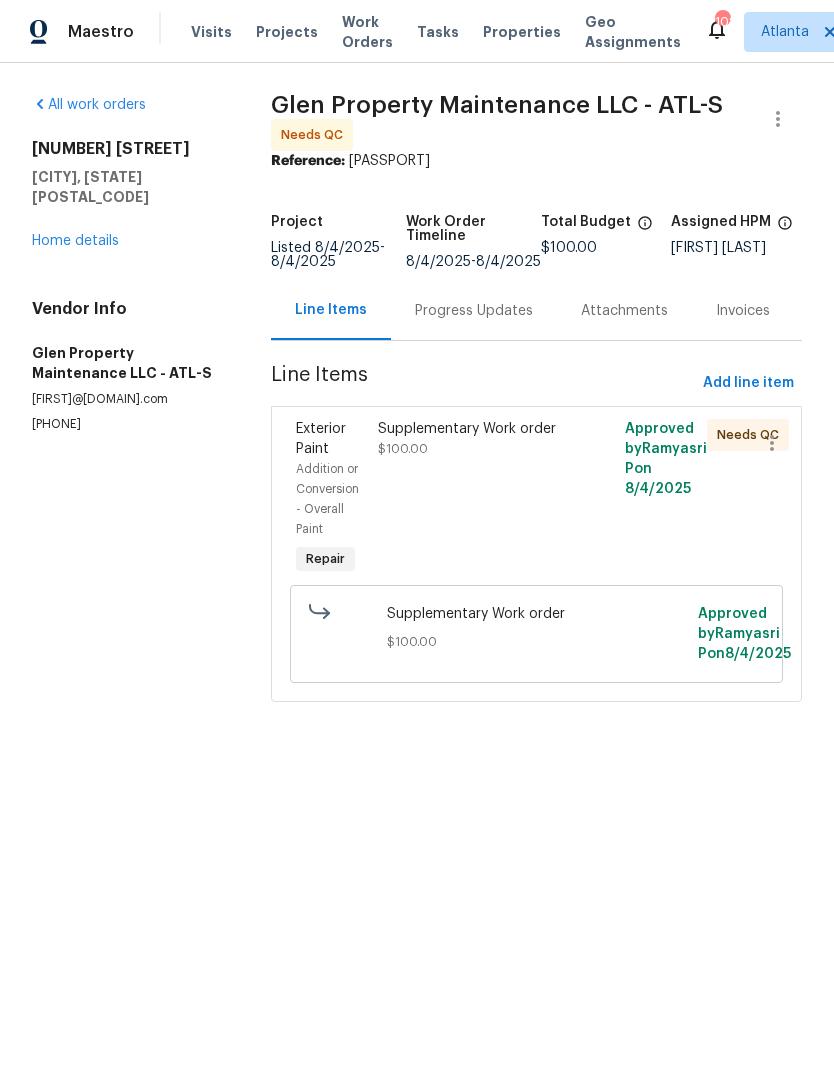 click on "Progress Updates" at bounding box center (474, 311) 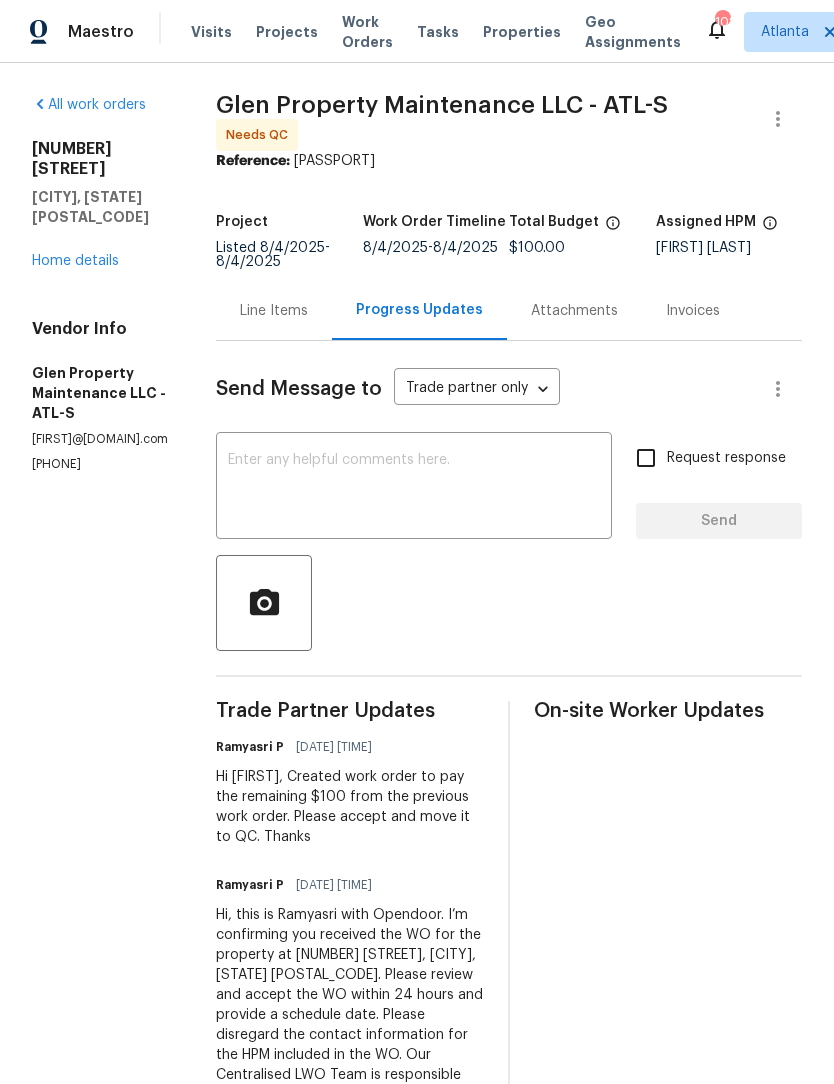 scroll, scrollTop: 0, scrollLeft: 0, axis: both 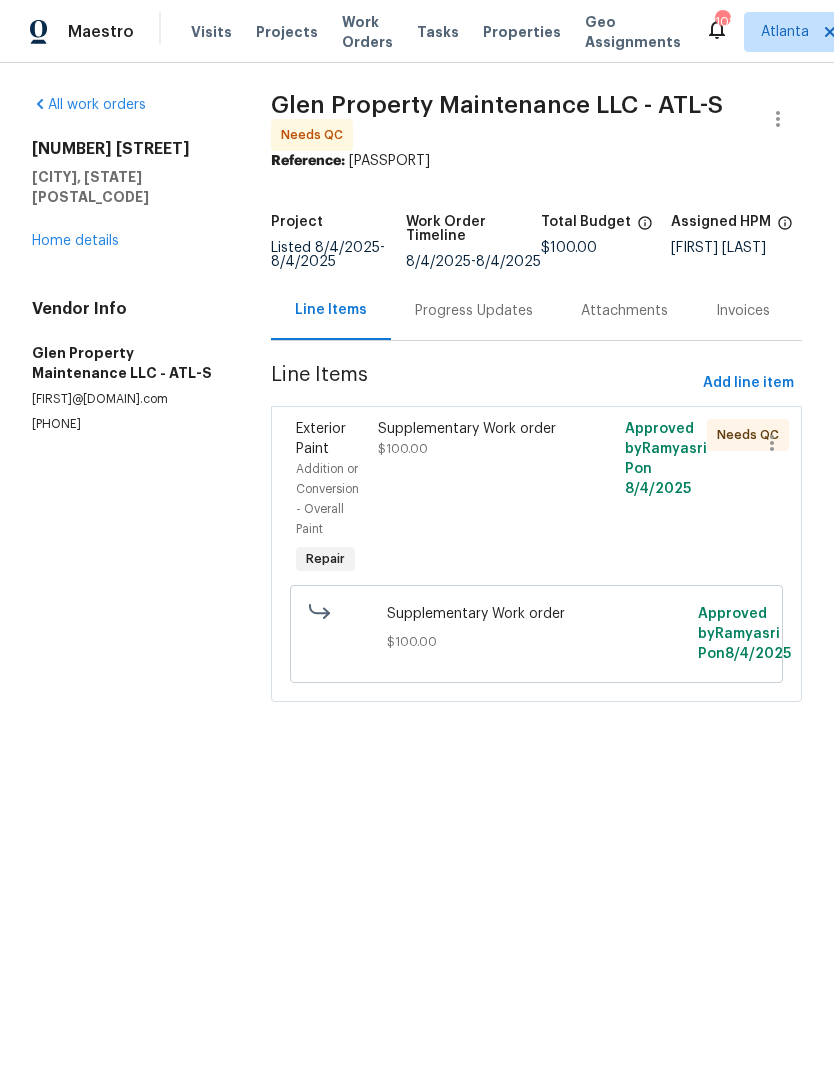 click on "Home details" at bounding box center [75, 241] 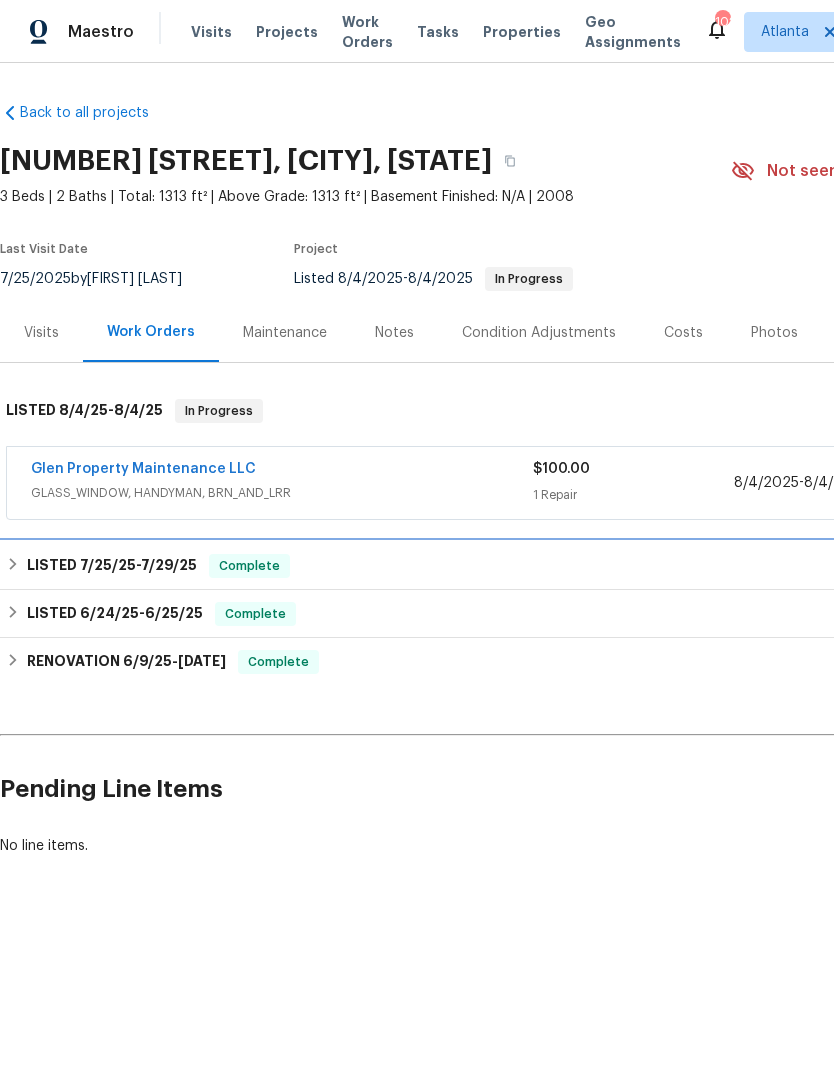 click on "LISTED   7/25/25  -  7/29/25 Complete" at bounding box center [565, 566] 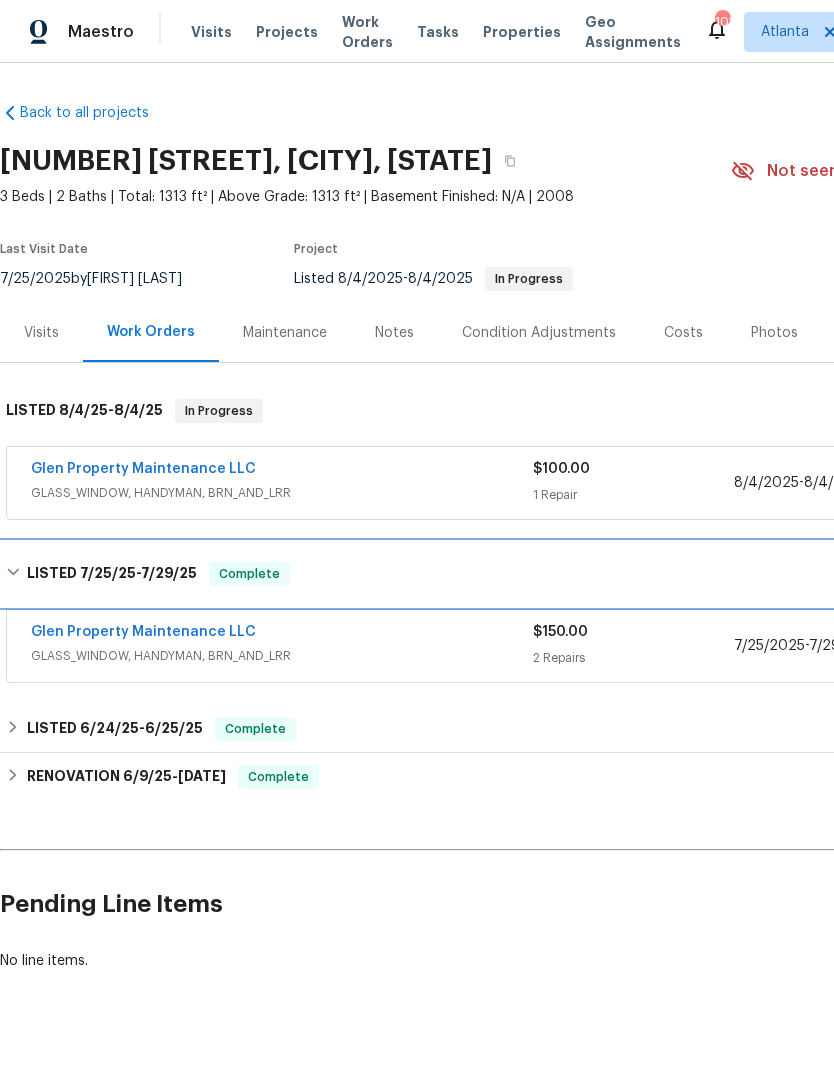 click 